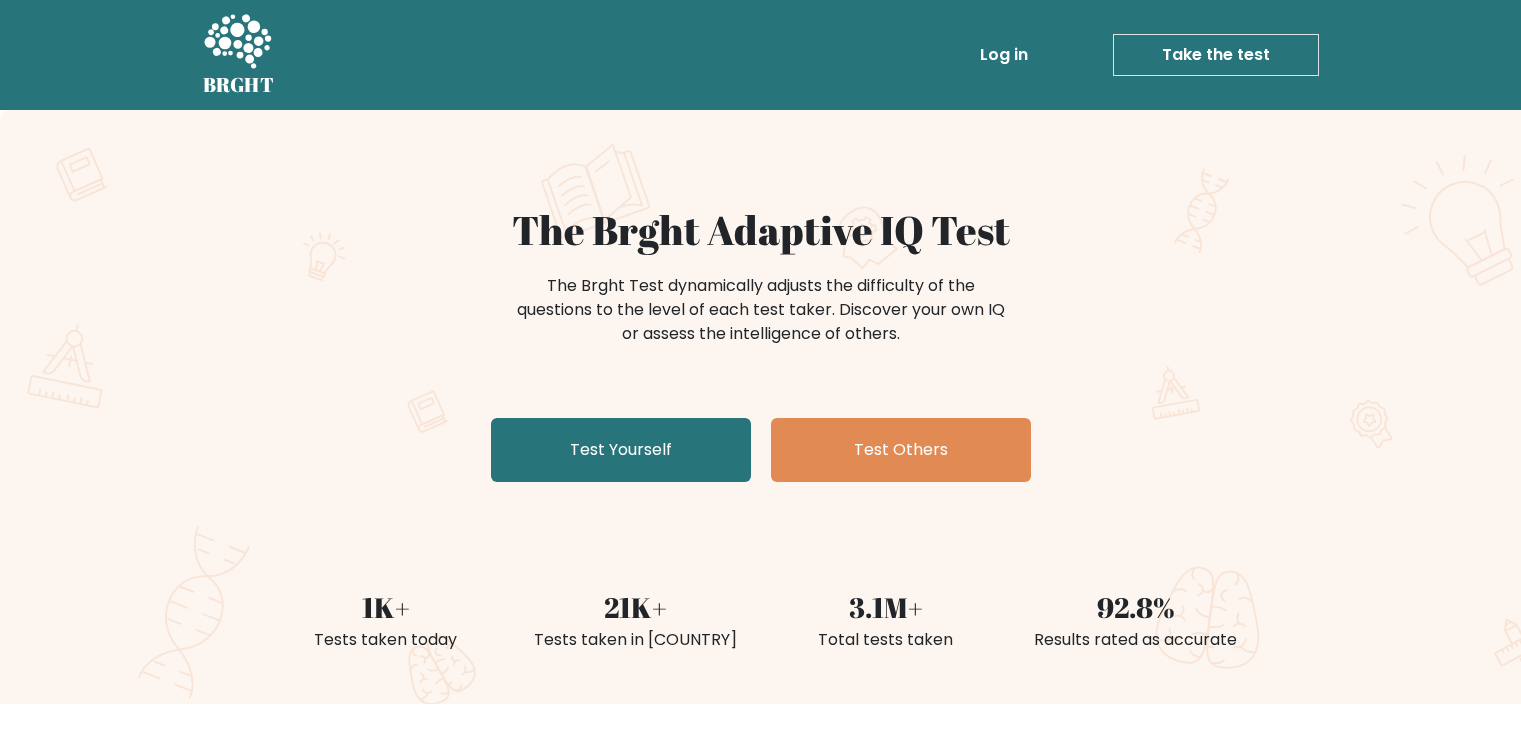 scroll, scrollTop: 200, scrollLeft: 0, axis: vertical 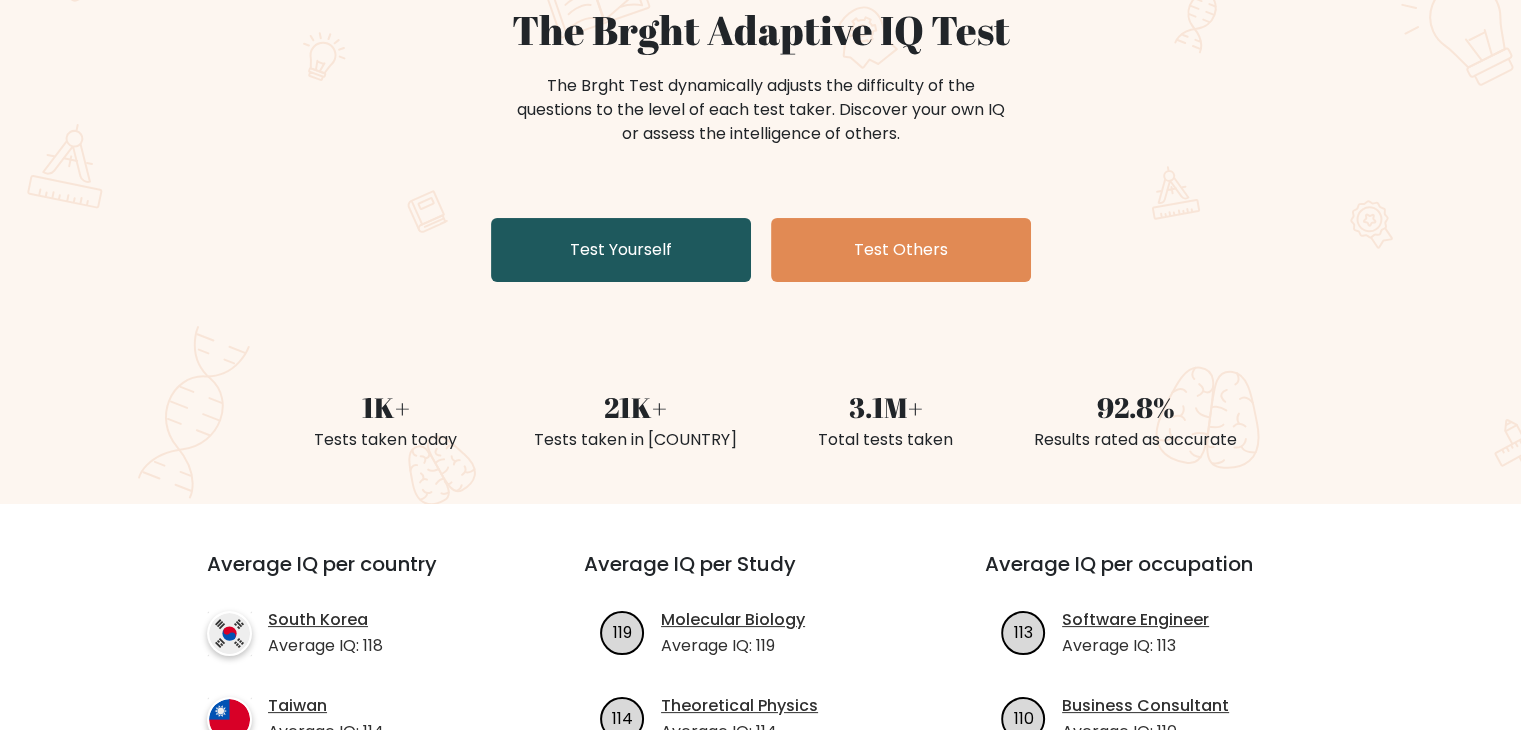 click on "Test Yourself" at bounding box center (621, 250) 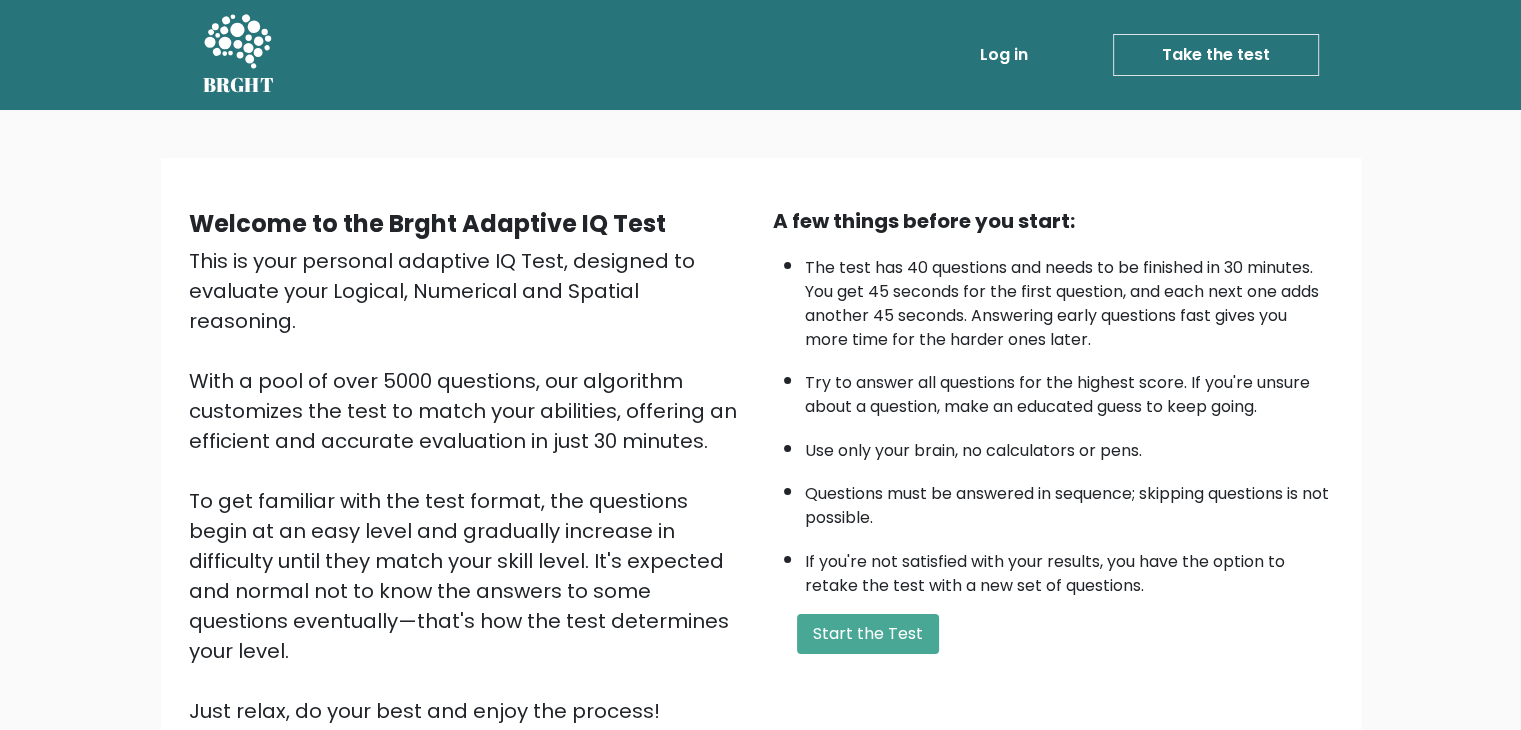 scroll, scrollTop: 186, scrollLeft: 0, axis: vertical 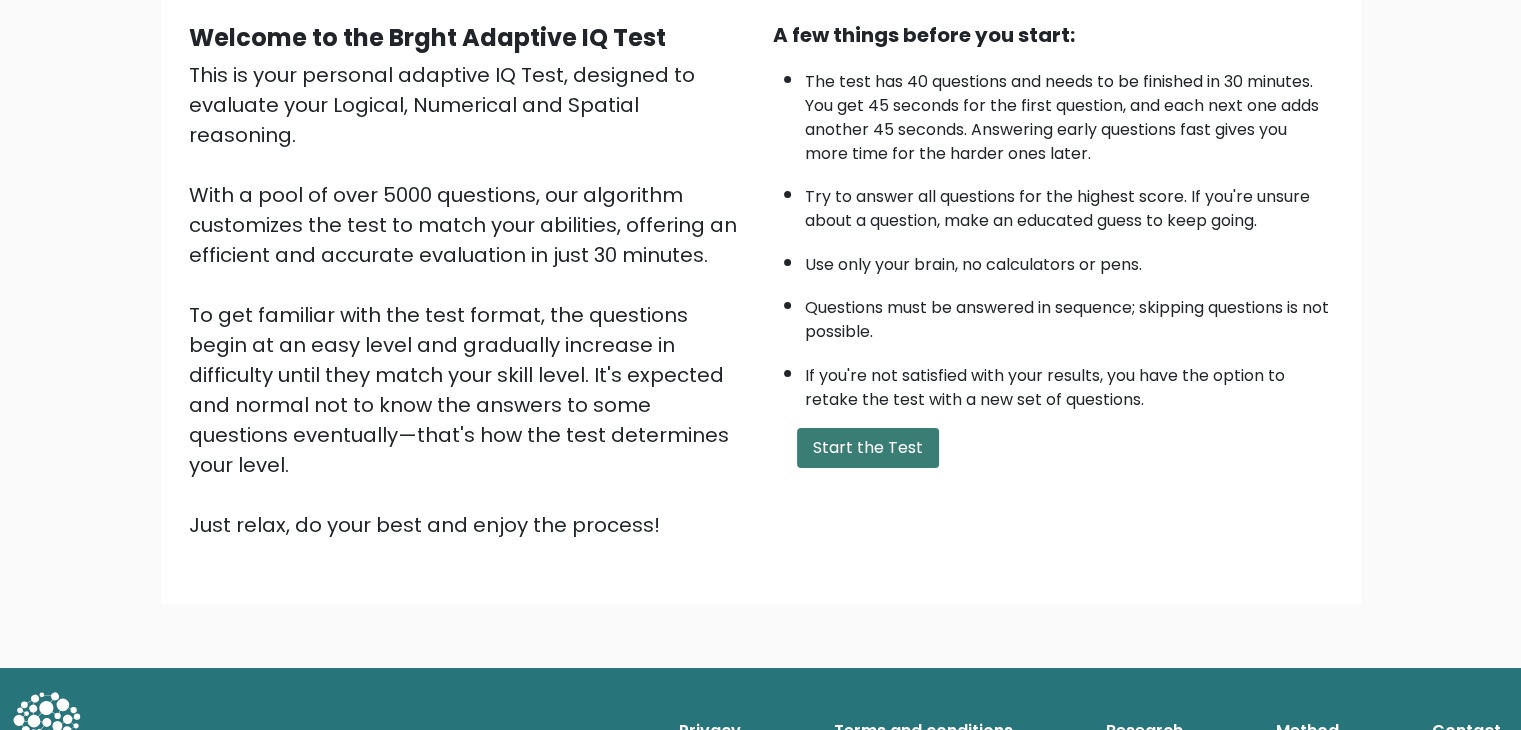 click on "Start the Test" at bounding box center [868, 448] 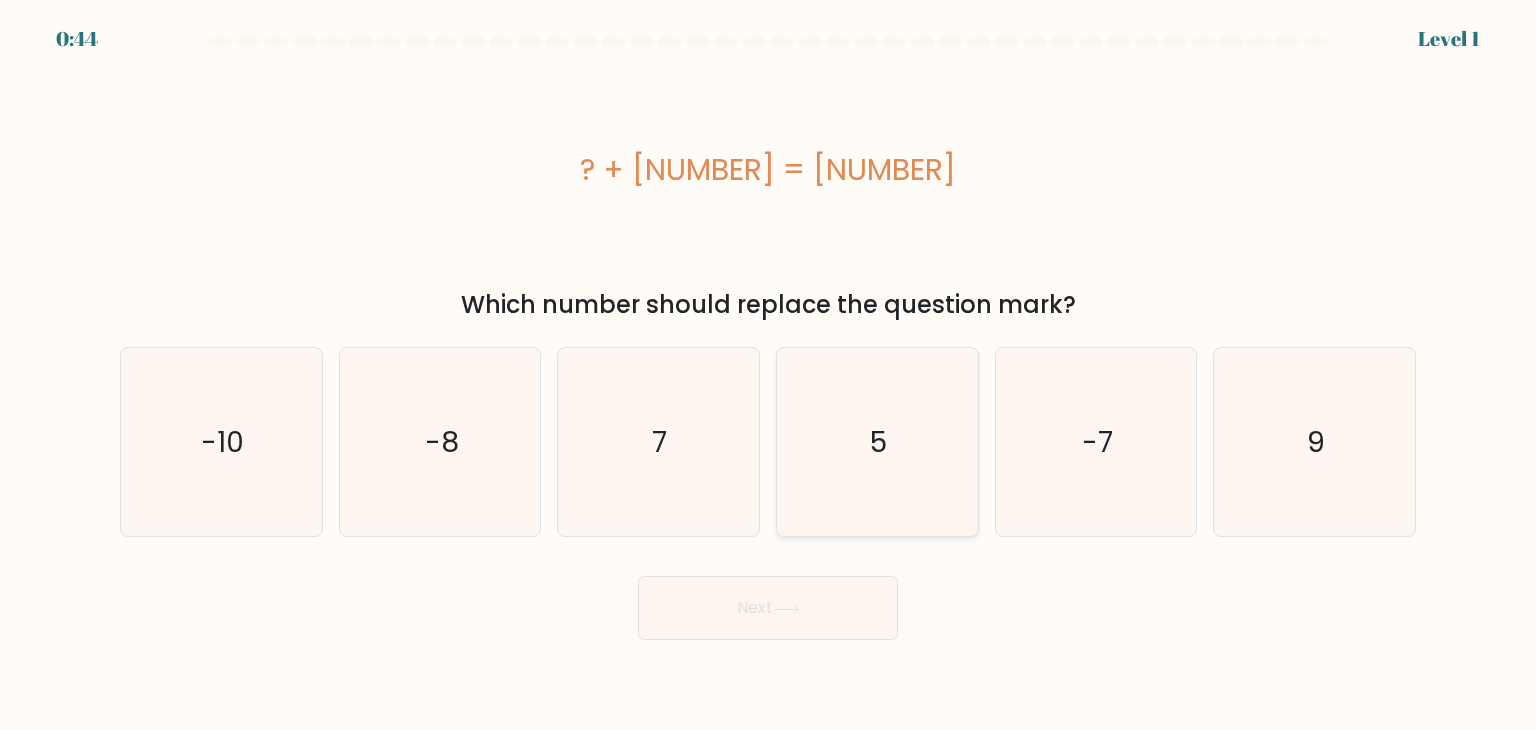 scroll, scrollTop: 0, scrollLeft: 0, axis: both 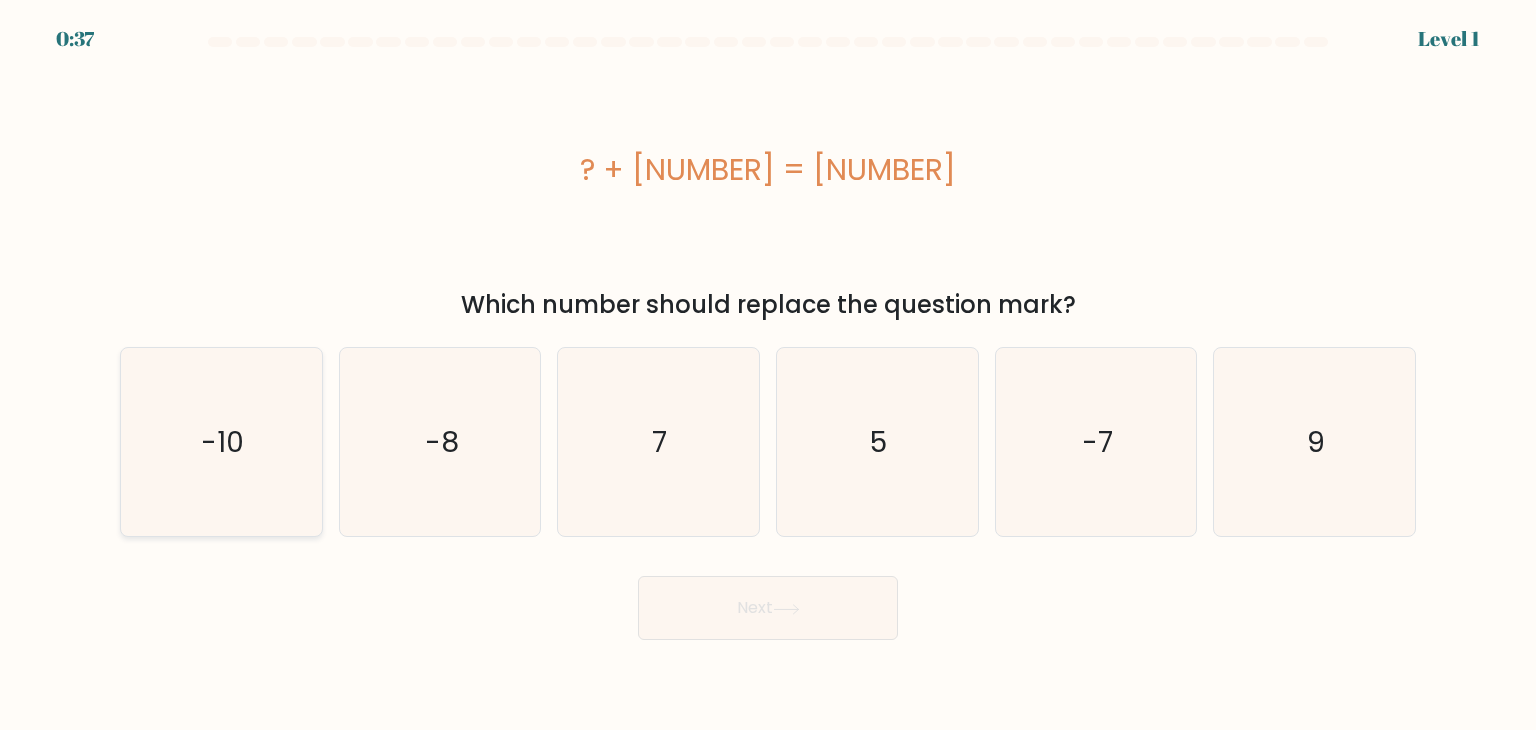 click on "-10" at bounding box center (223, 442) 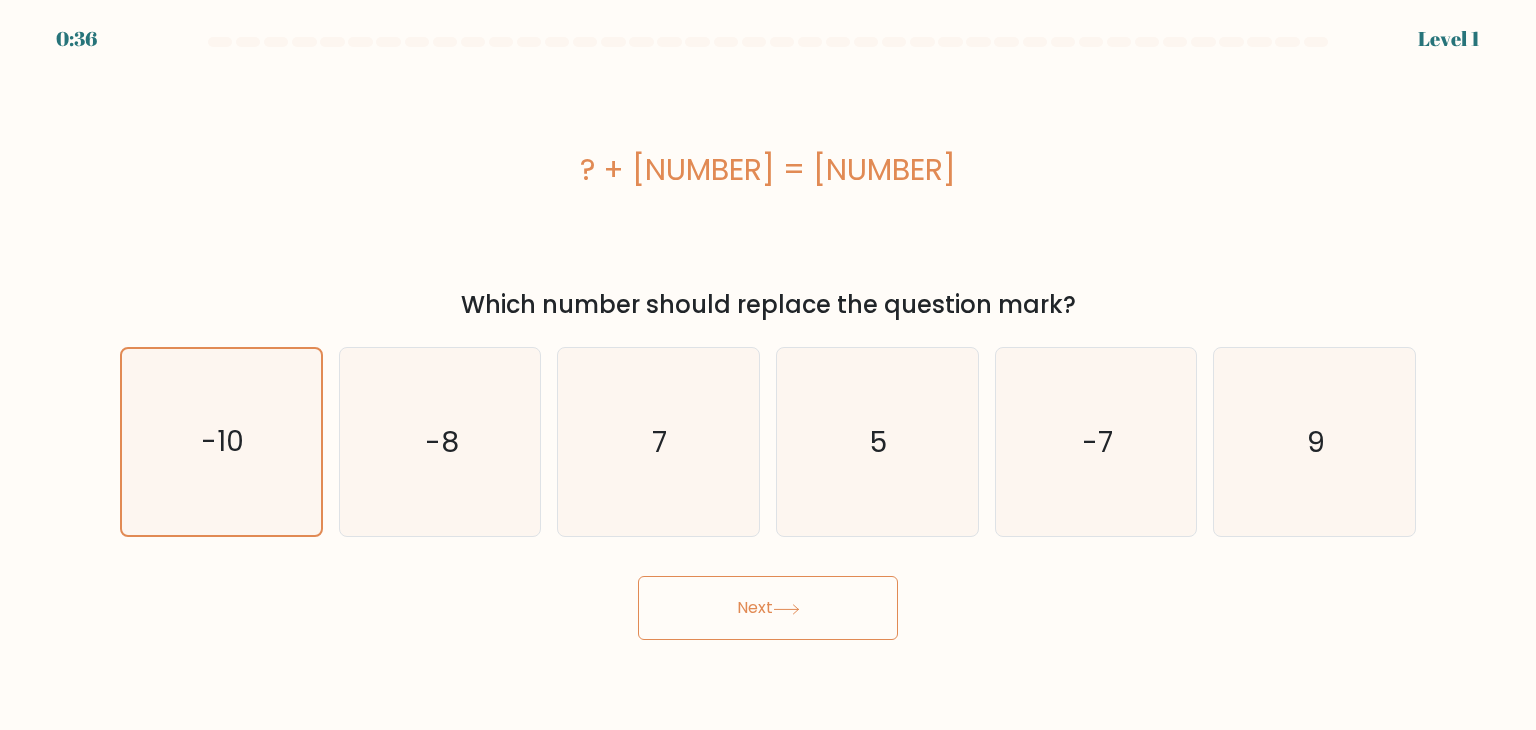 click on "Next" at bounding box center (768, 608) 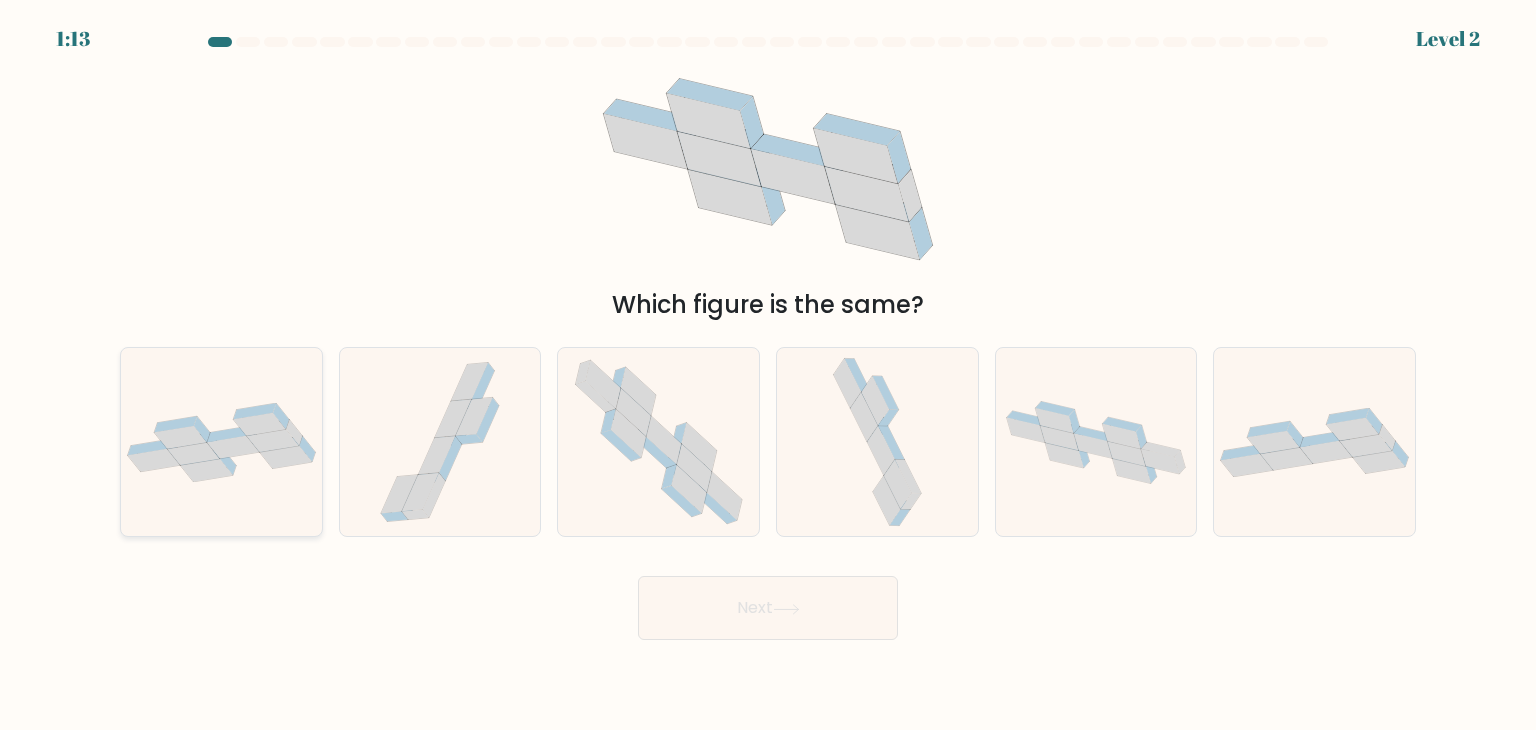 click at bounding box center [233, 447] 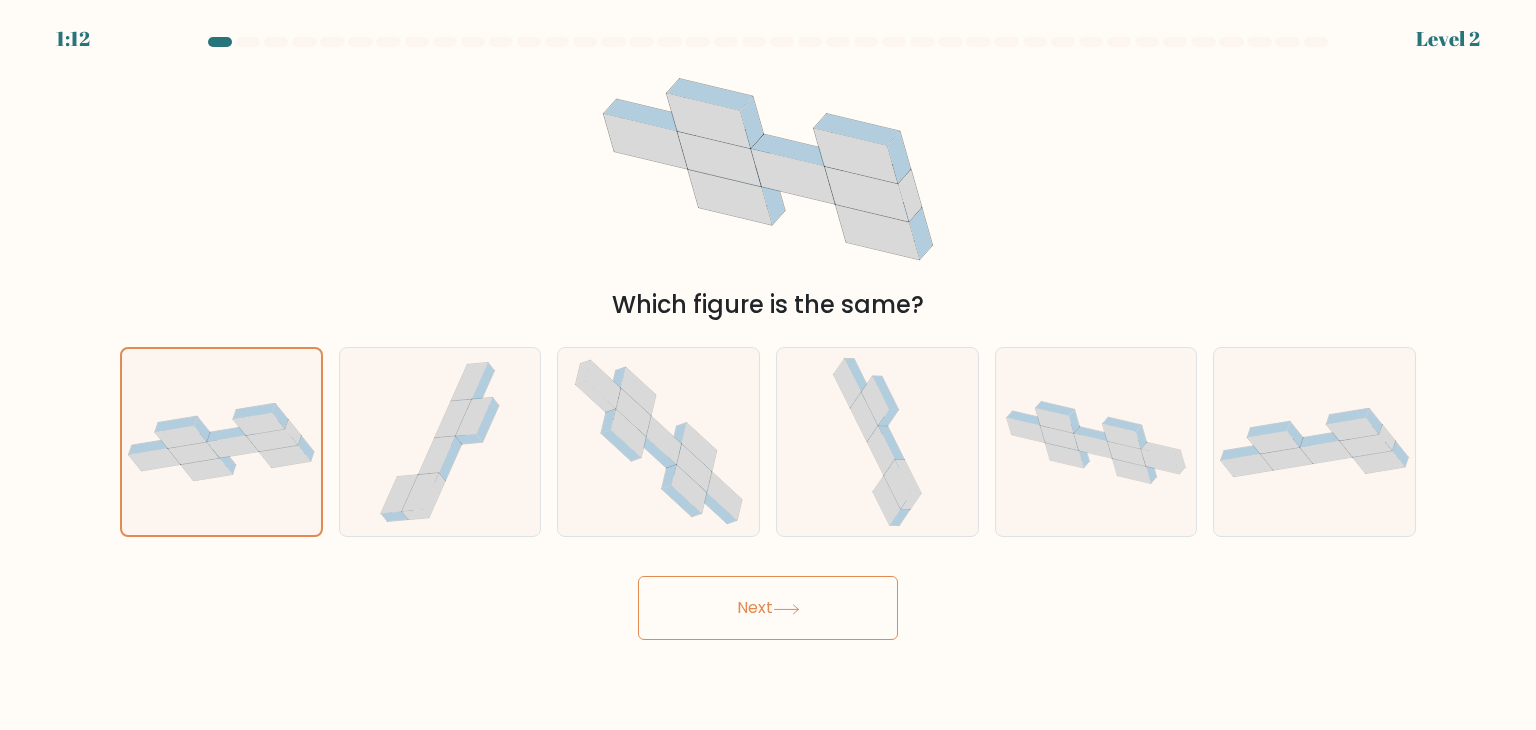 click at bounding box center (786, 609) 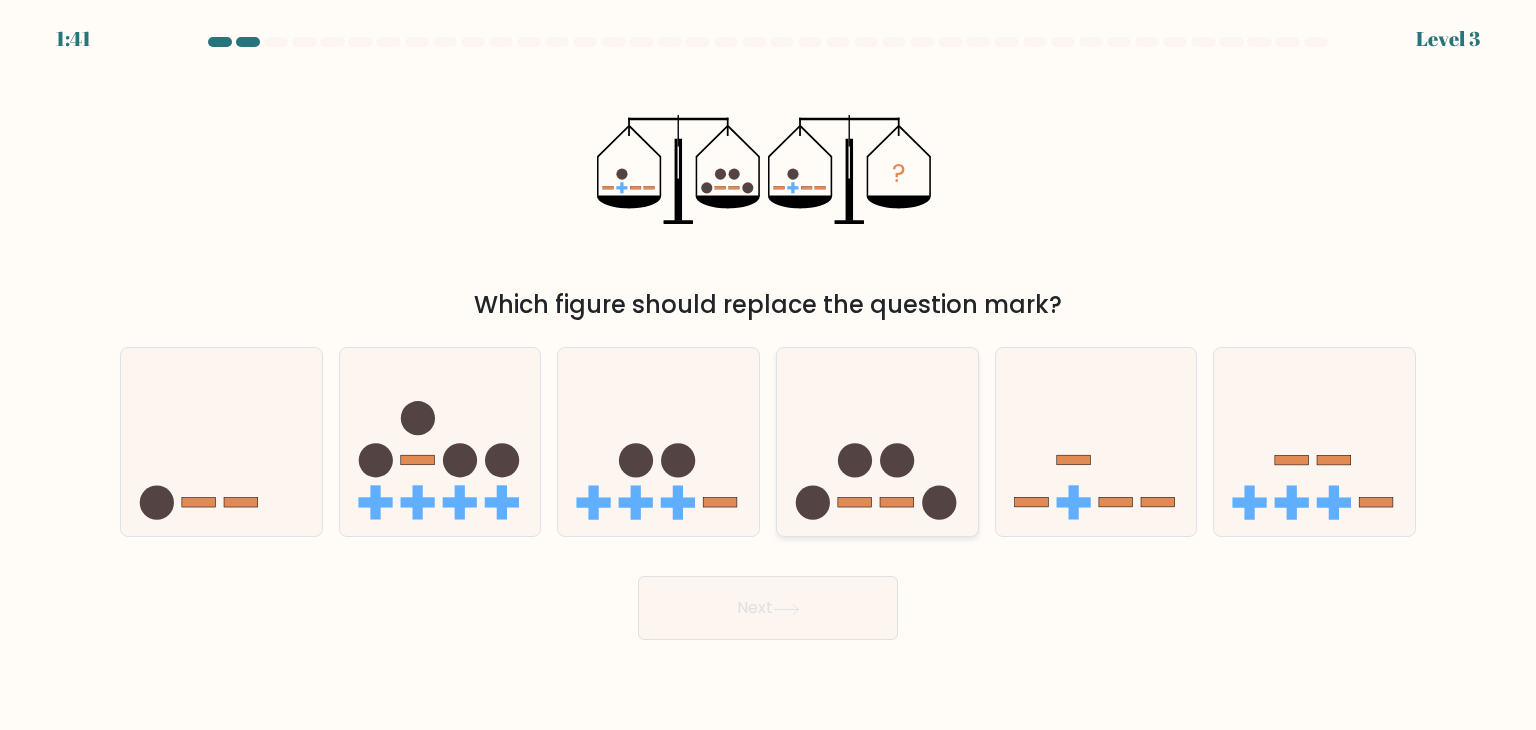 click at bounding box center [877, 442] 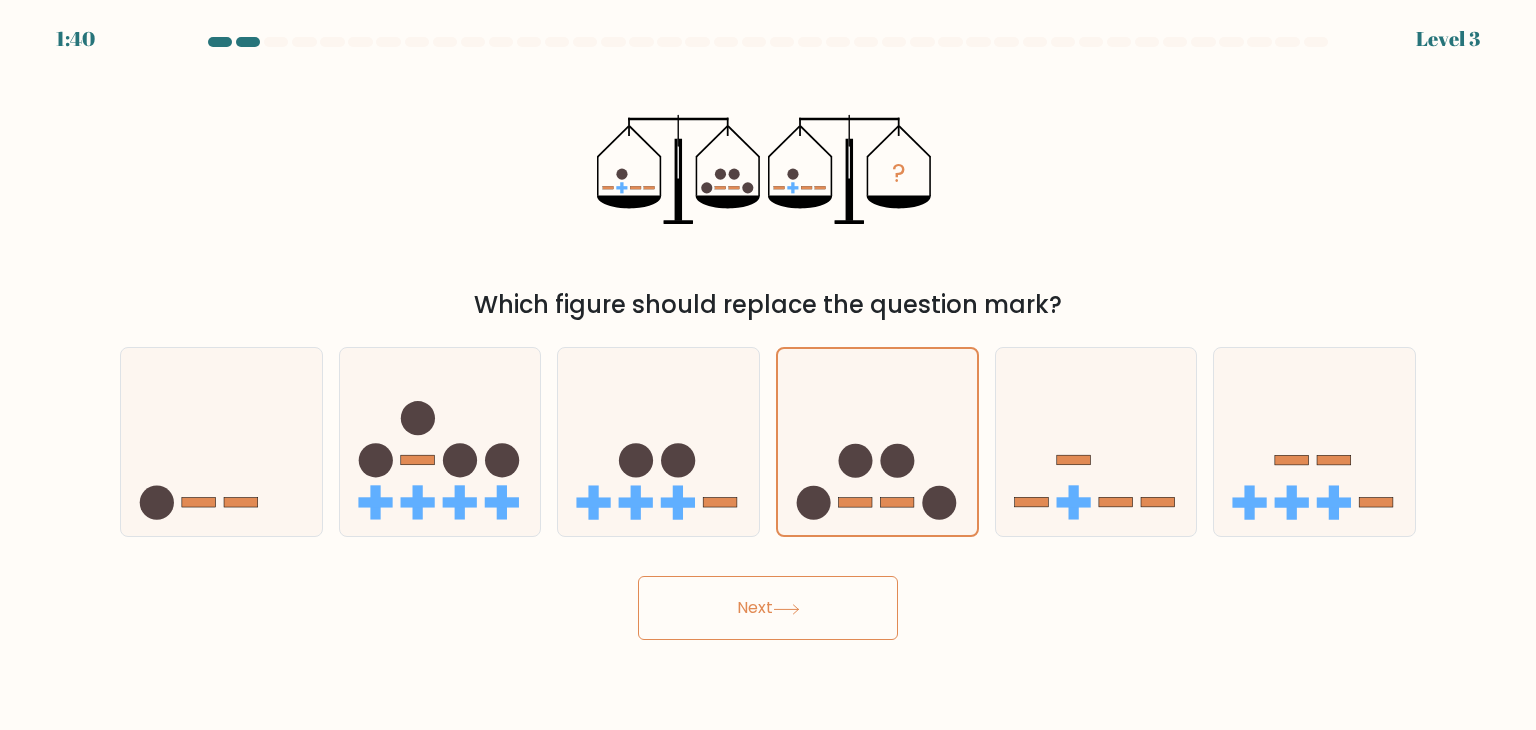click on "Next" at bounding box center [768, 608] 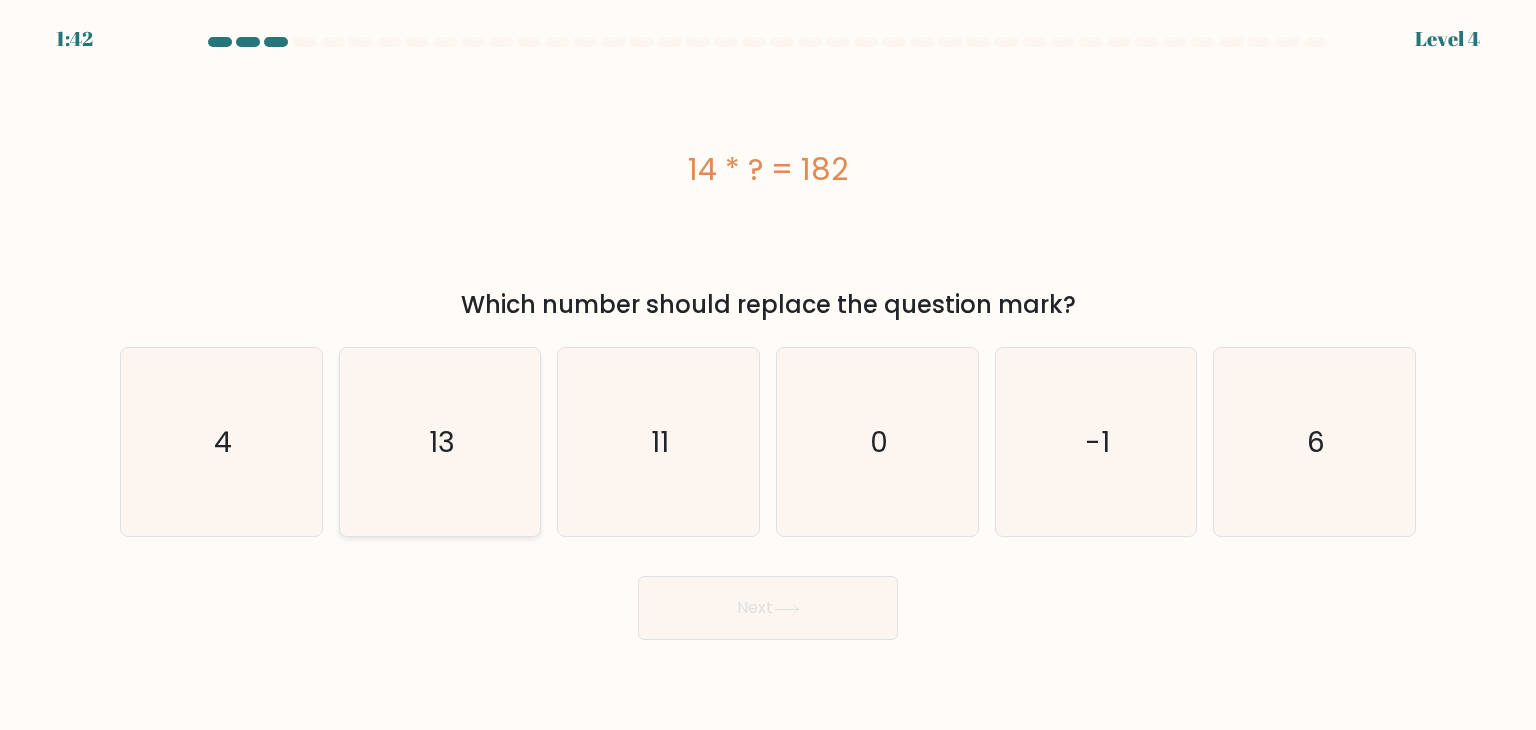 click on "13" at bounding box center [440, 442] 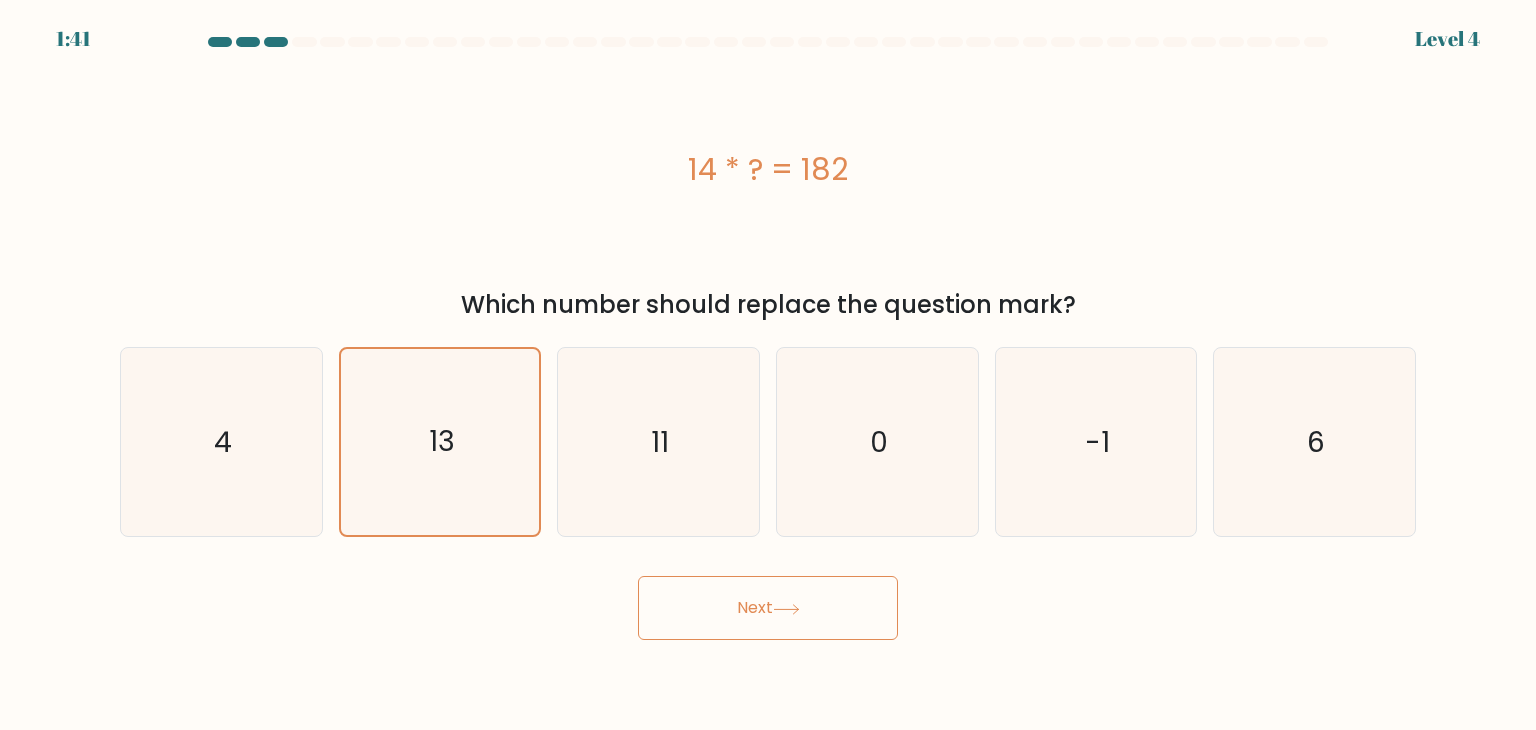 click on "Next" at bounding box center (768, 608) 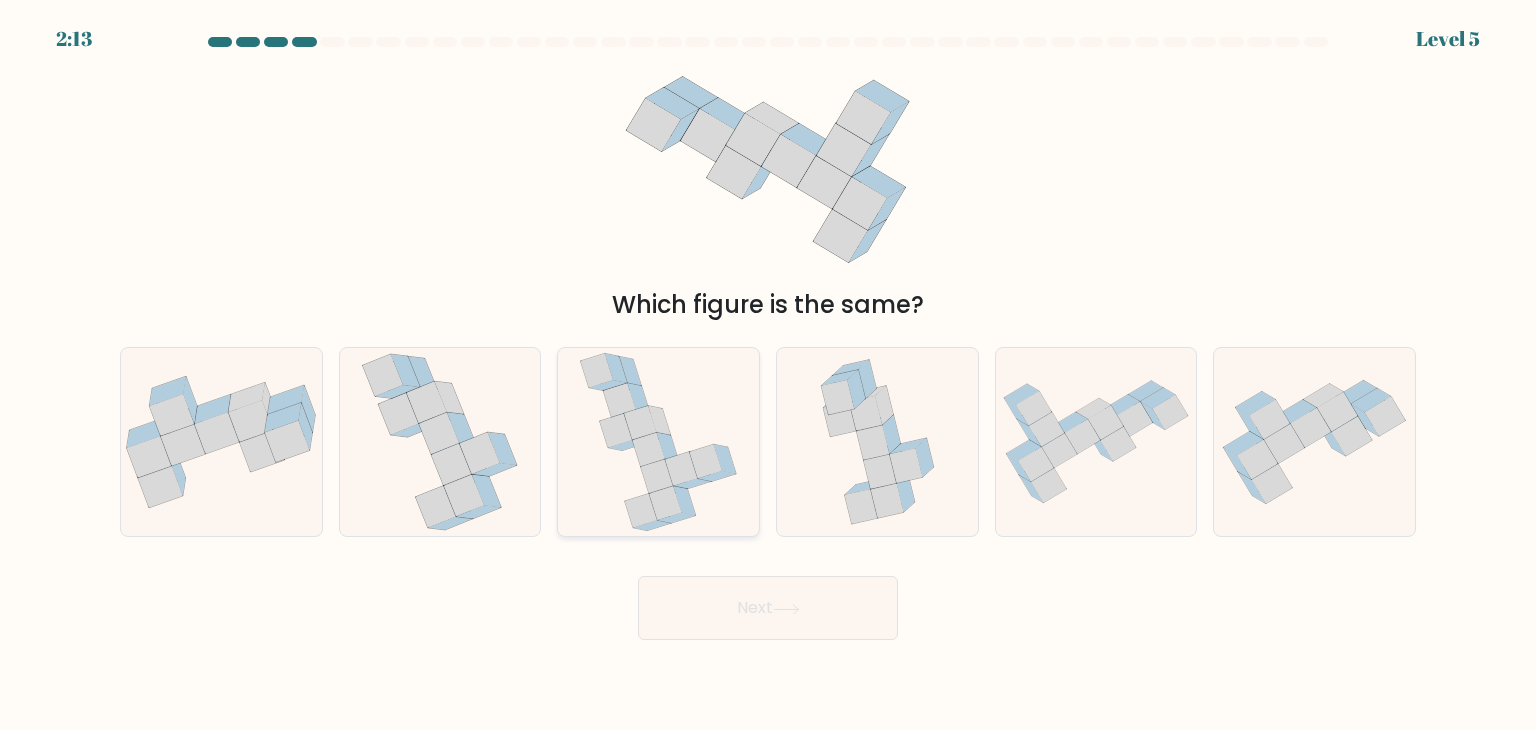 click at bounding box center [640, 423] 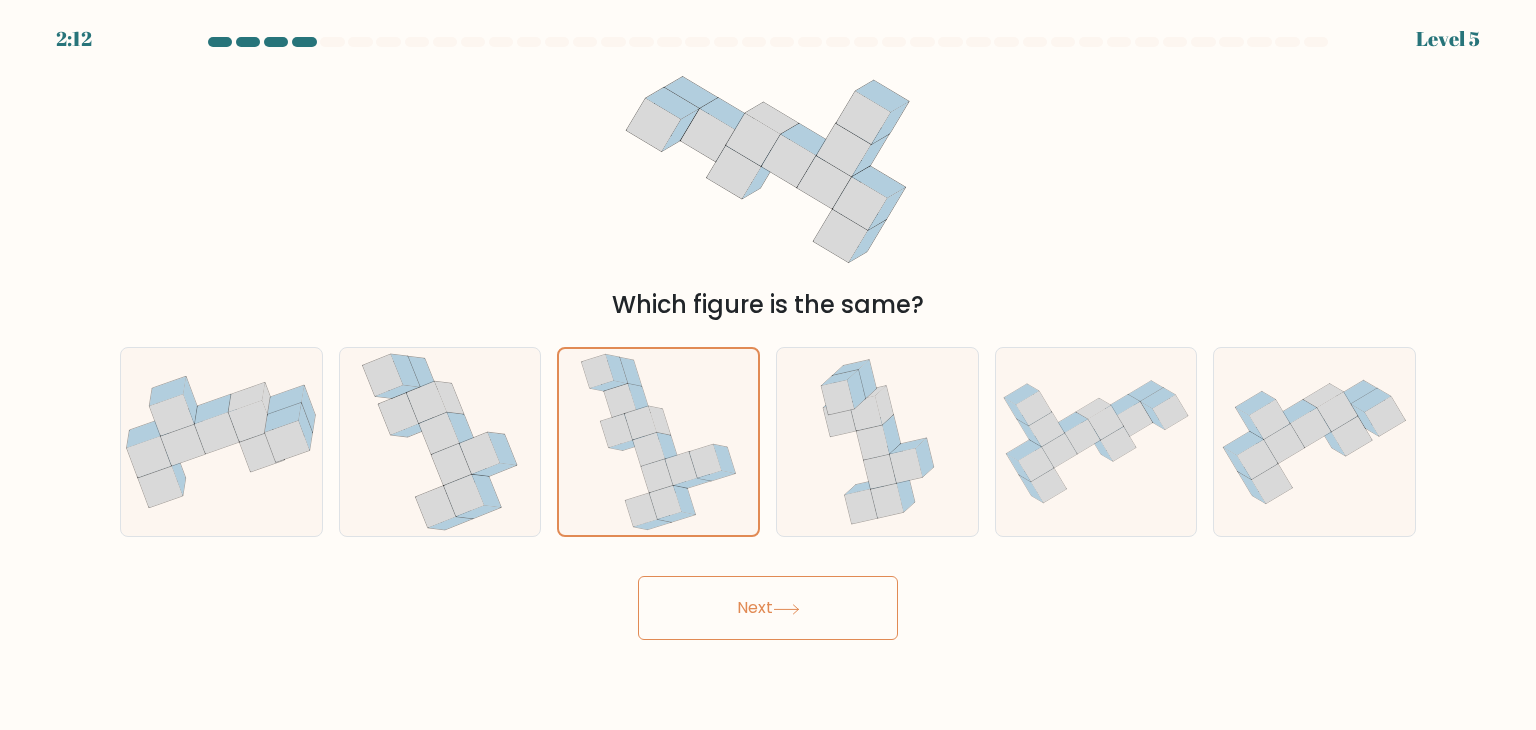 click on "Next" at bounding box center (768, 608) 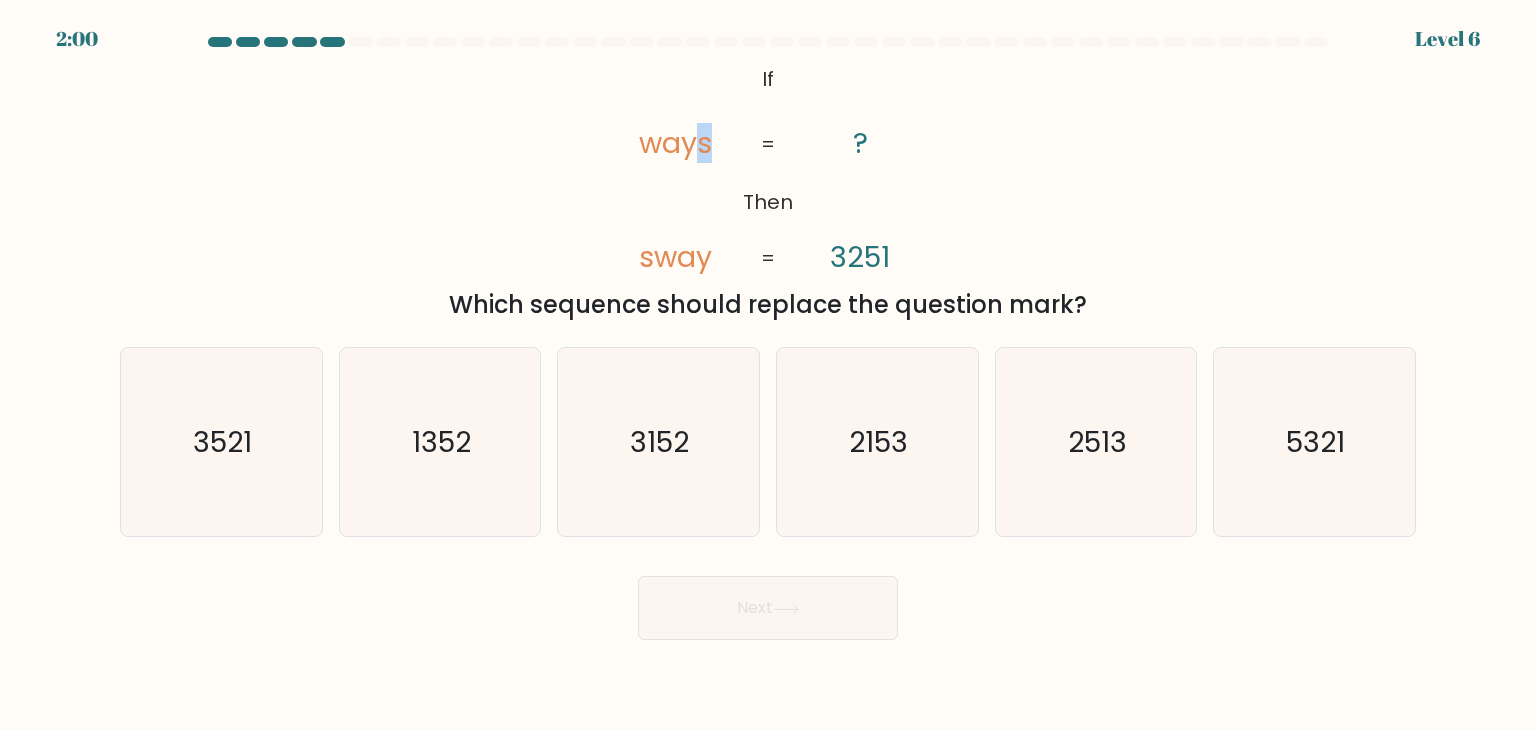 drag, startPoint x: 694, startPoint y: 139, endPoint x: 719, endPoint y: 143, distance: 25.317978 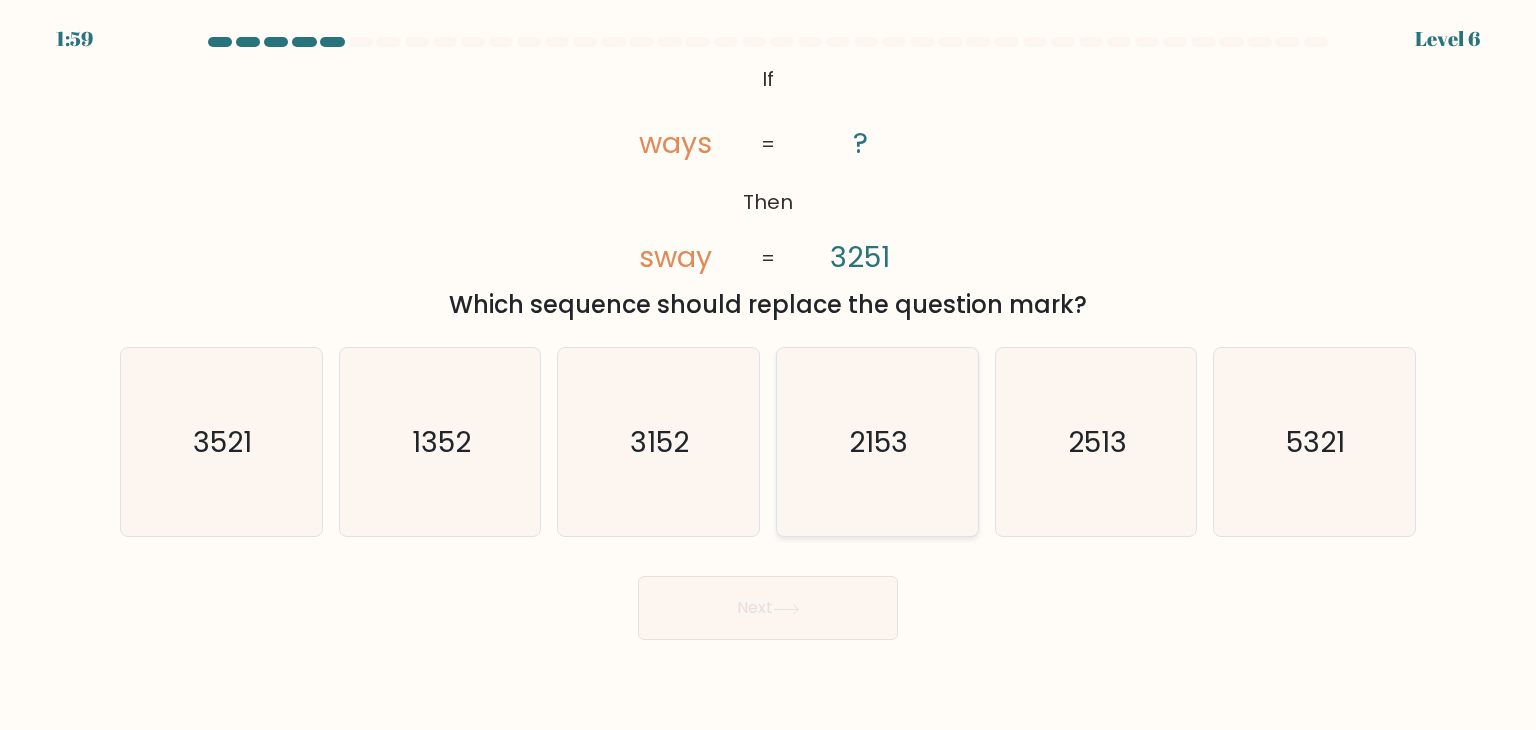 click on "2153" at bounding box center (877, 442) 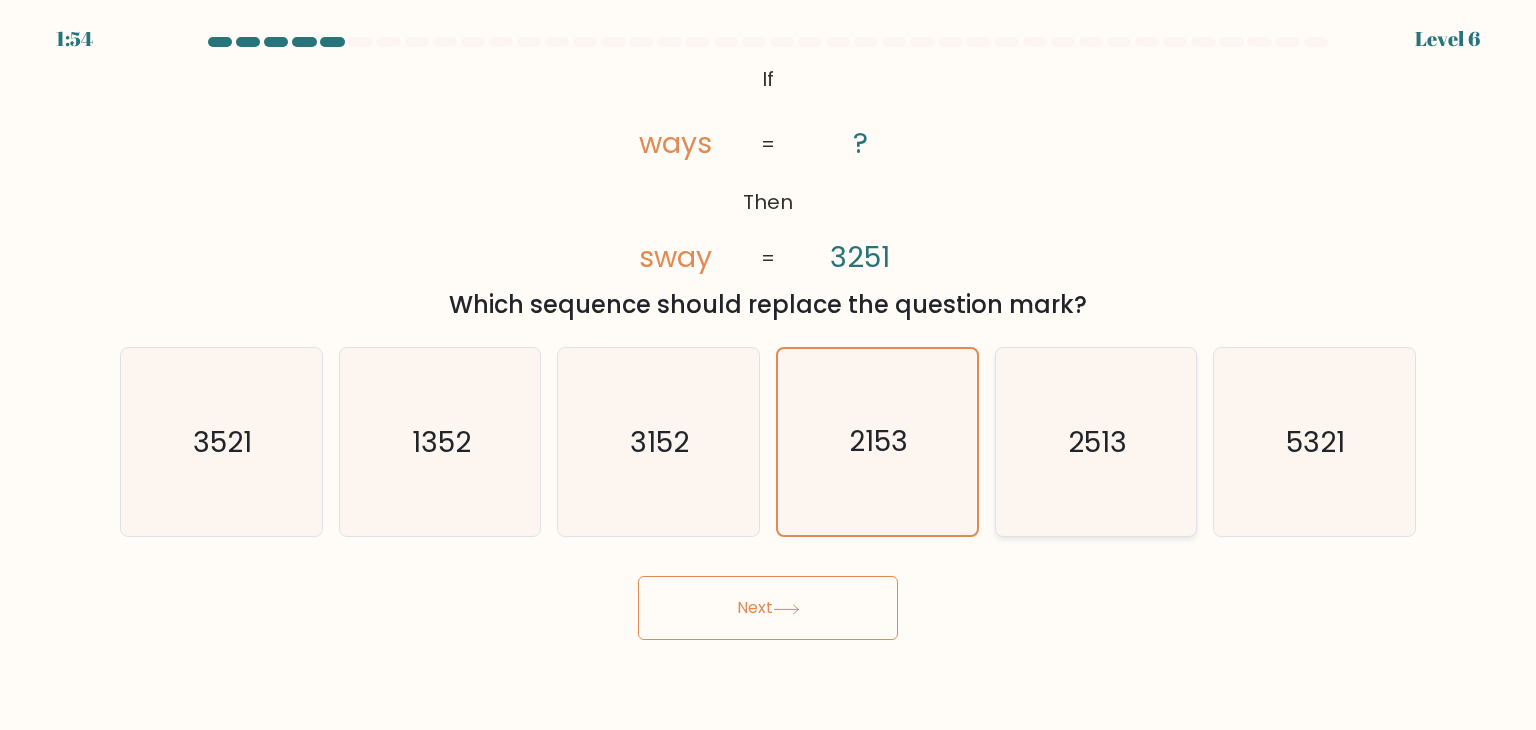 click on "2513" at bounding box center (1096, 442) 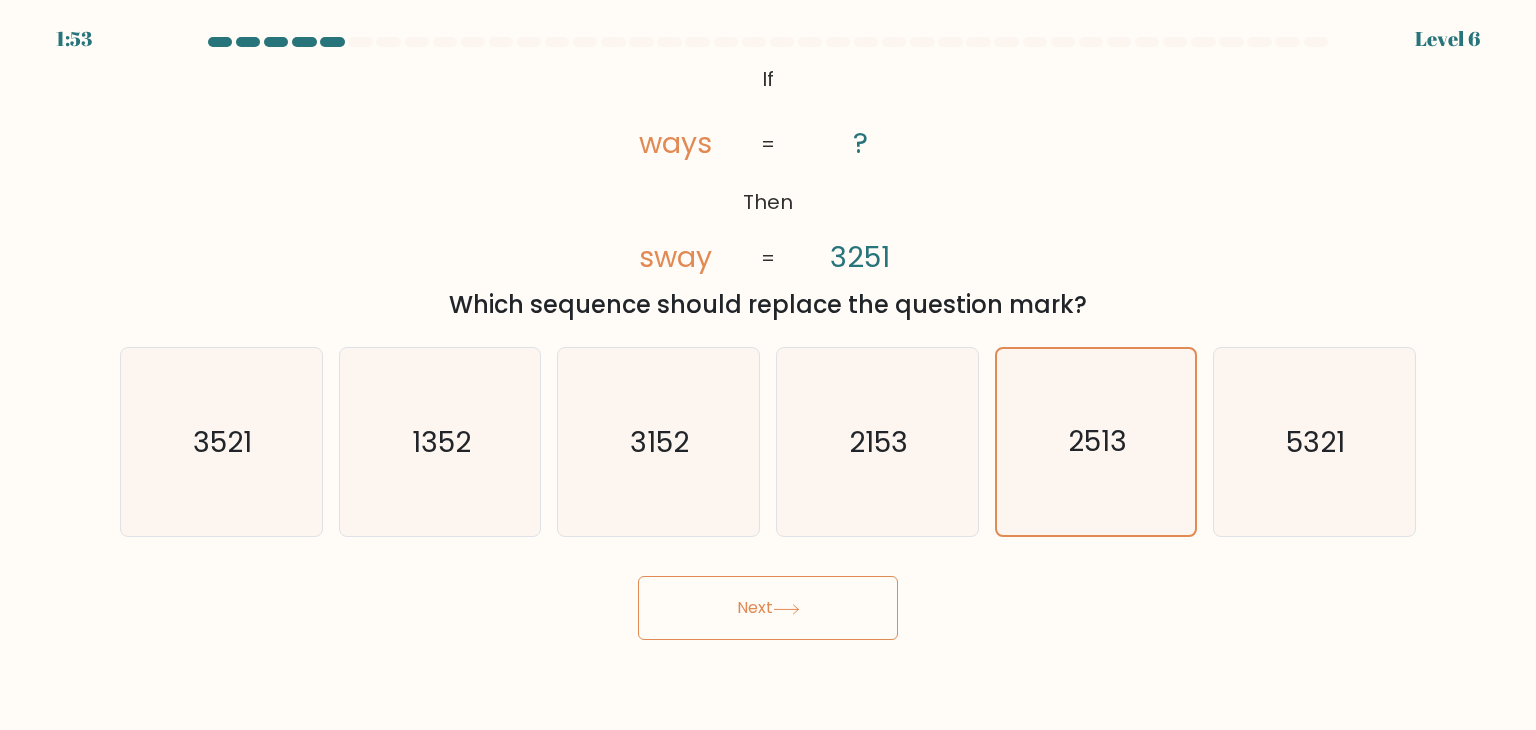 click at bounding box center (786, 609) 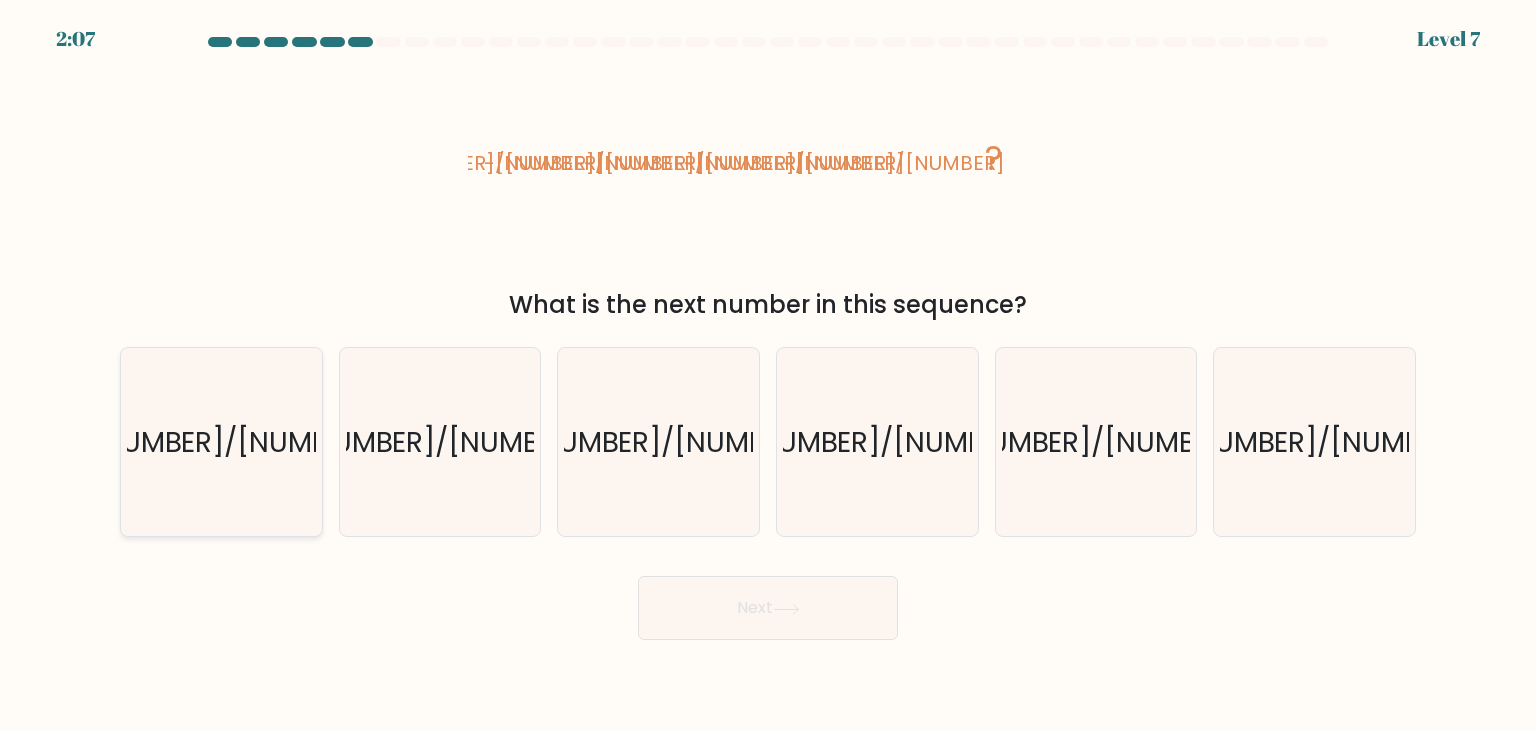 click on "-31/39" at bounding box center (221, 442) 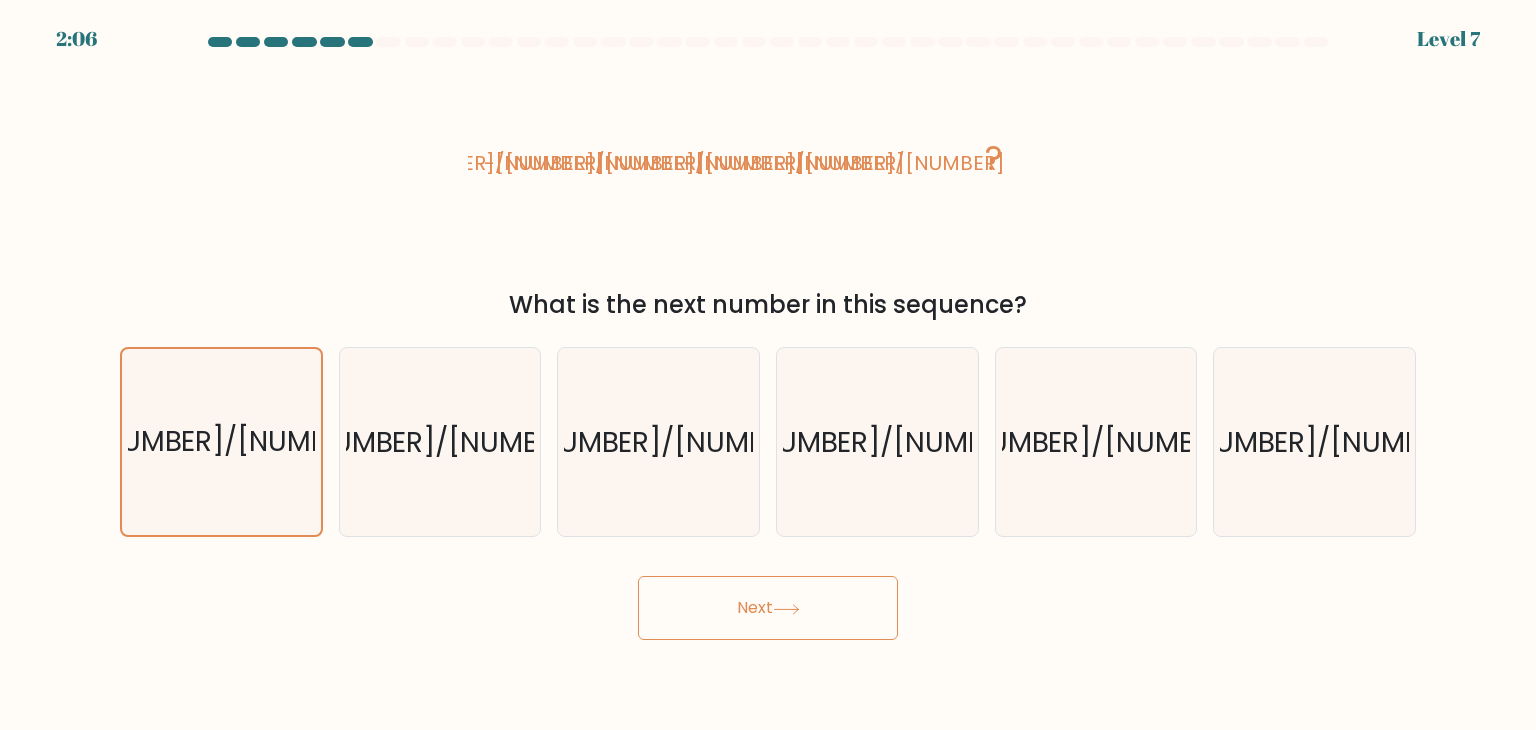 click on "Next" at bounding box center [768, 608] 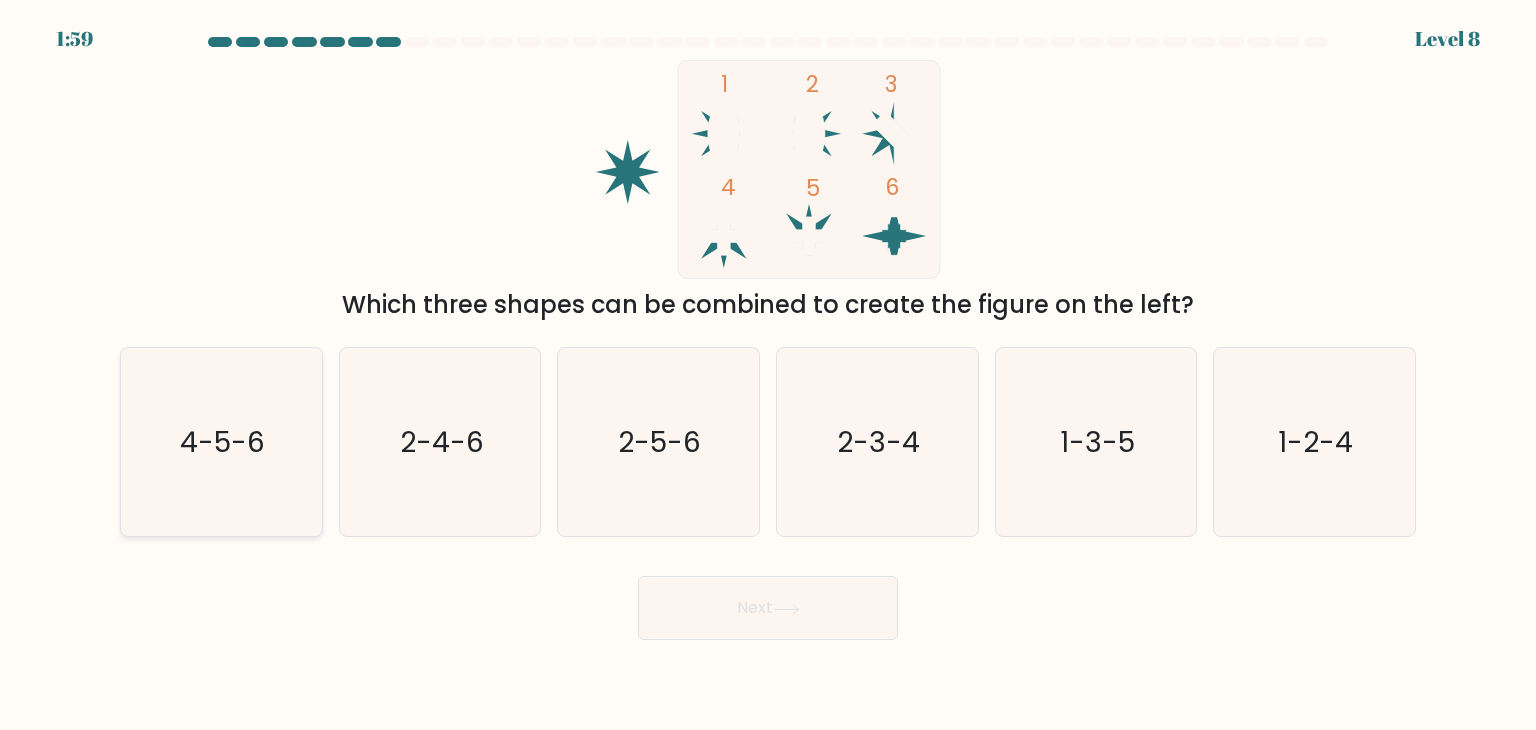 click on "4-5-6" at bounding box center [223, 442] 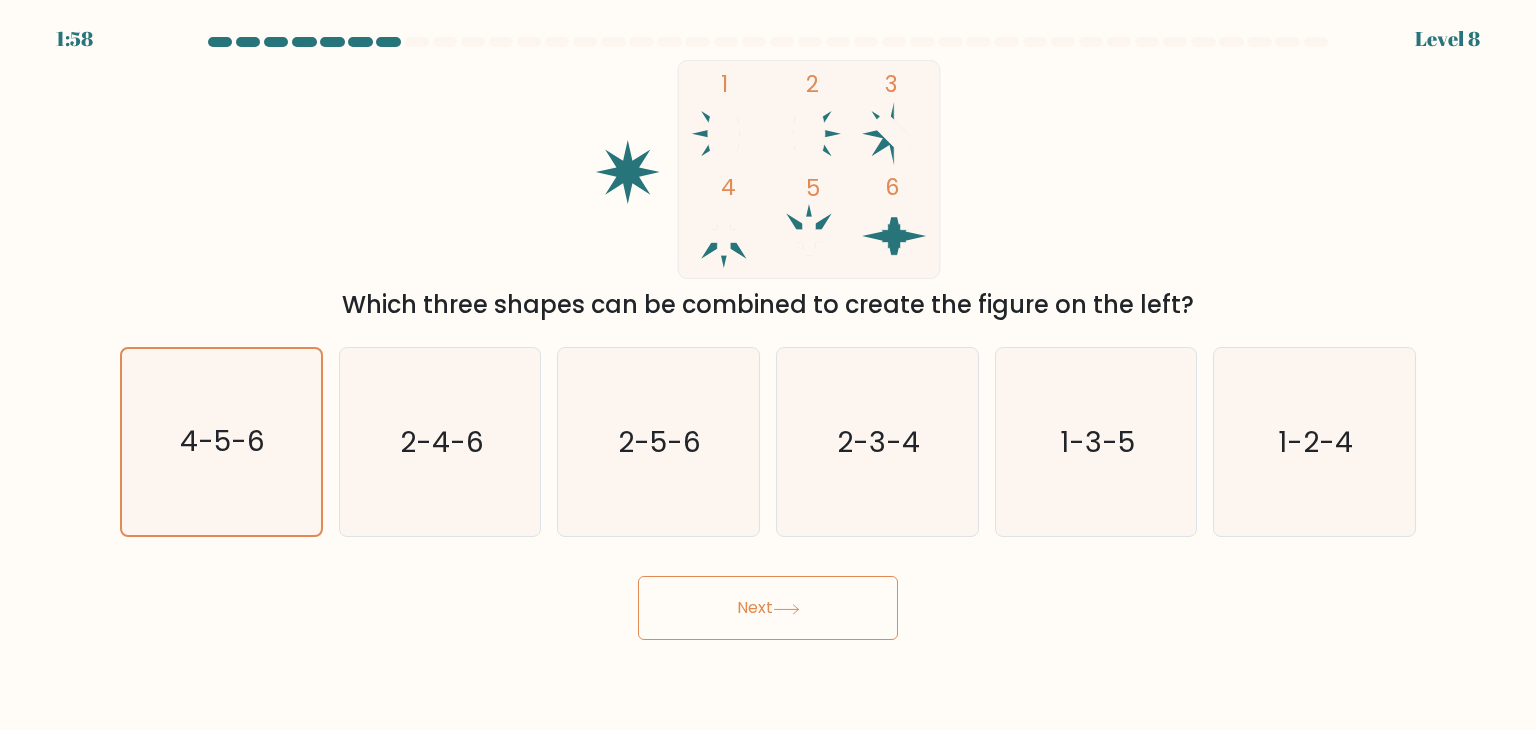 click on "Next" at bounding box center (768, 608) 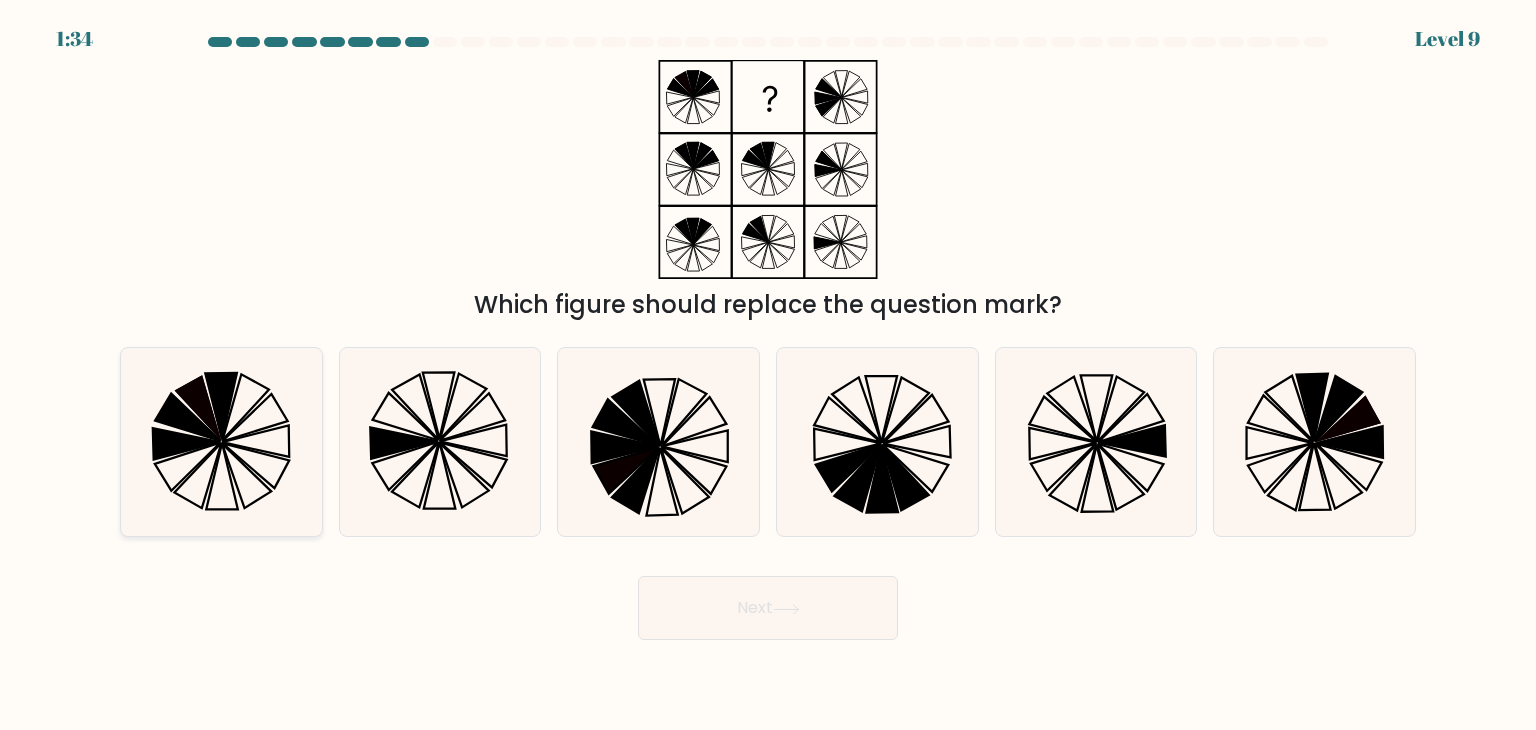 click at bounding box center (221, 442) 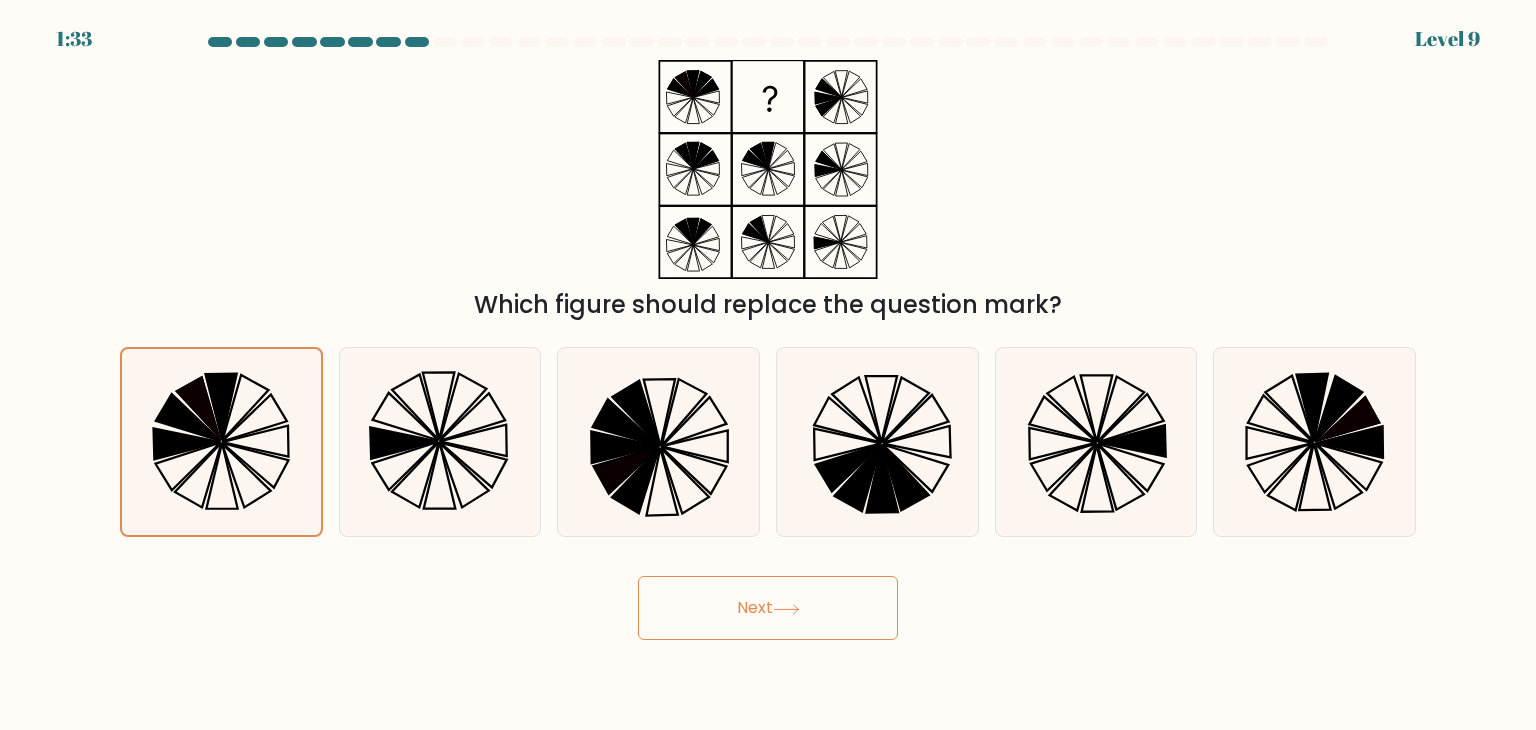 click on "Next" at bounding box center (768, 608) 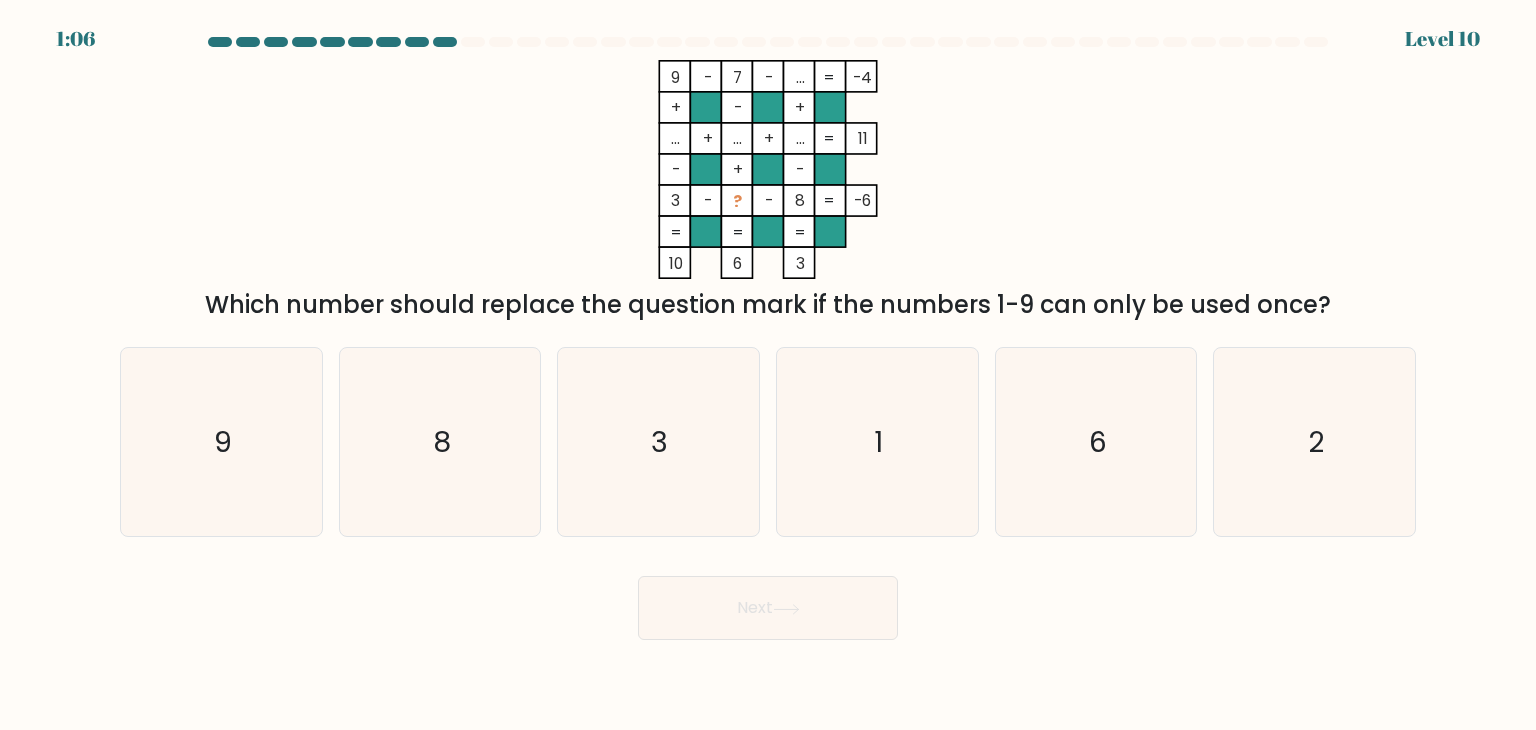click on "9    -    7    -    ...    -4    +    -    +    ...    +    ...    +    ...    11    -    +    -    3    -    ?    -    8    =   -6    =   =   =   =   10    6    3    =" at bounding box center [768, 169] 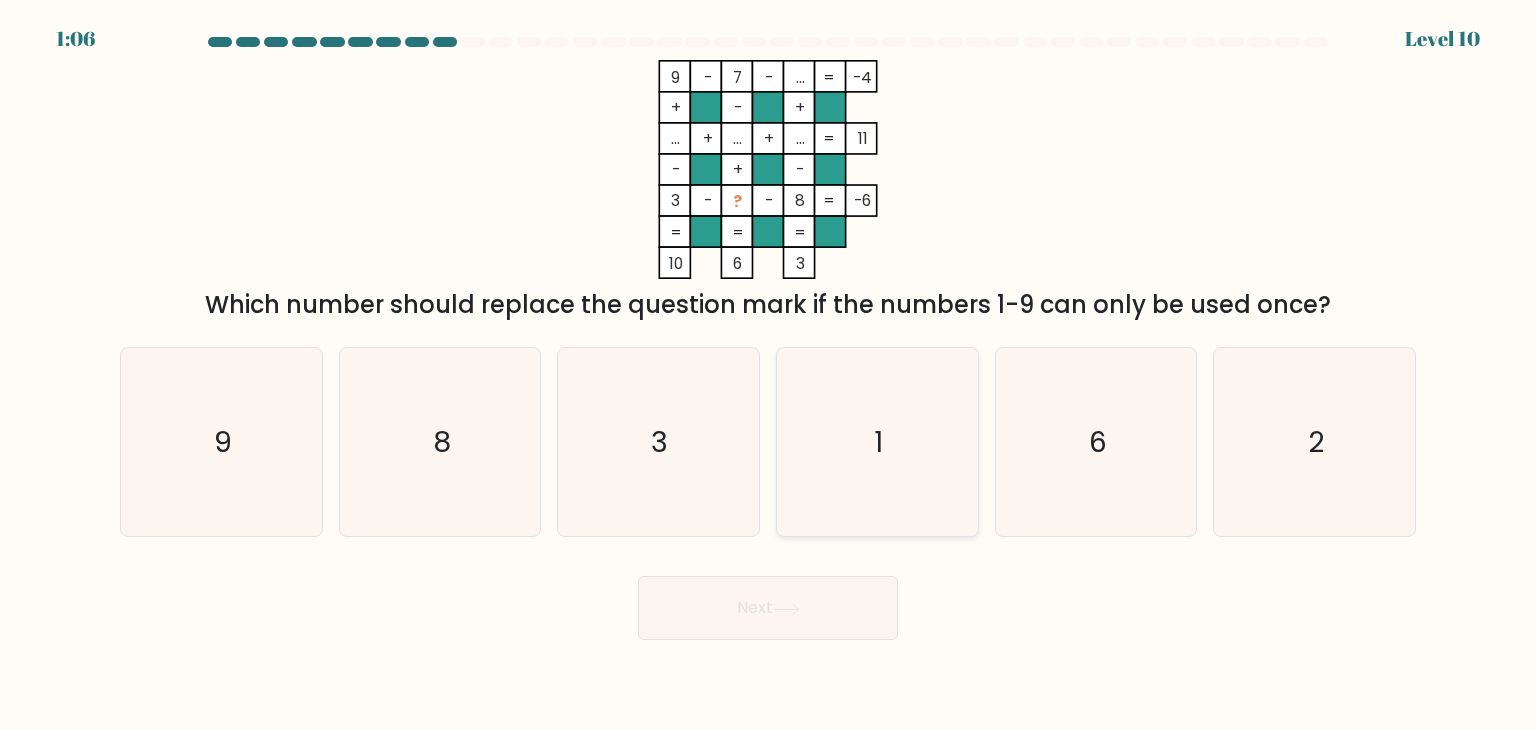 click on "1" at bounding box center [877, 442] 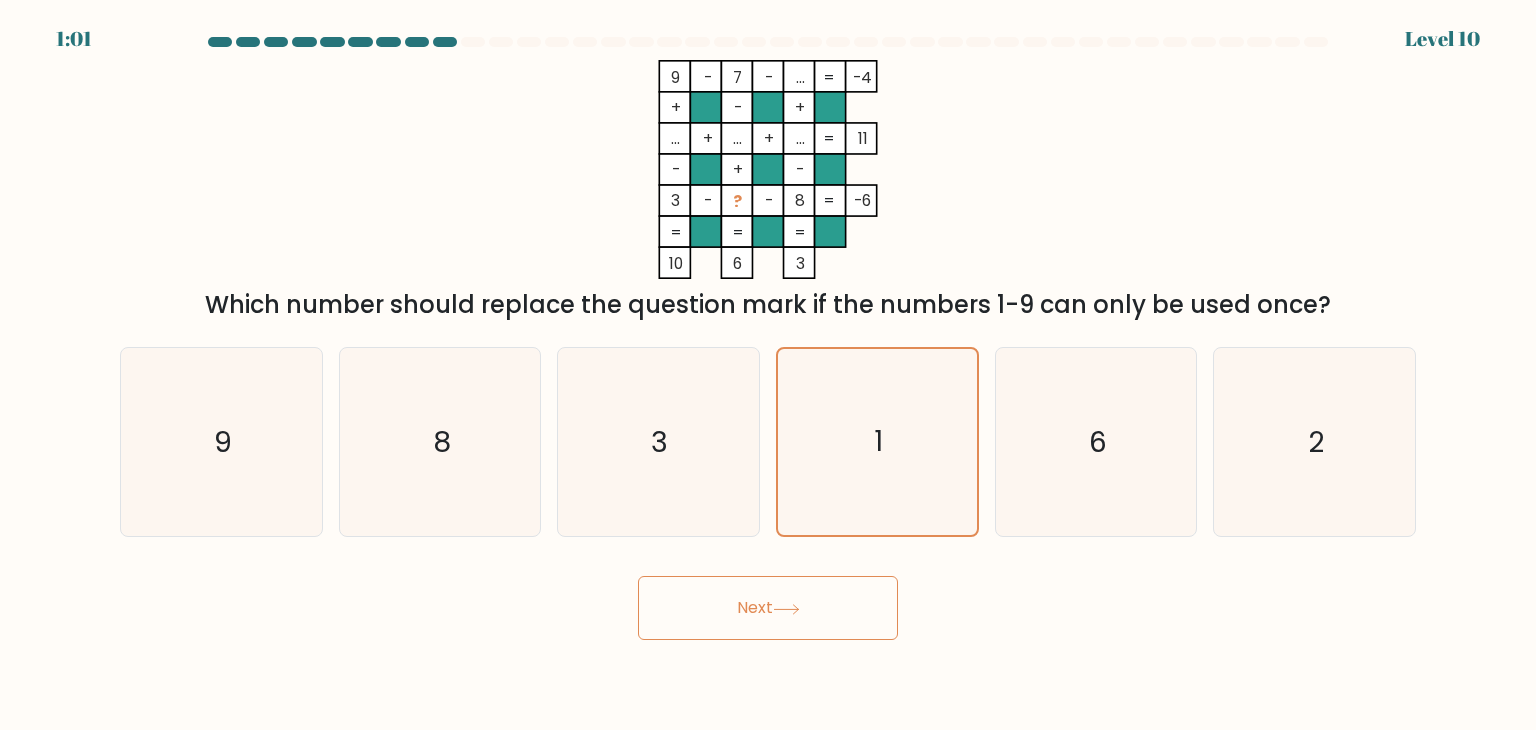click at bounding box center (786, 609) 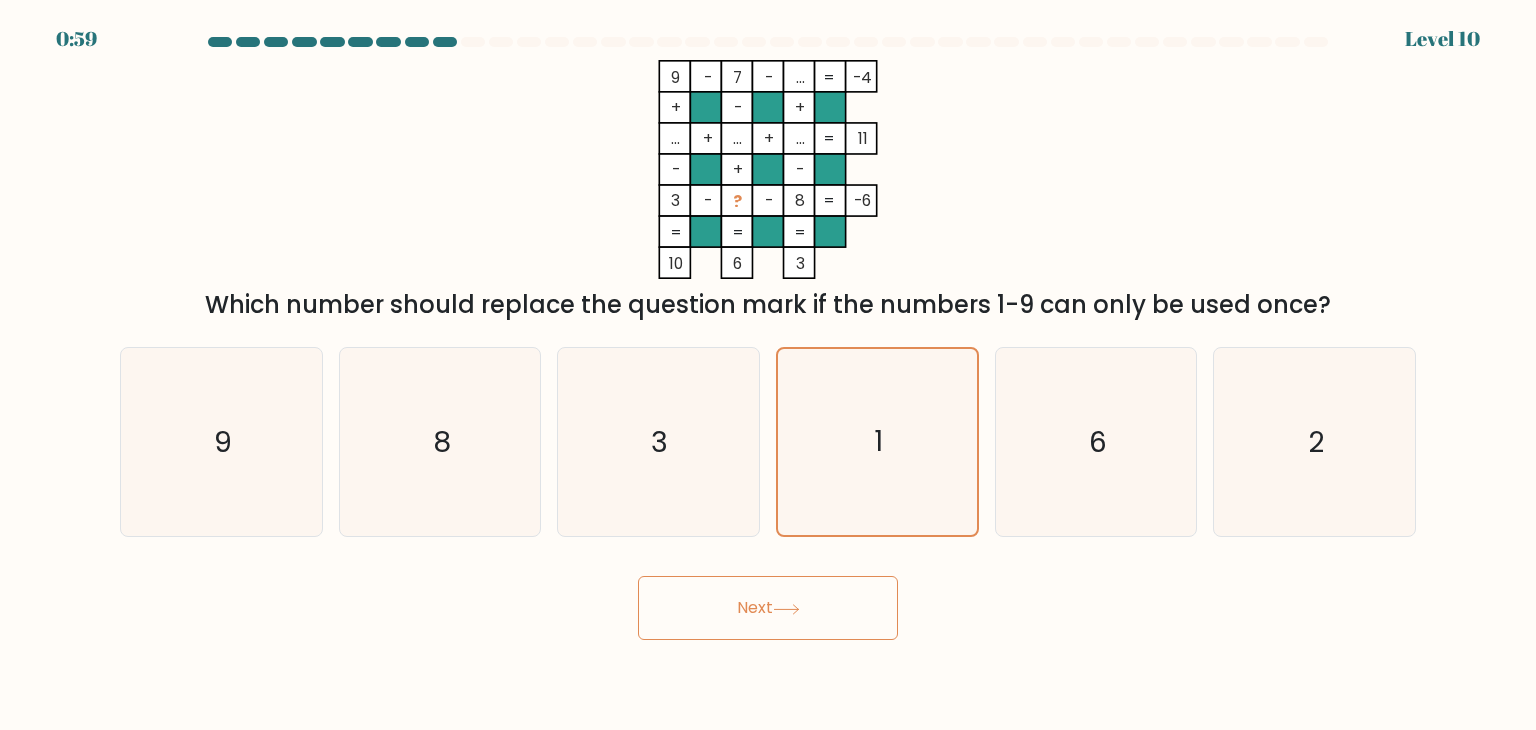 click on "Next" at bounding box center (768, 608) 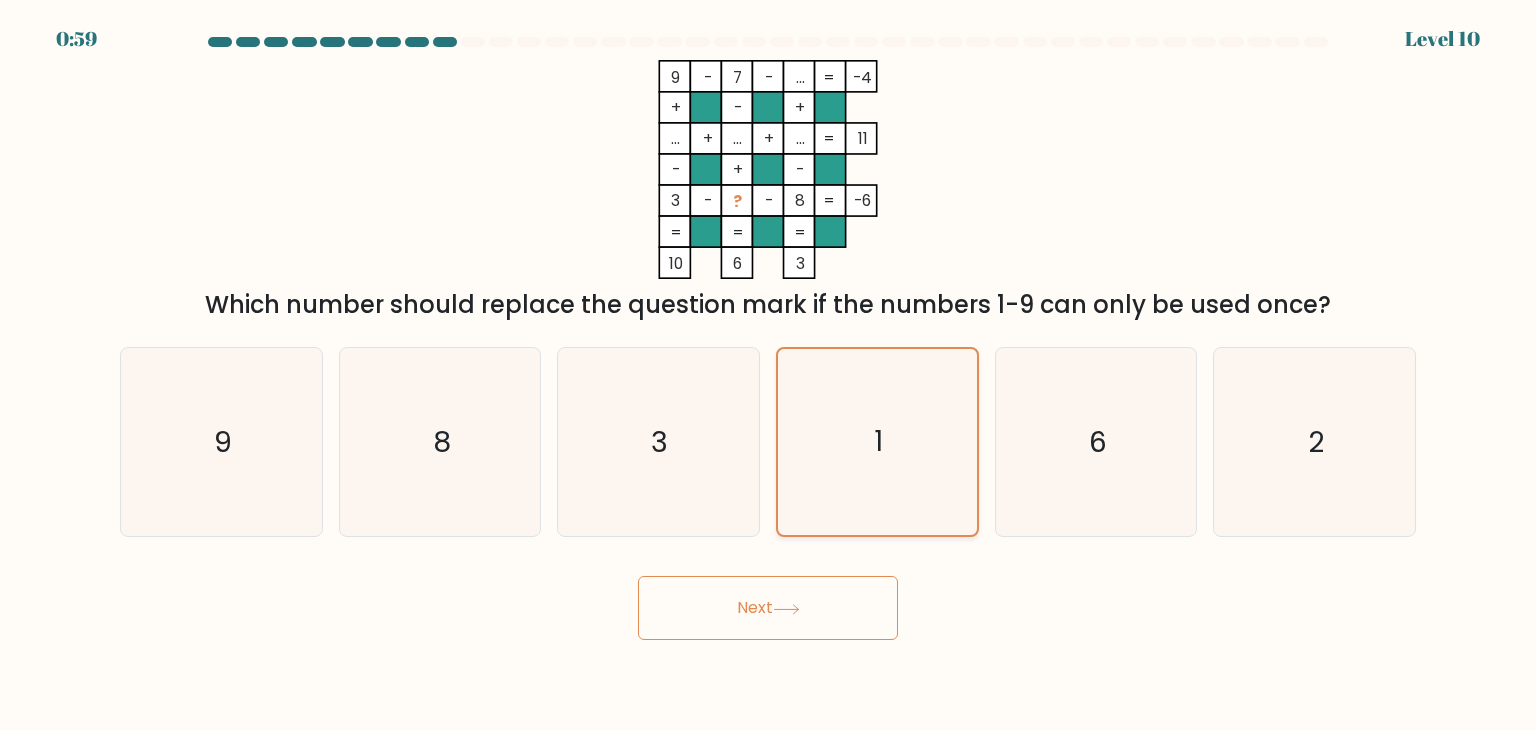 click on "1" at bounding box center [877, 442] 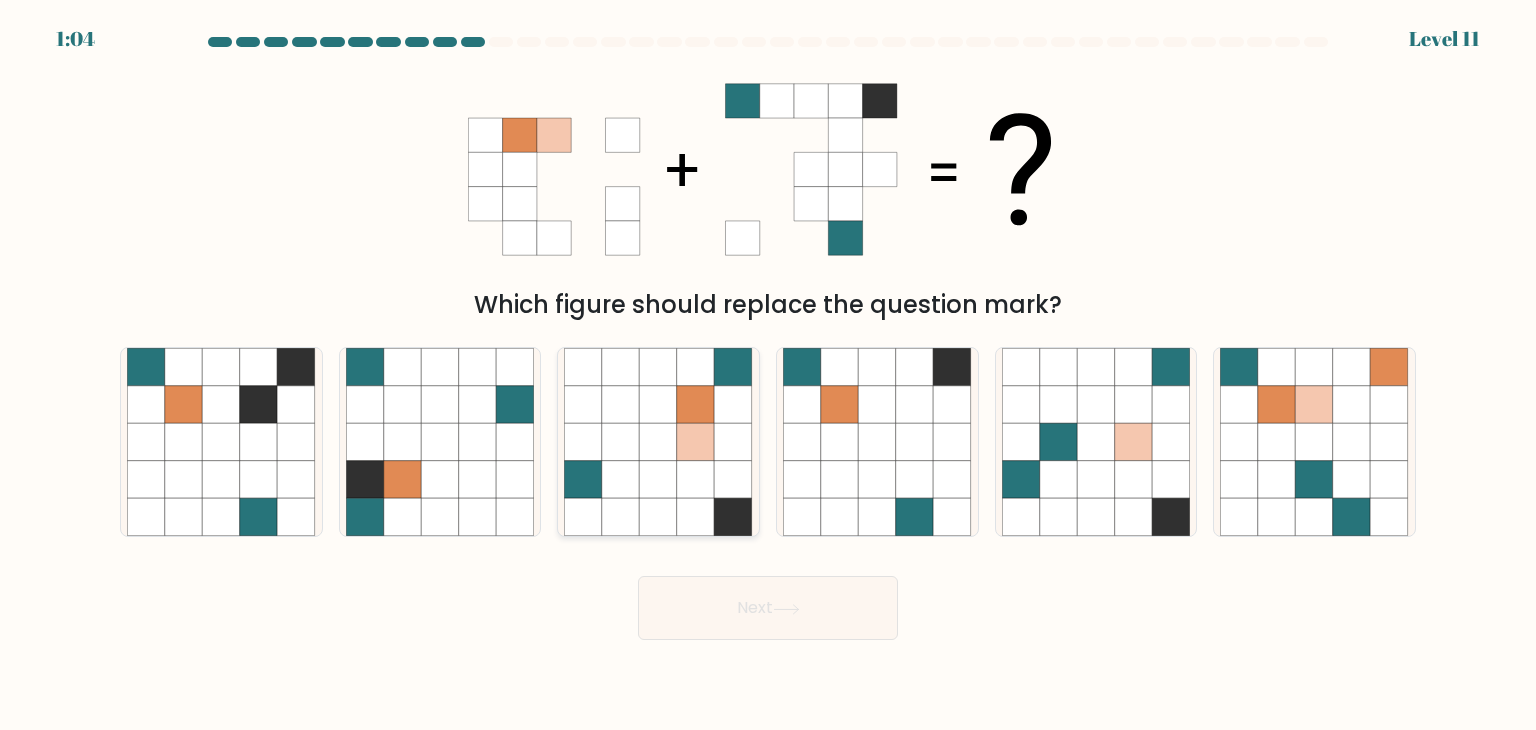 click at bounding box center (621, 480) 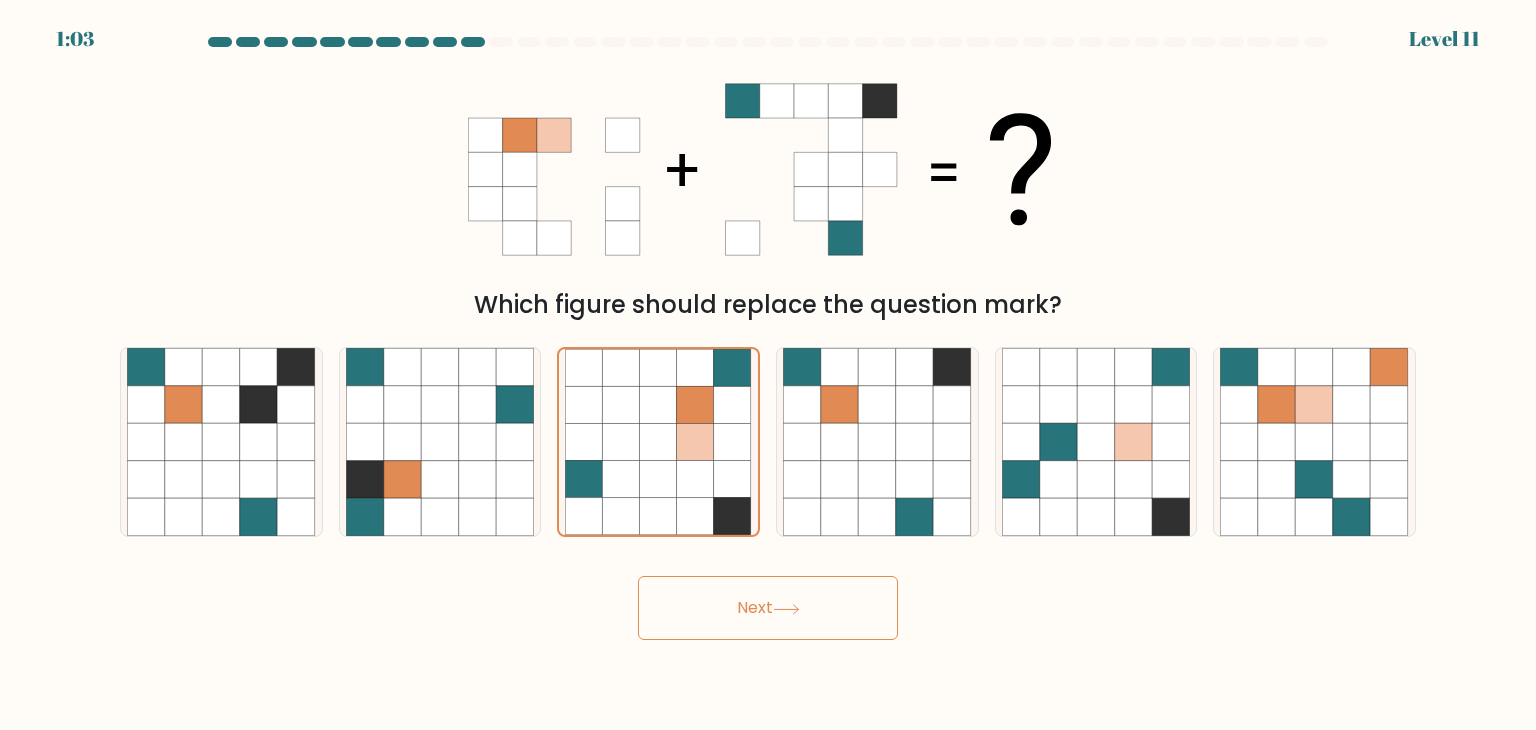 click on "Next" at bounding box center [768, 608] 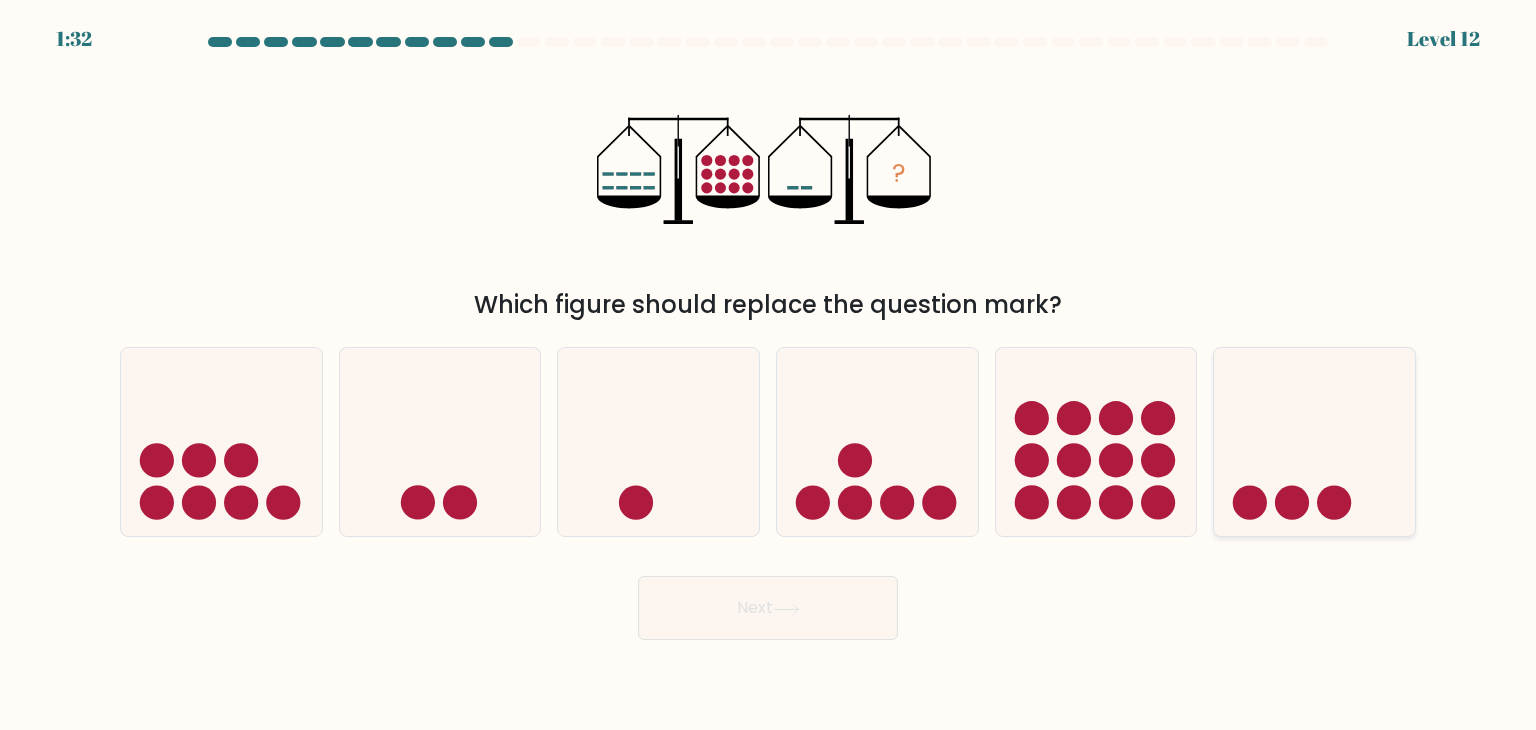 click at bounding box center (1292, 503) 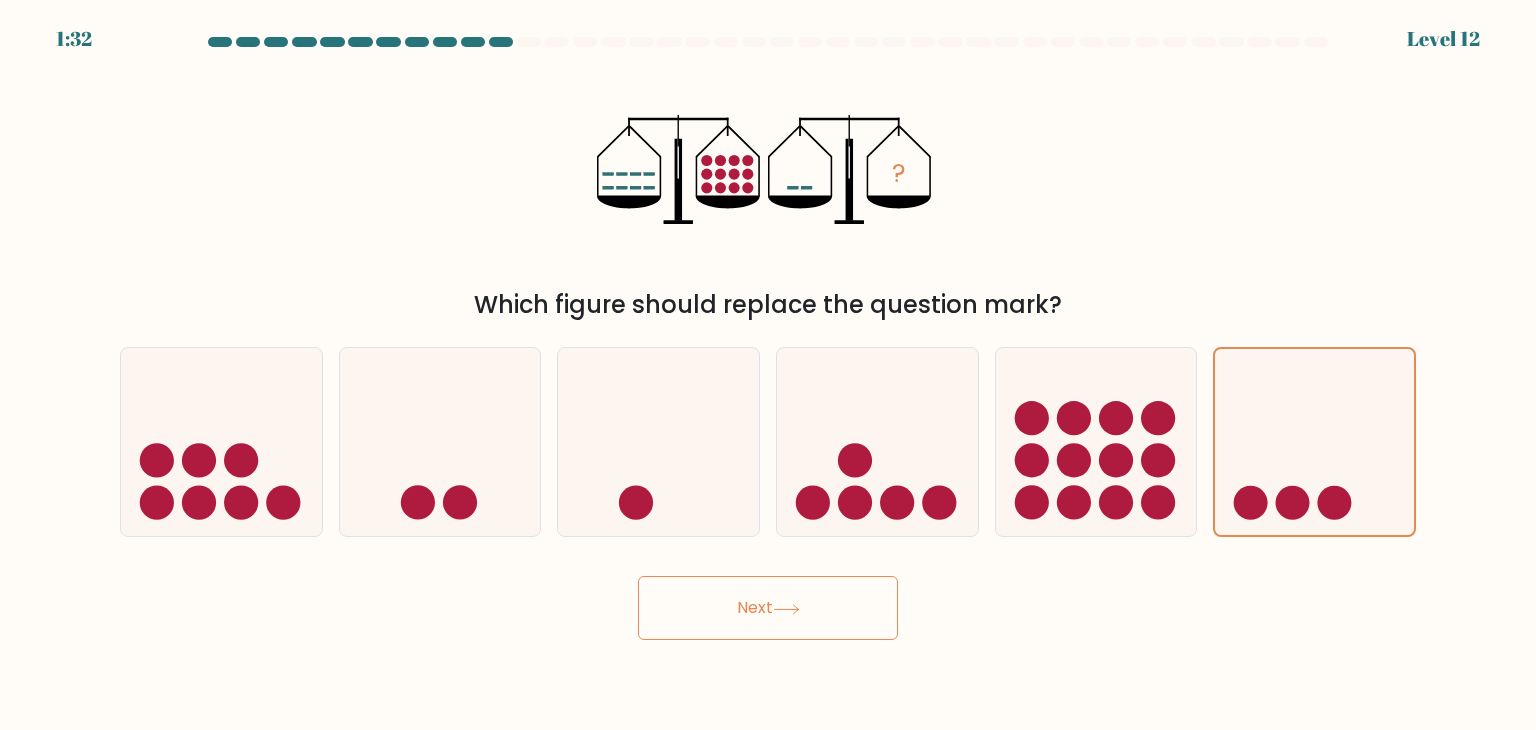 click on "Next" at bounding box center (768, 608) 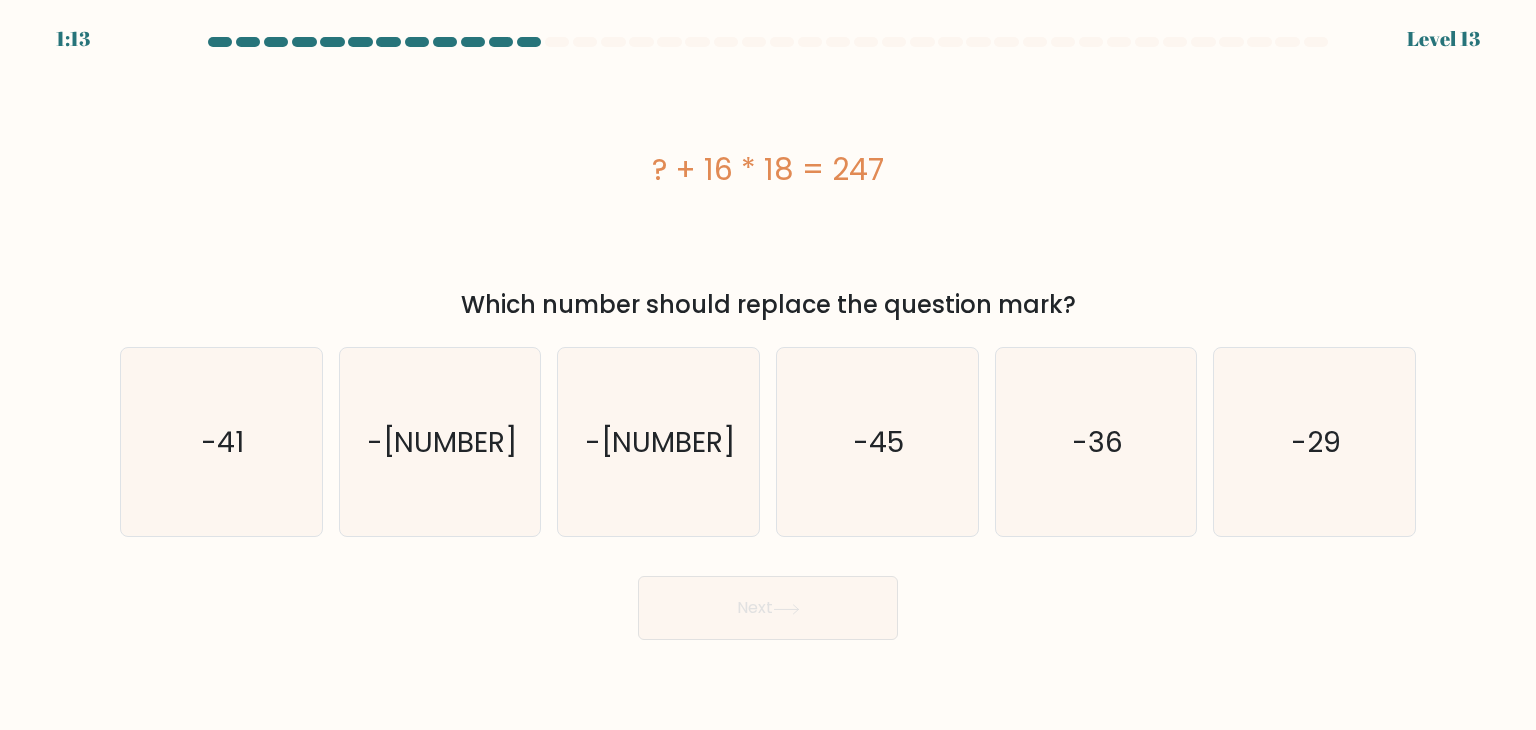 click on "? + 16 * 18 = 247" at bounding box center (768, 169) 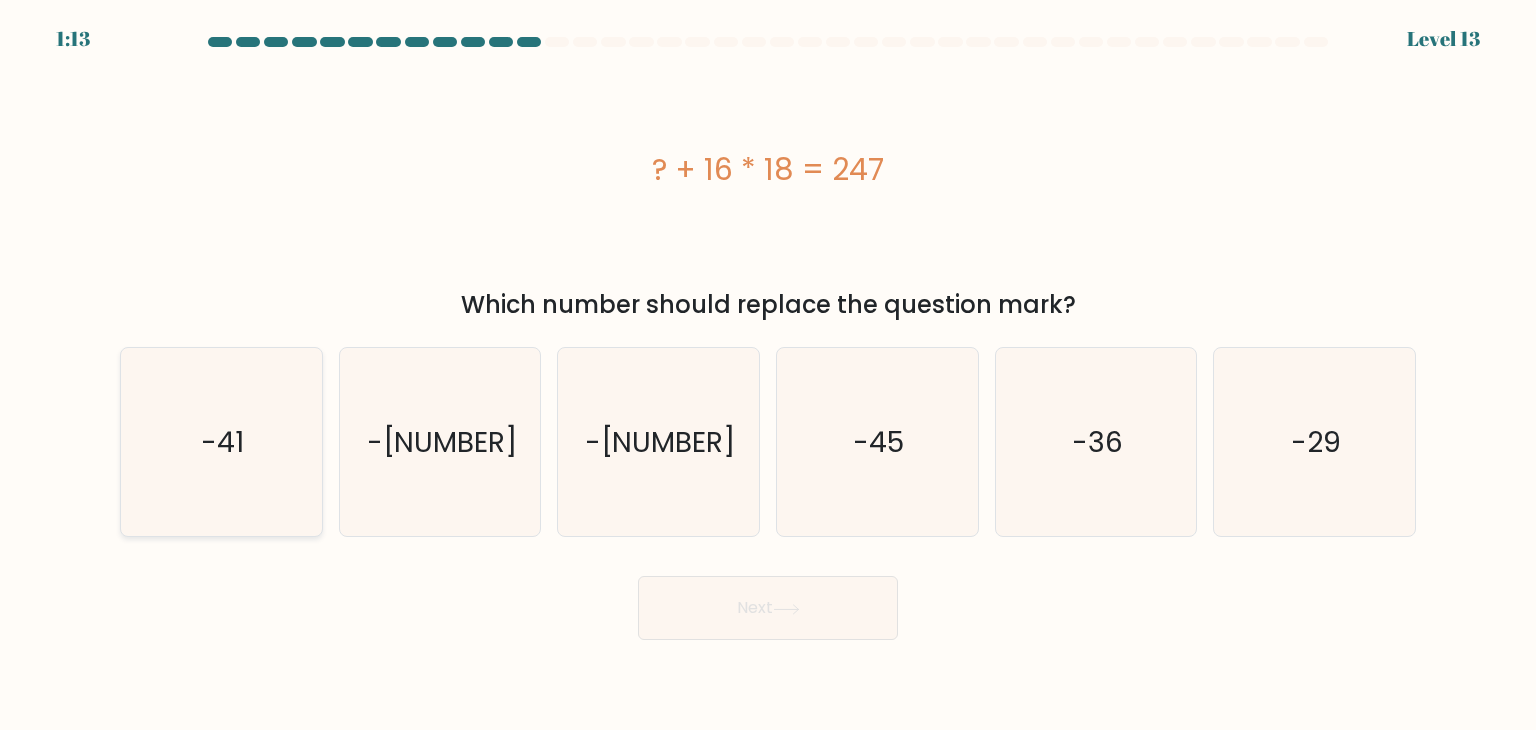 click on "-41" at bounding box center [221, 442] 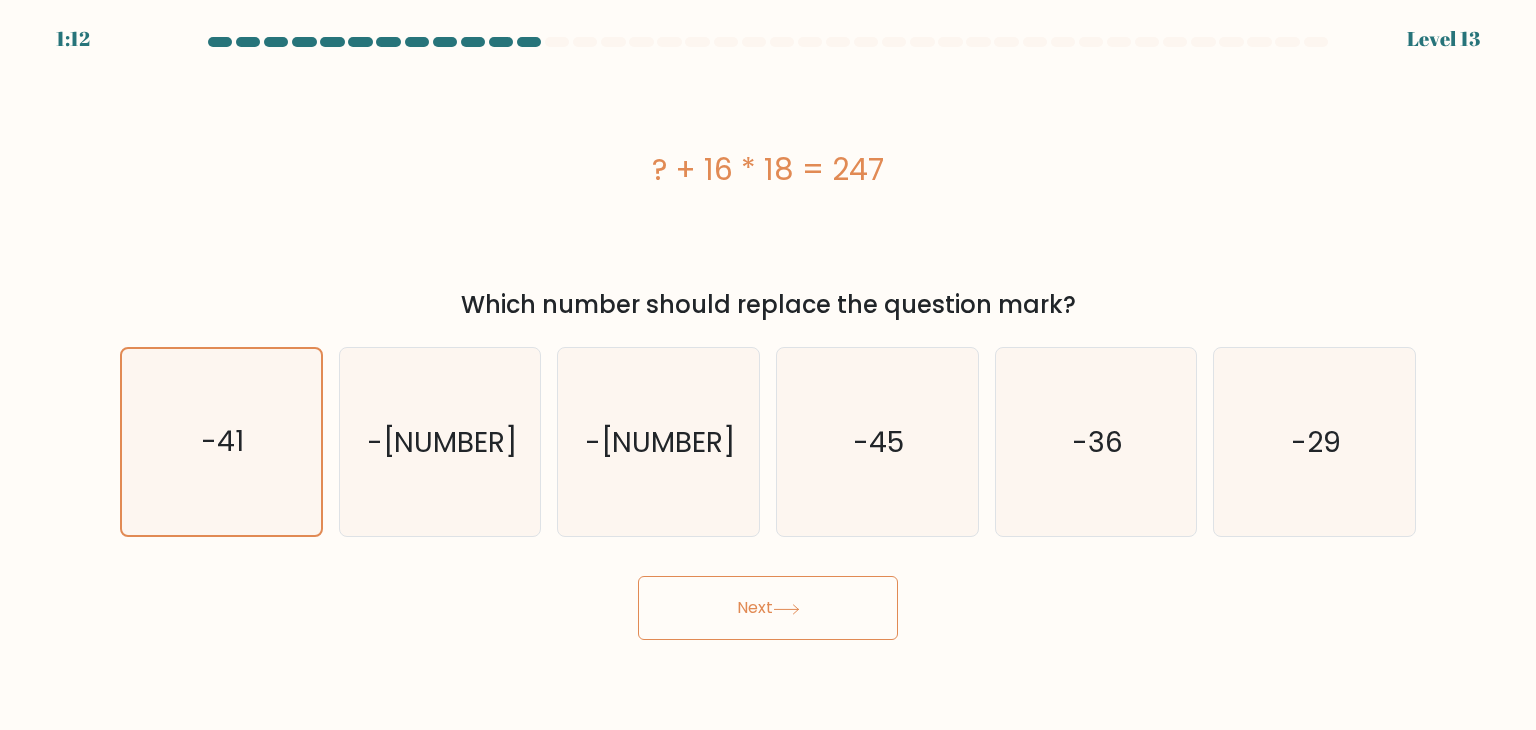 click on "1:12
Level 13" at bounding box center (768, 365) 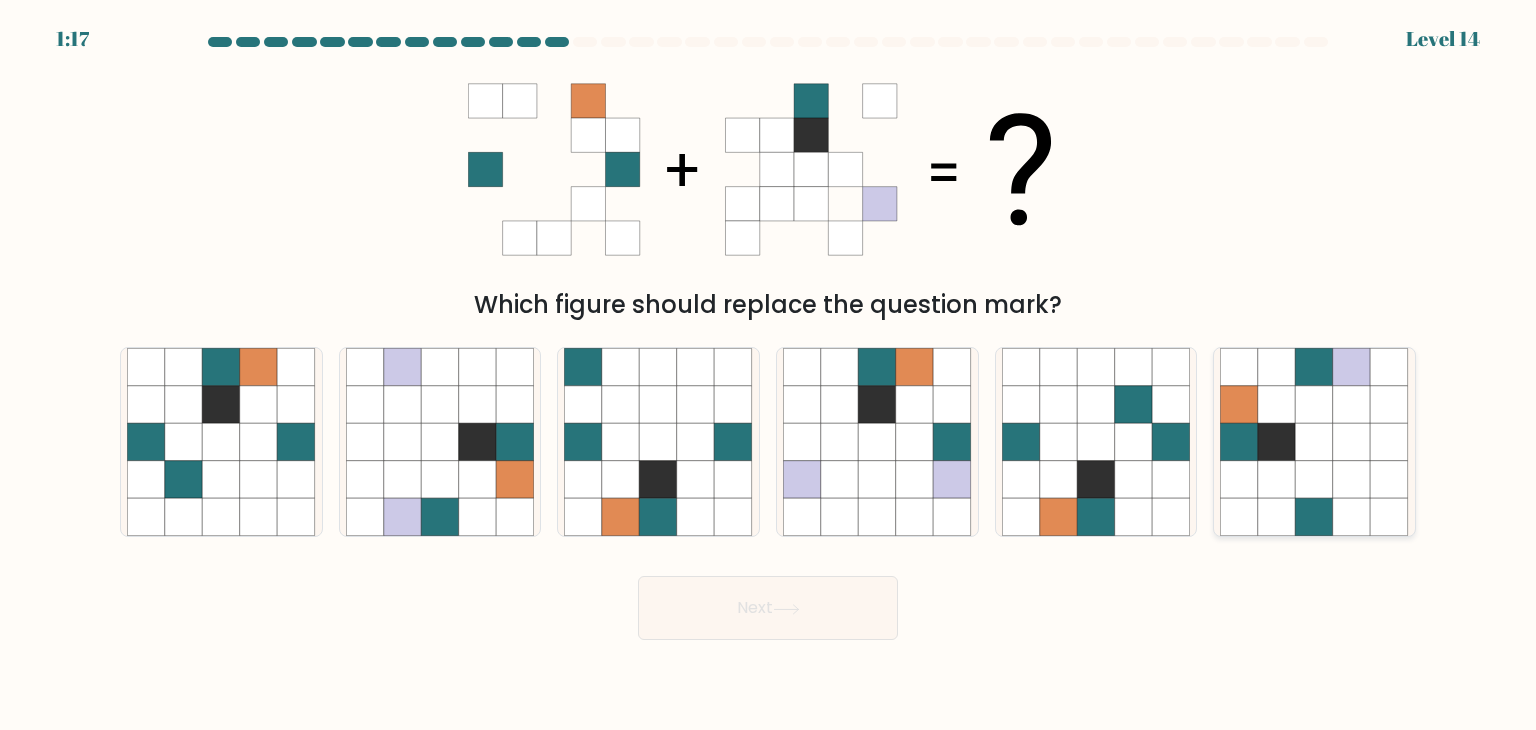 click at bounding box center (1352, 367) 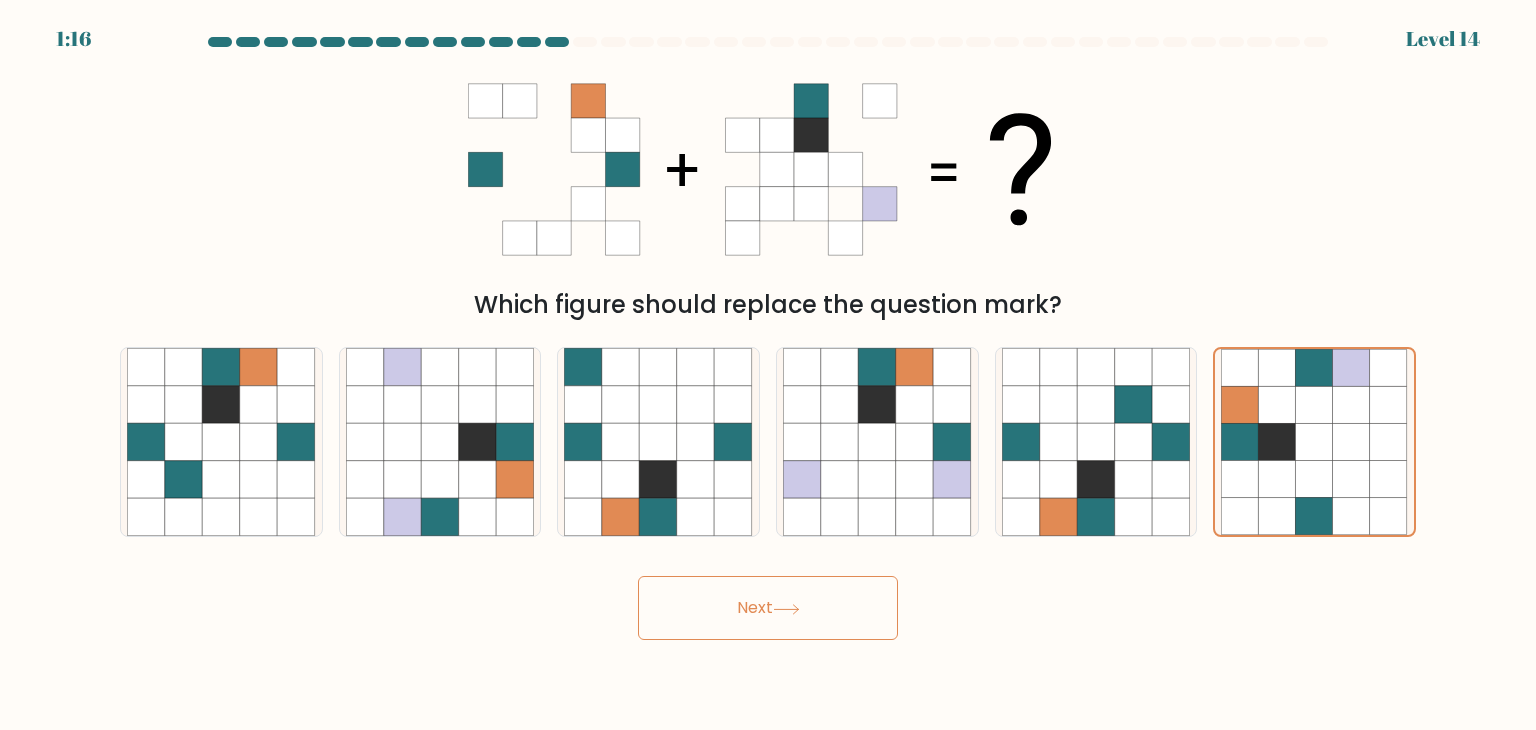 drag, startPoint x: 862, startPoint y: 565, endPoint x: 848, endPoint y: 575, distance: 17.20465 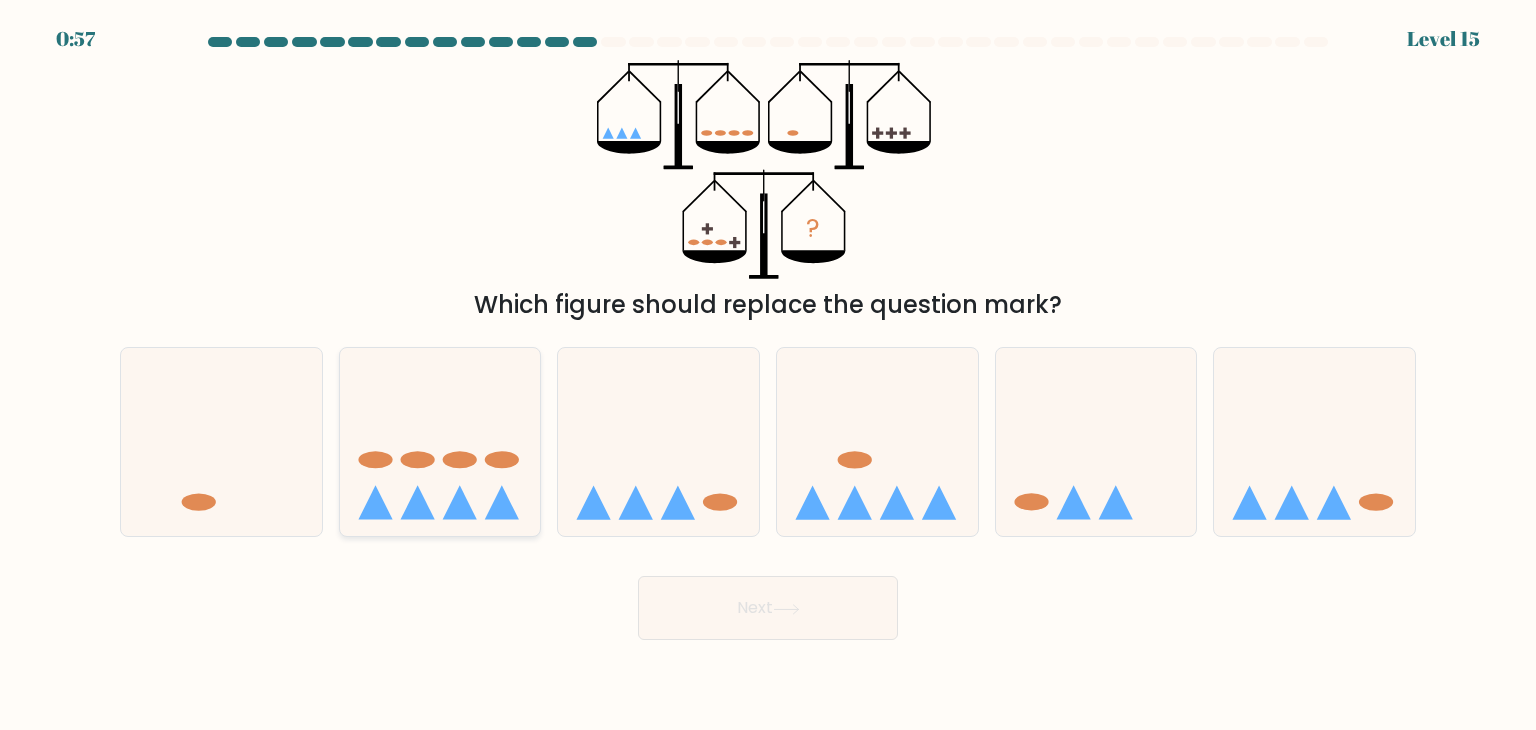 click at bounding box center (440, 442) 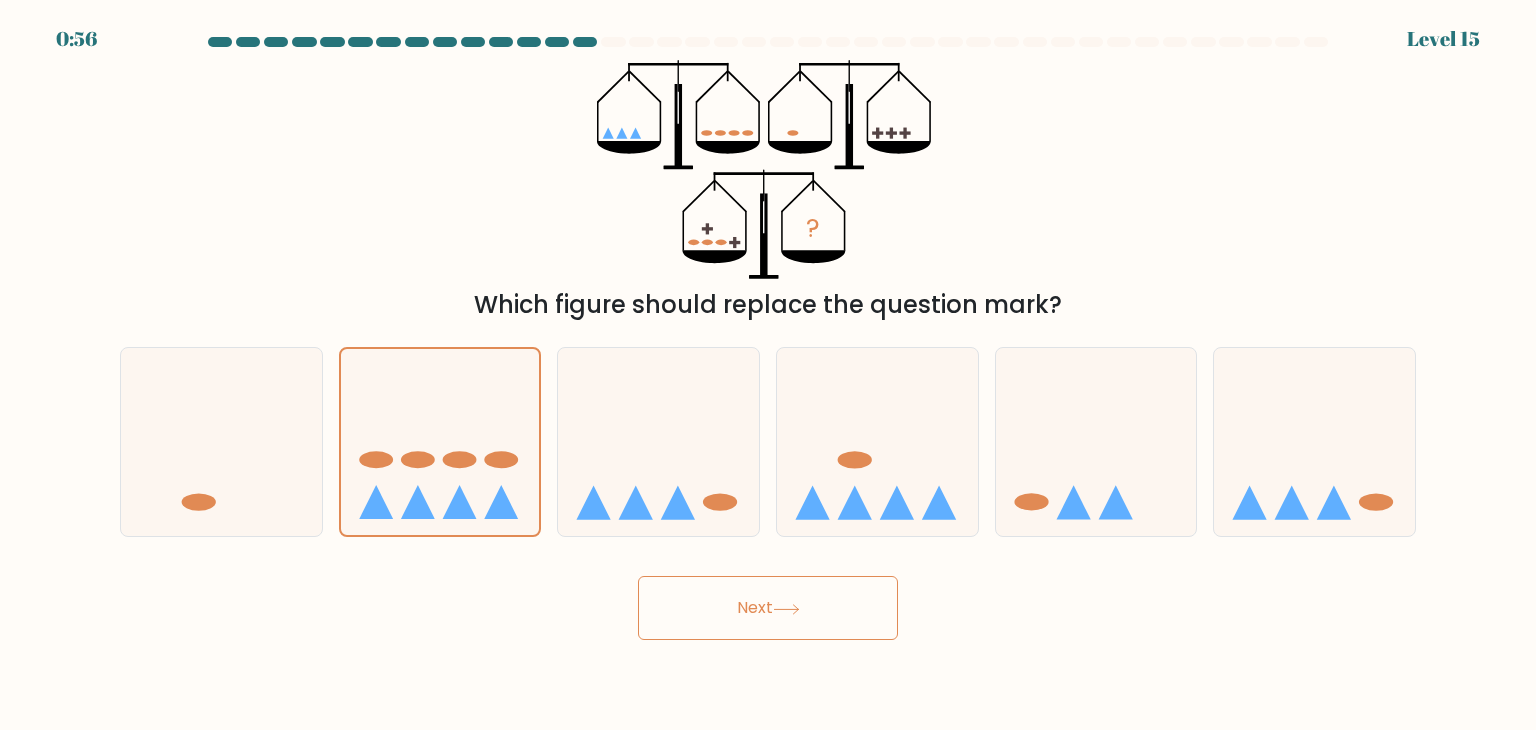 click on "Next" at bounding box center (768, 608) 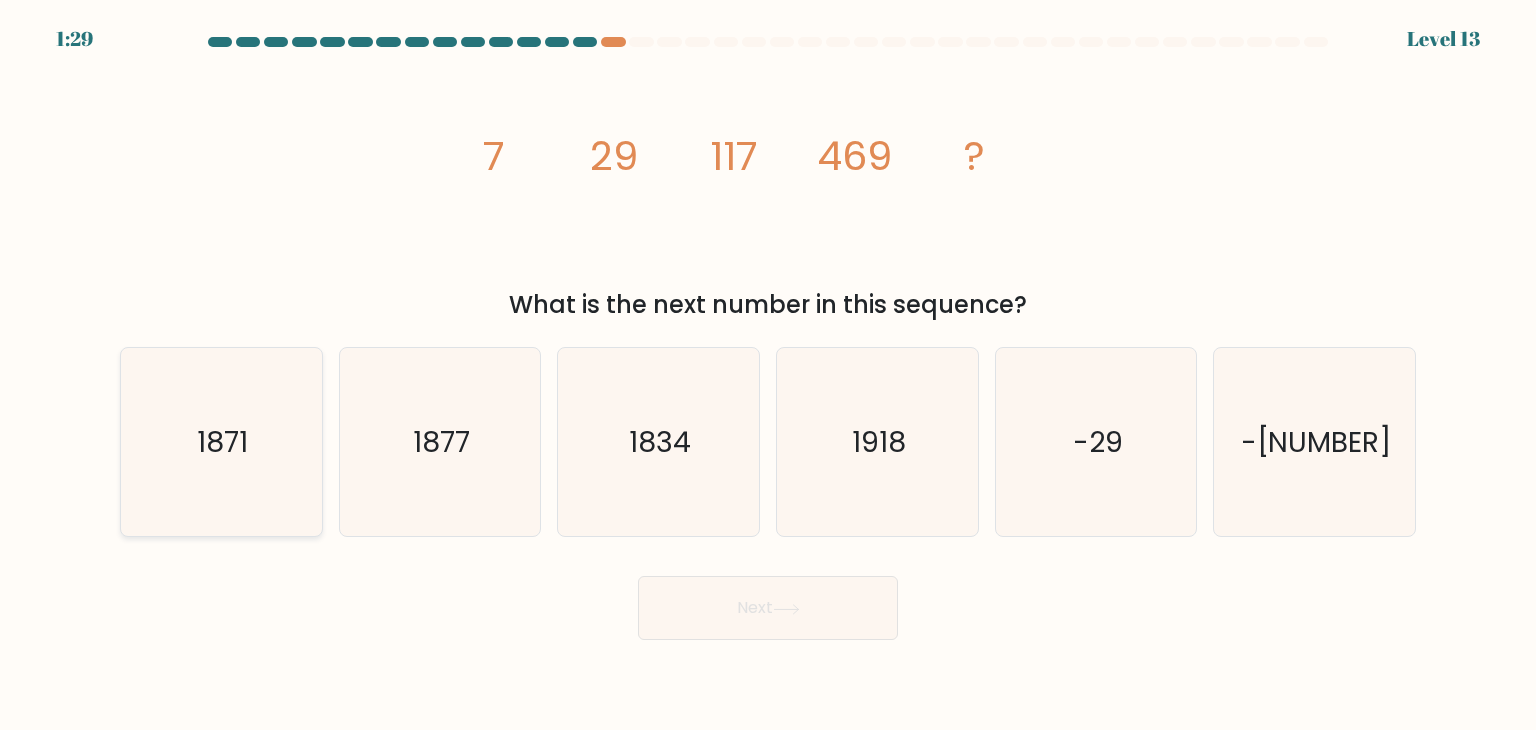 click on "1871" at bounding box center [221, 442] 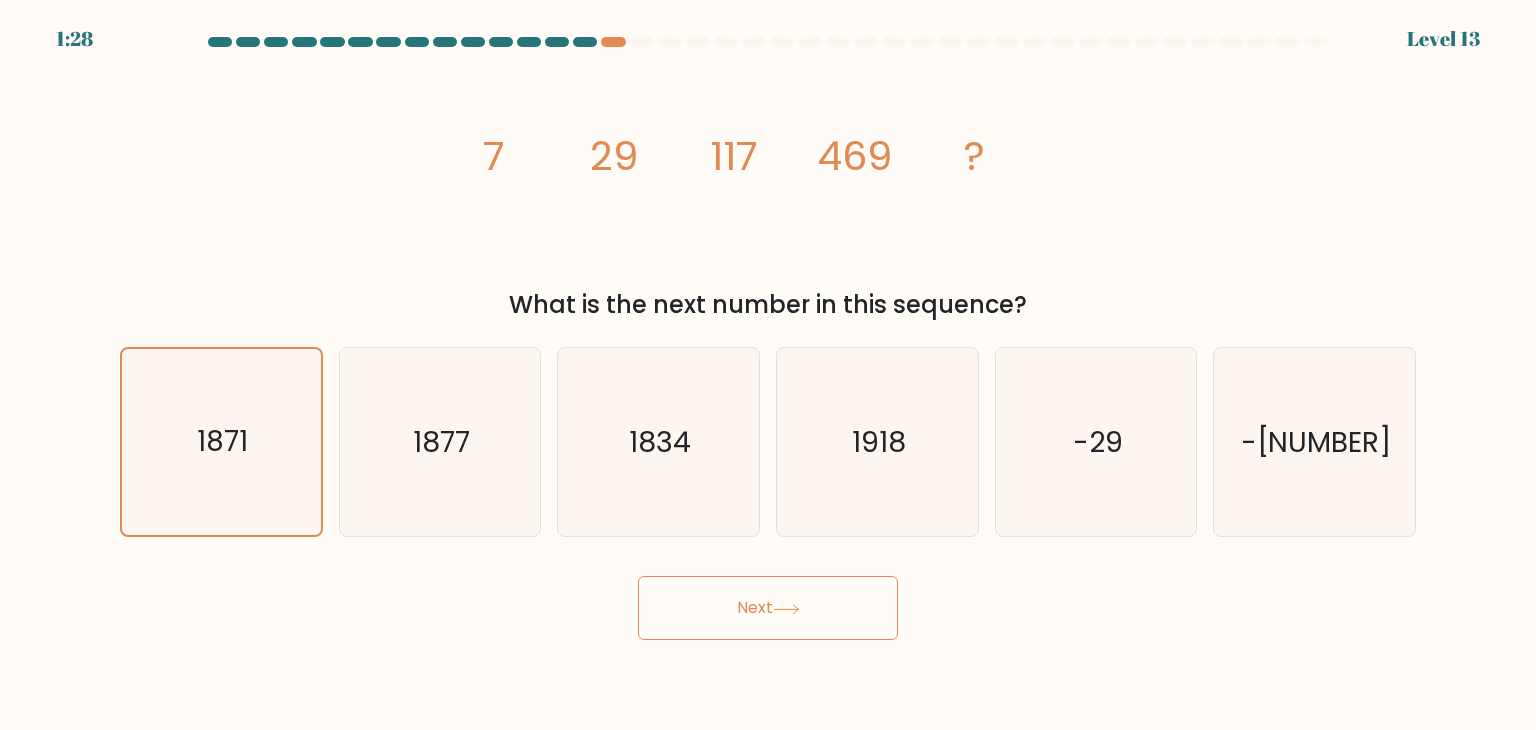 click on "Next" at bounding box center (768, 608) 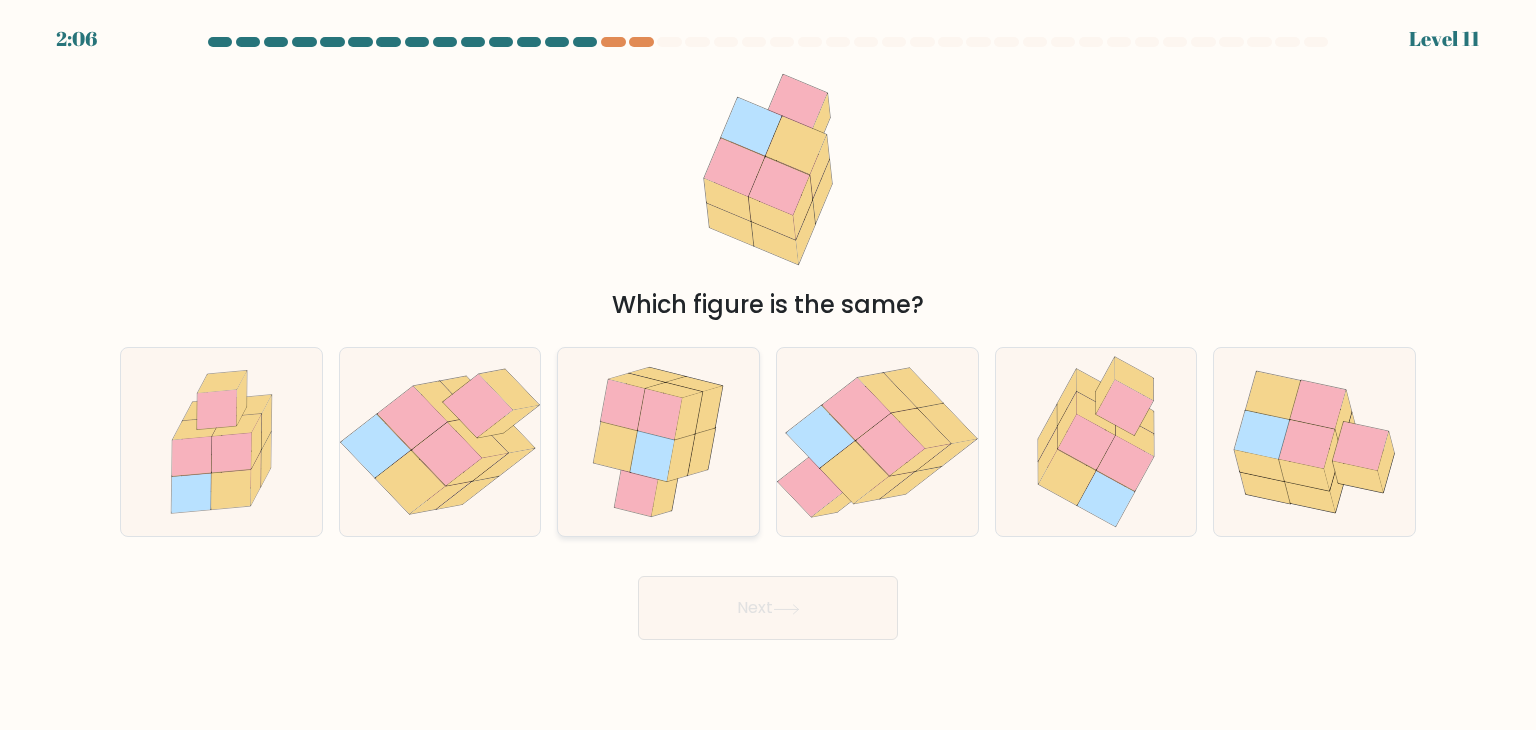click at bounding box center [658, 442] 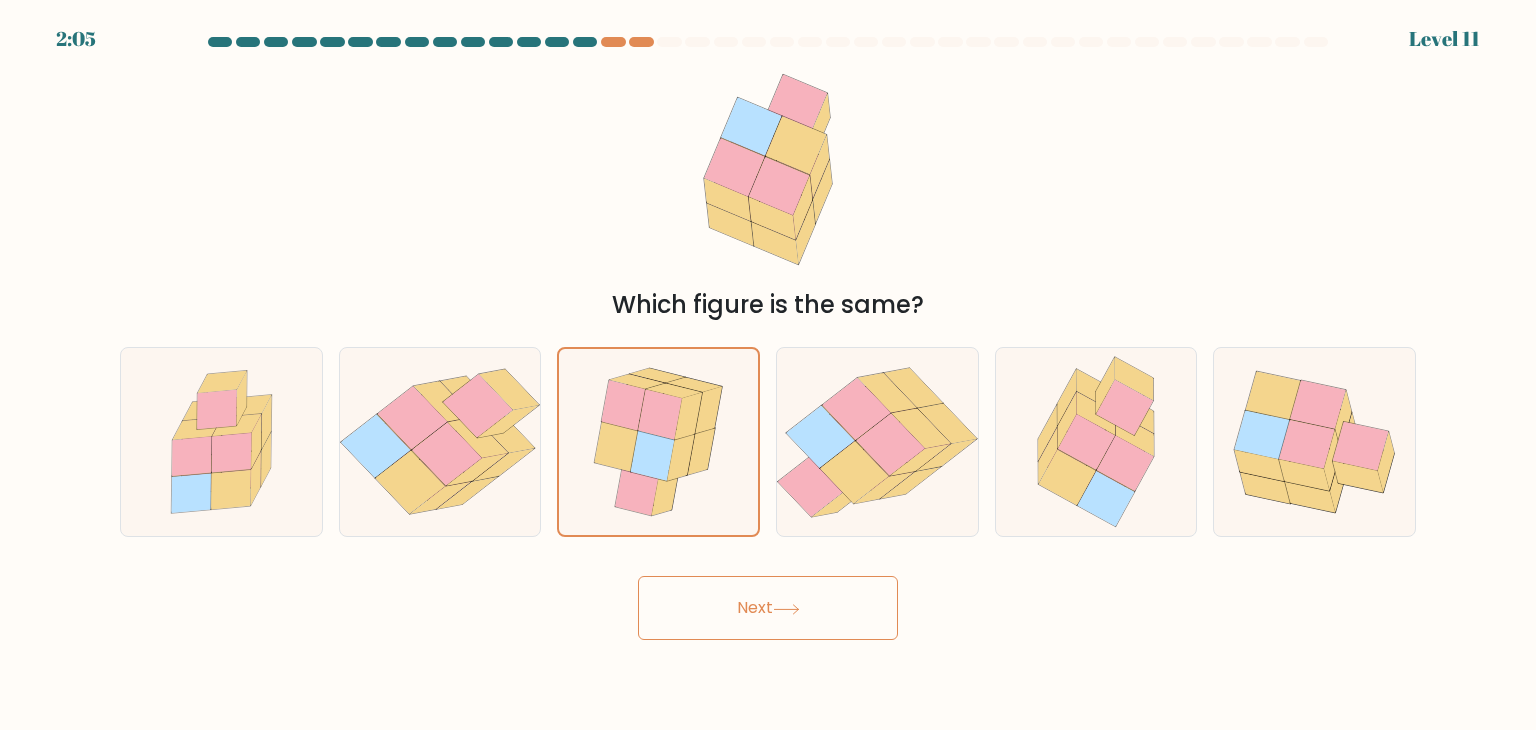 click on "Next" at bounding box center (768, 608) 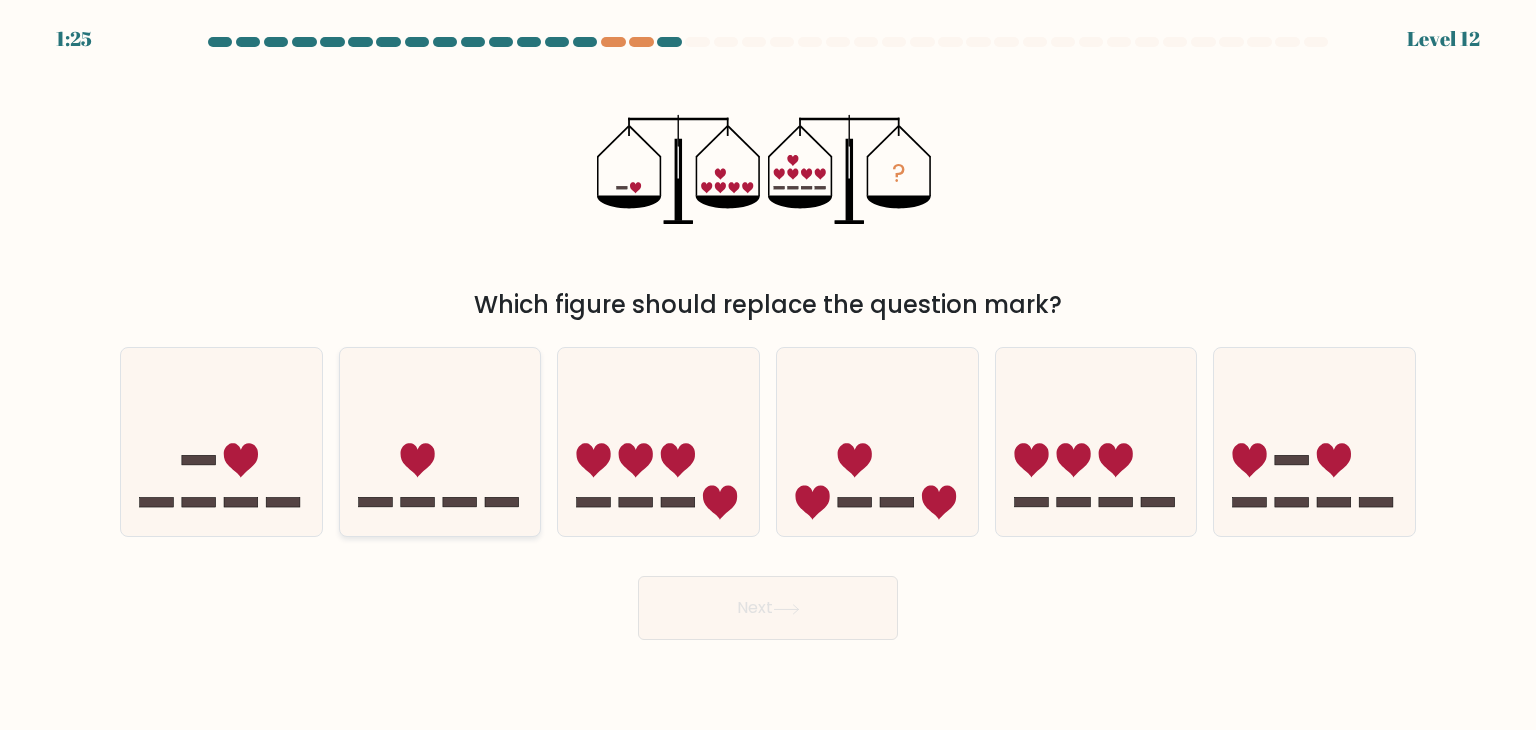 click at bounding box center (440, 442) 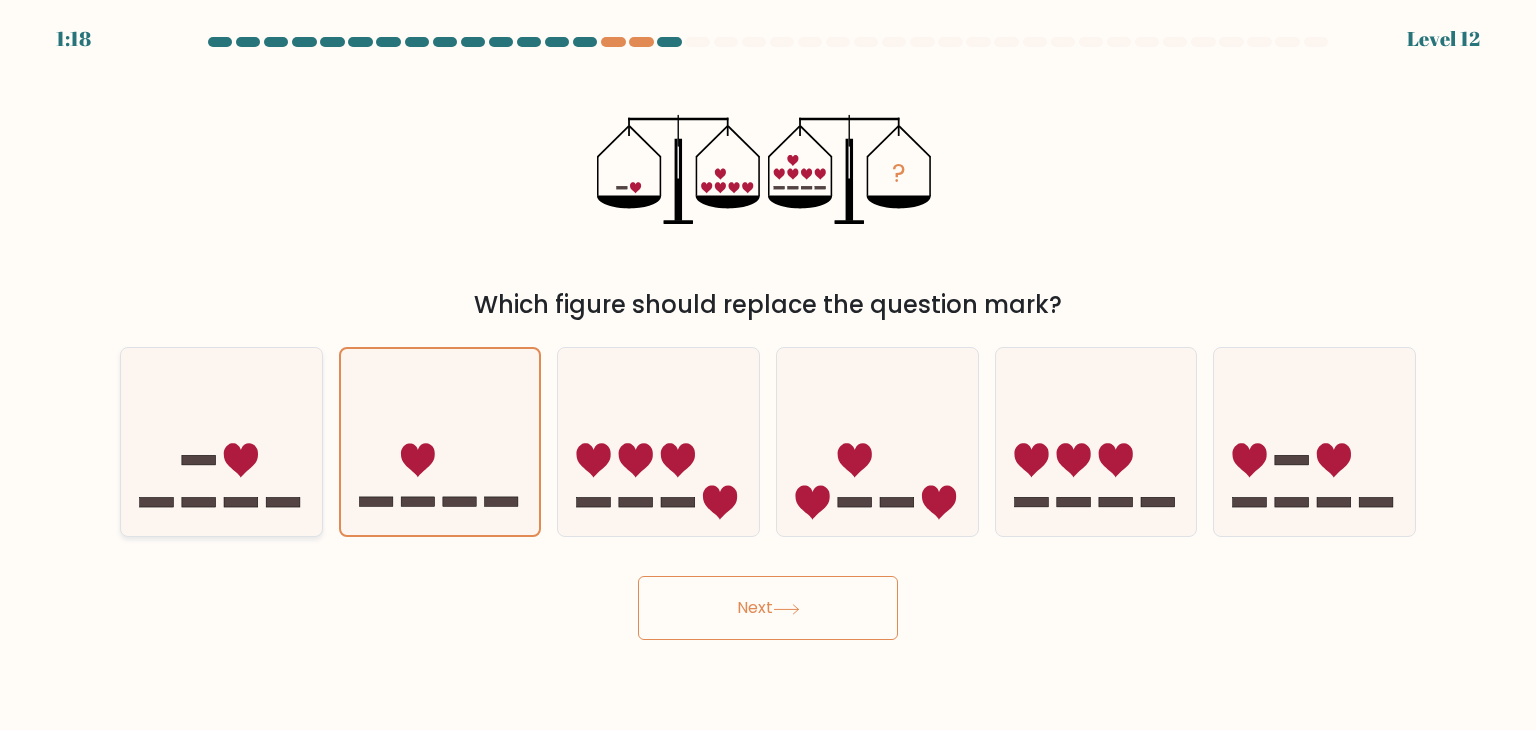 click at bounding box center (221, 442) 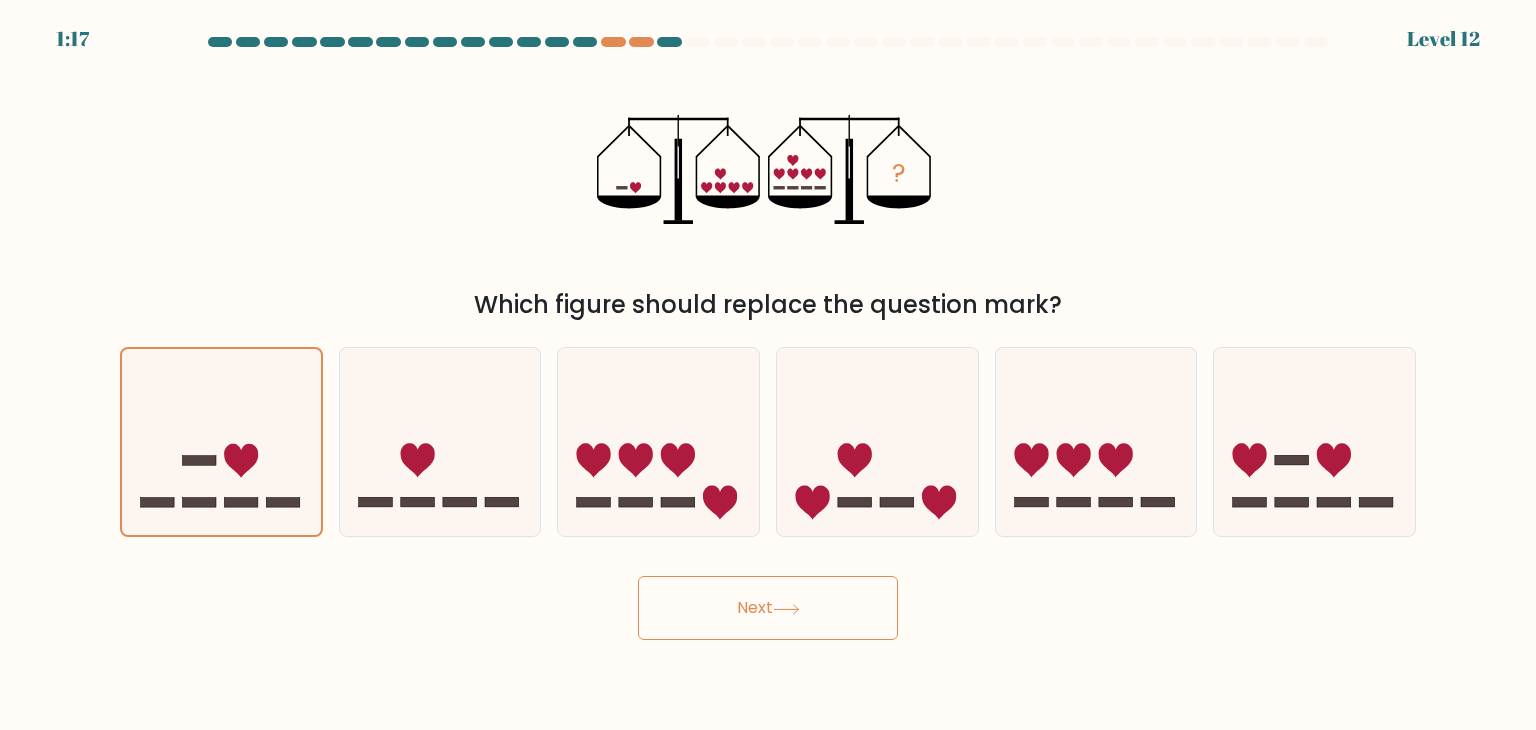 click on "Next" at bounding box center [768, 608] 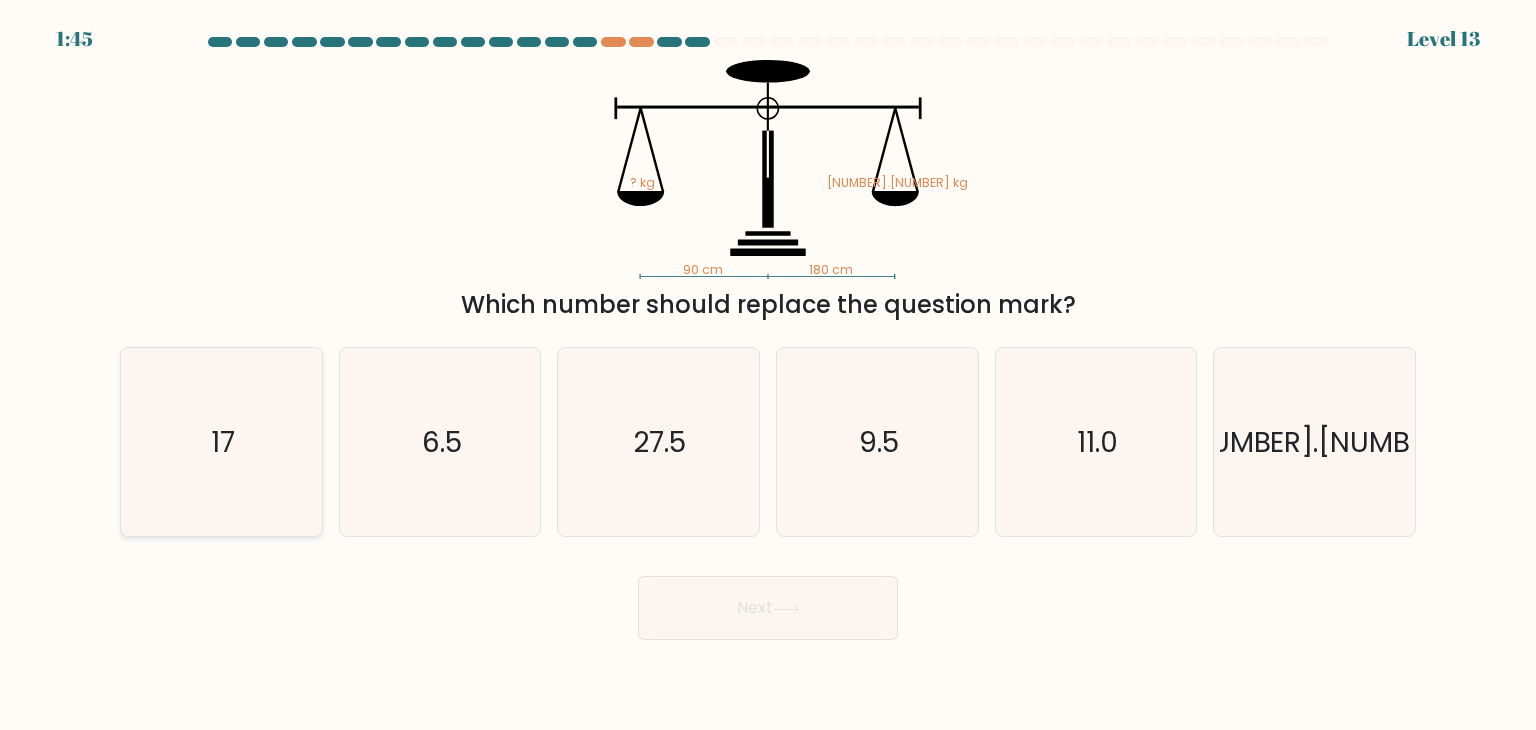 click on "17" at bounding box center [221, 442] 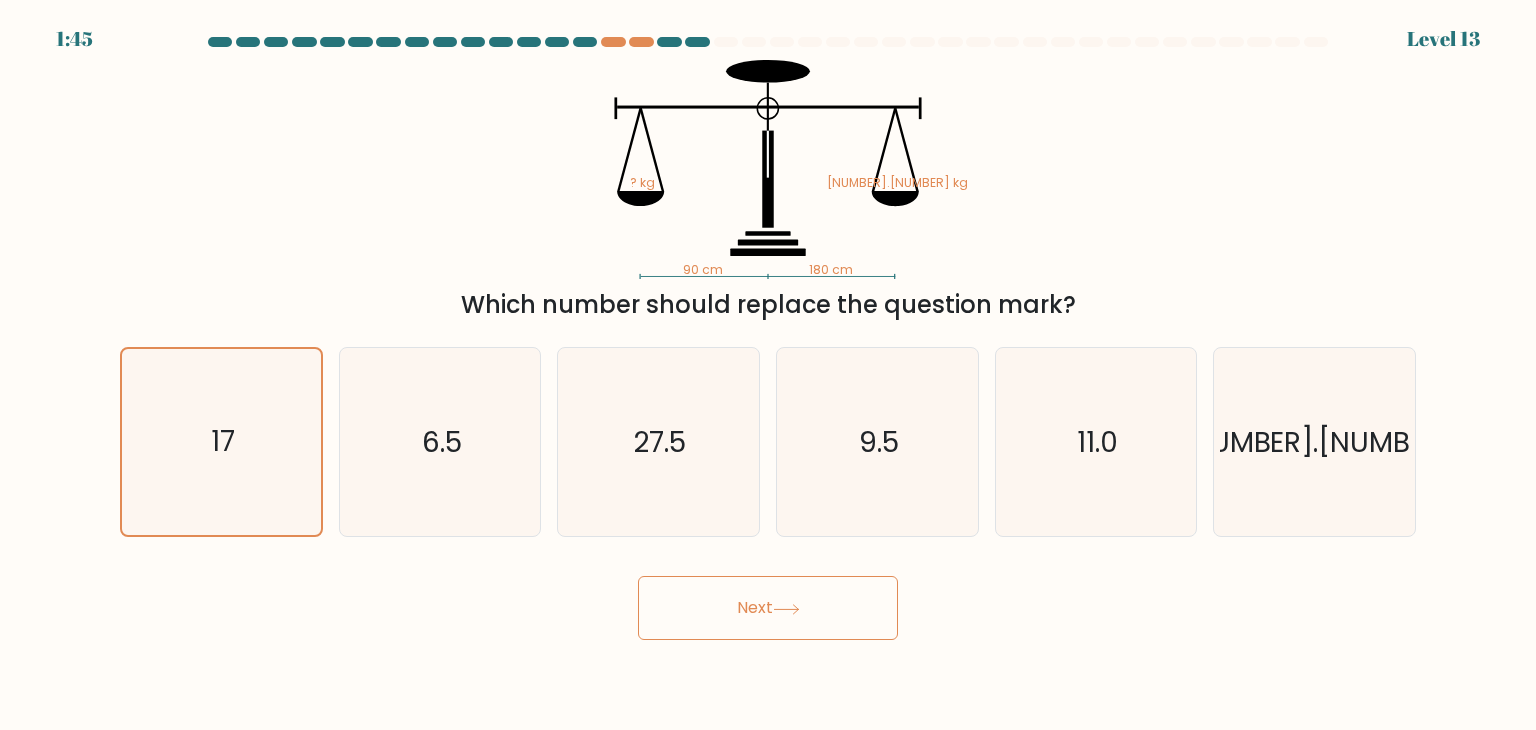 click on "Next" at bounding box center [768, 608] 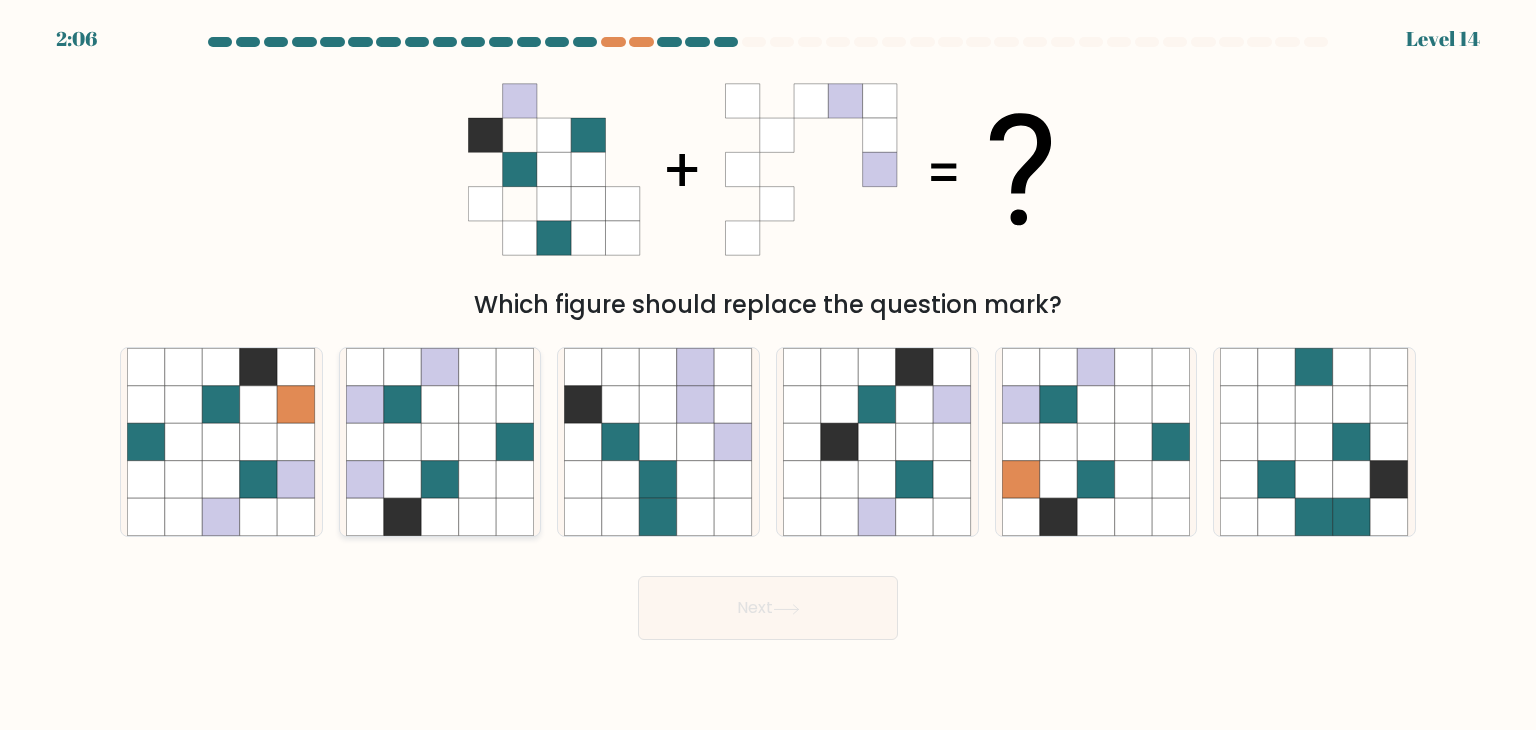 click at bounding box center (515, 367) 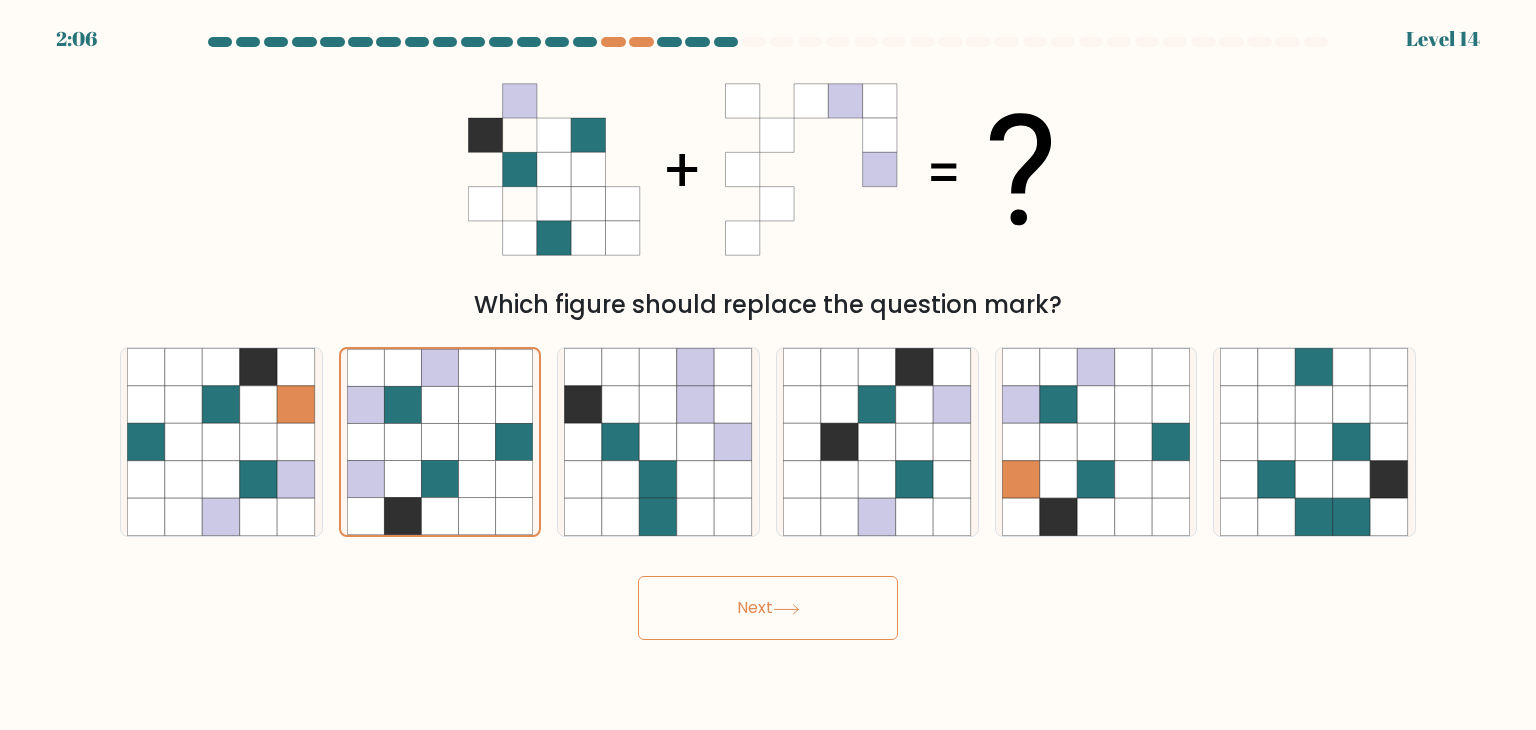 click on "Next" at bounding box center [768, 608] 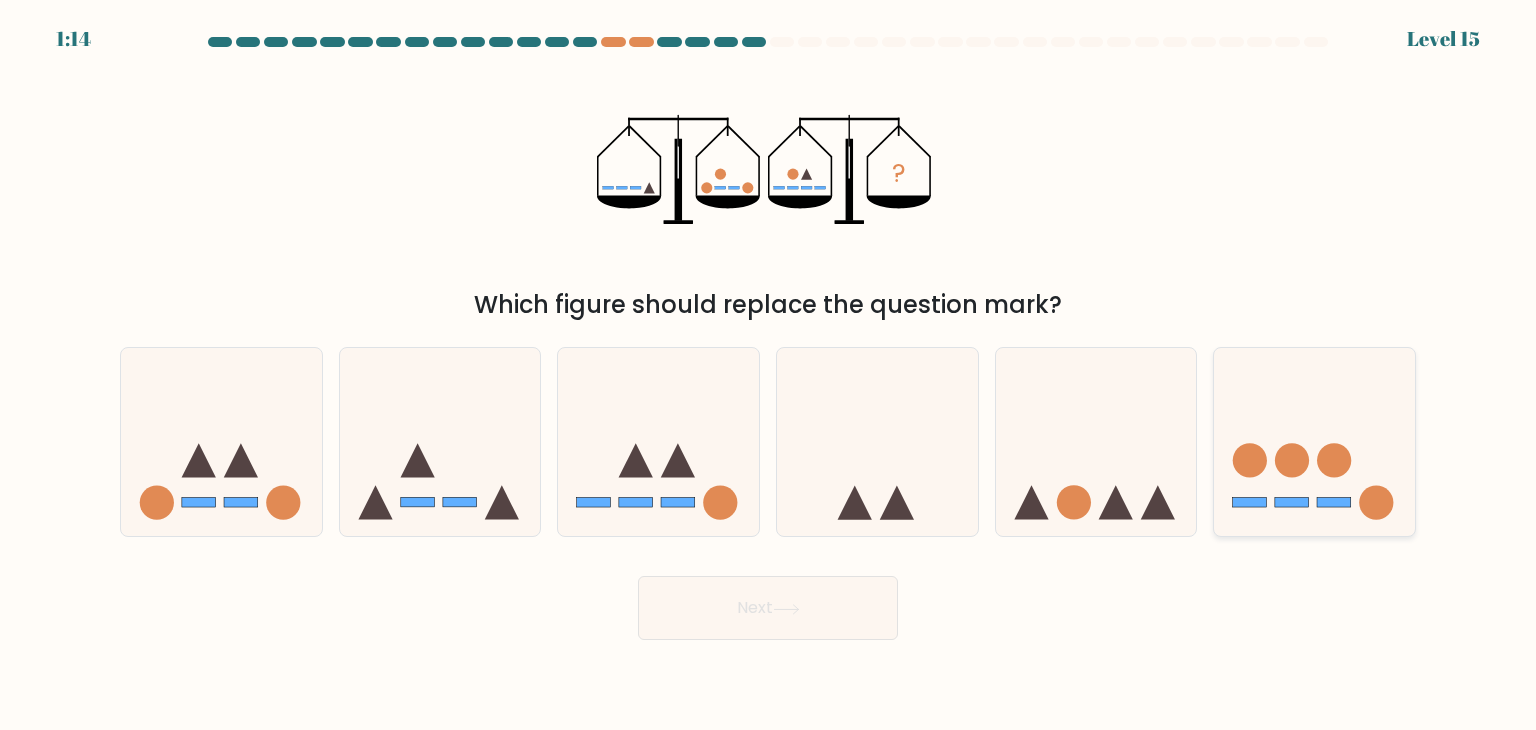 click at bounding box center [1314, 442] 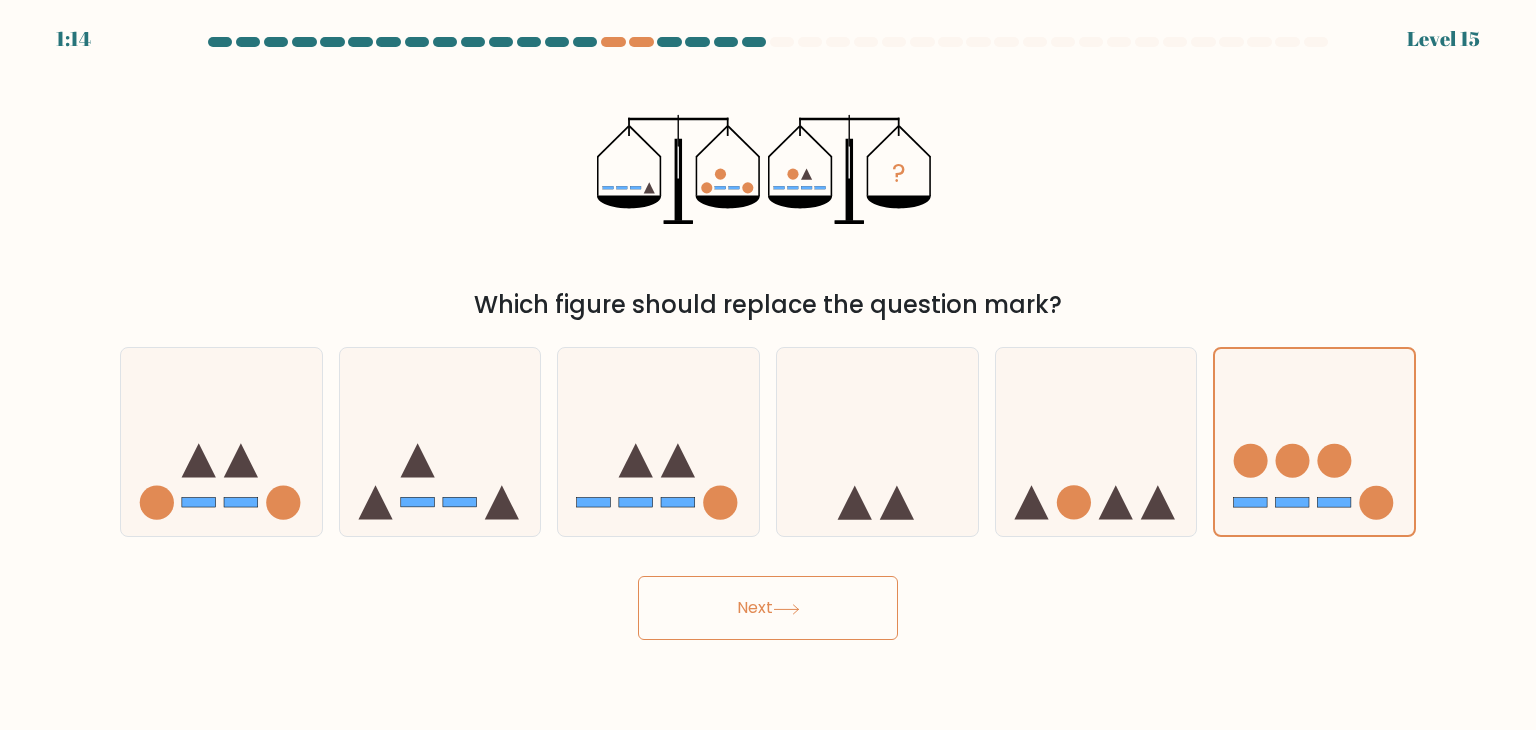 click on "1:14
Level 15" at bounding box center [768, 365] 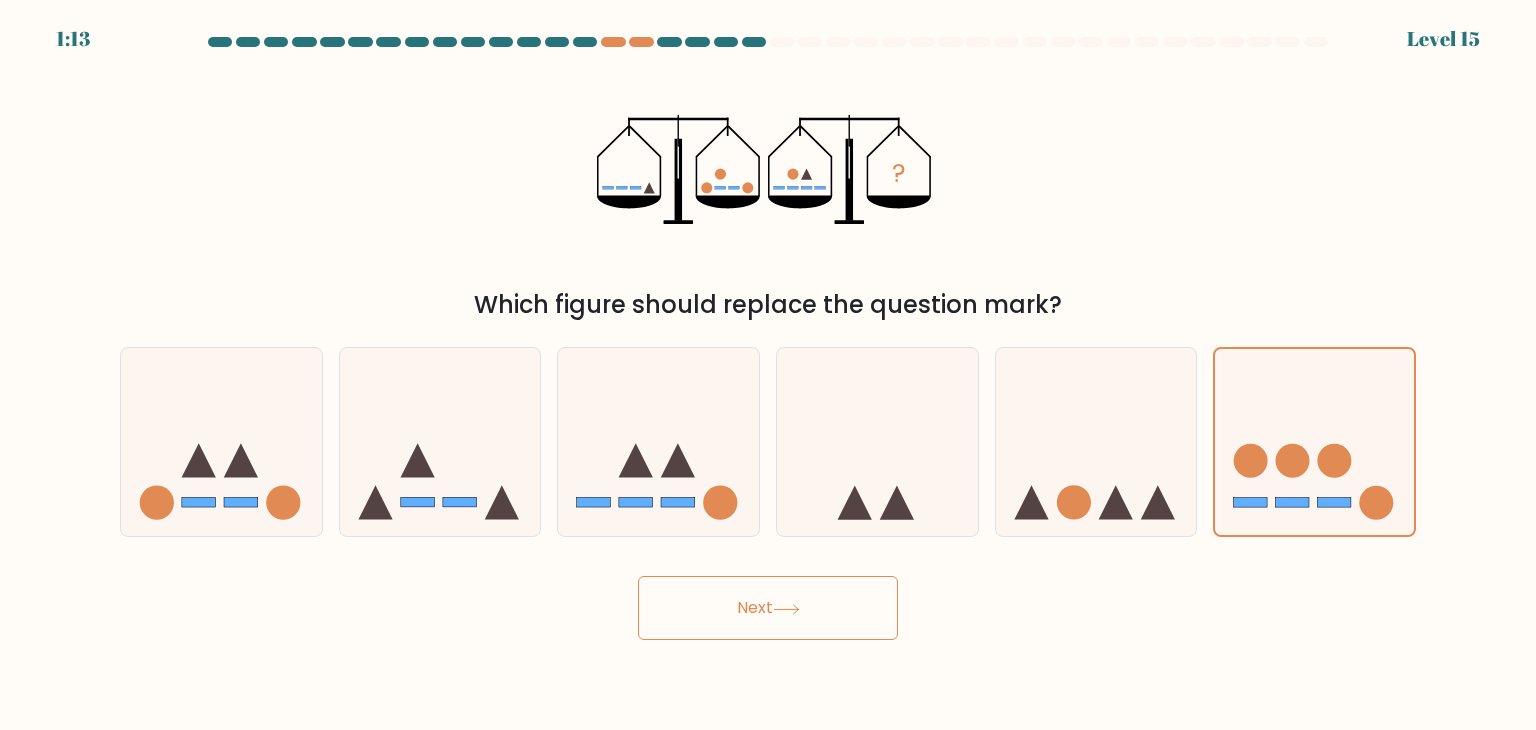 click on "Next" at bounding box center (768, 608) 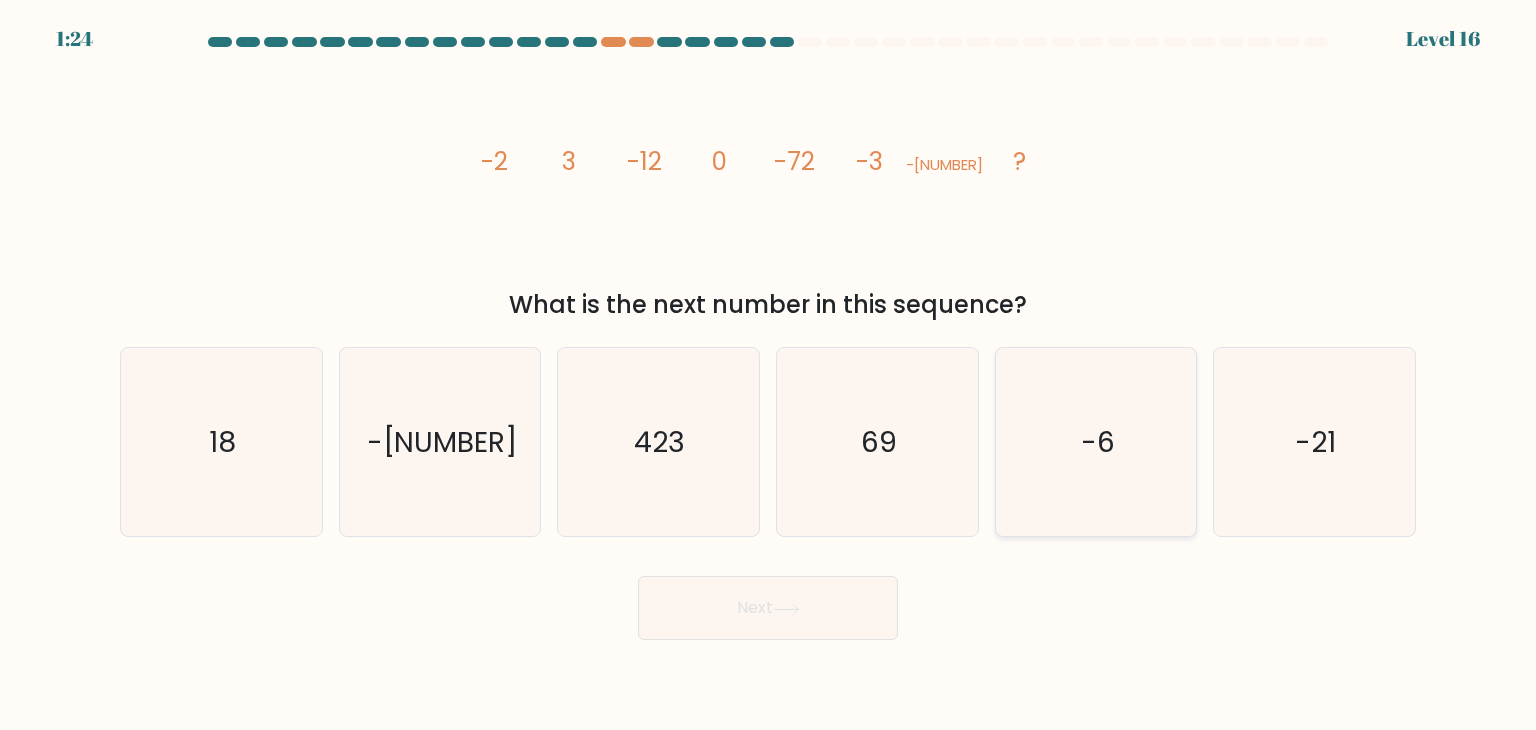click on "-6" at bounding box center (1096, 442) 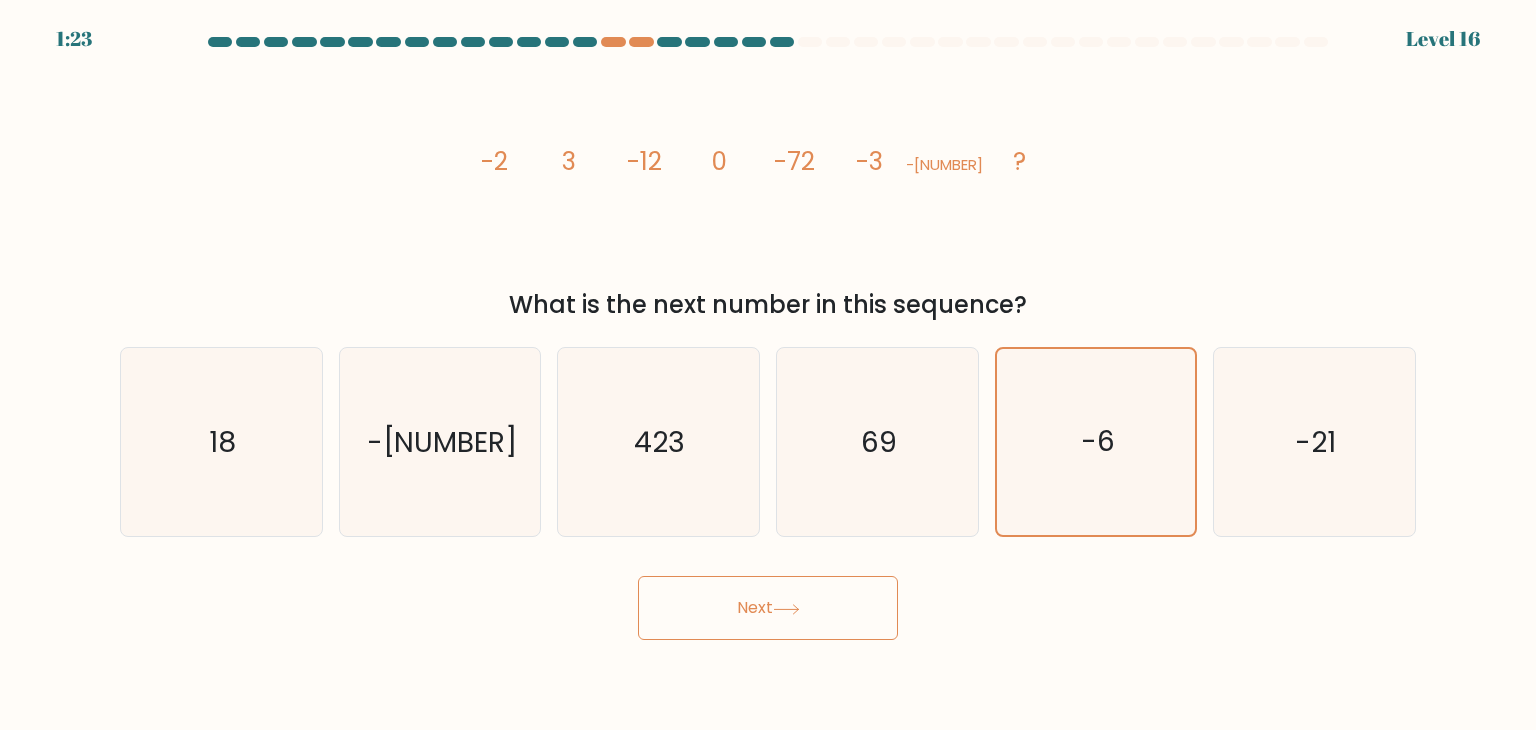 click on "Next" at bounding box center (768, 608) 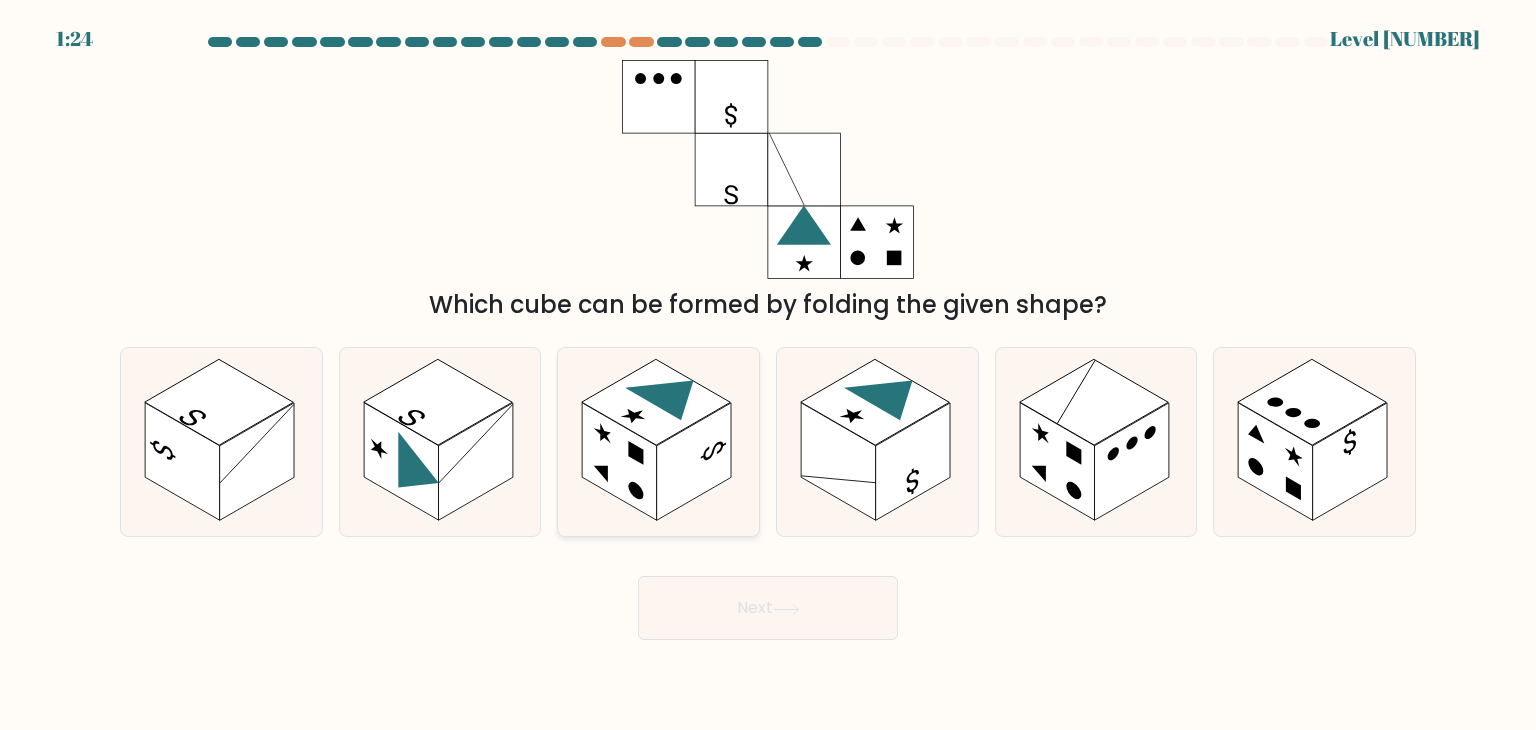 click at bounding box center [620, 462] 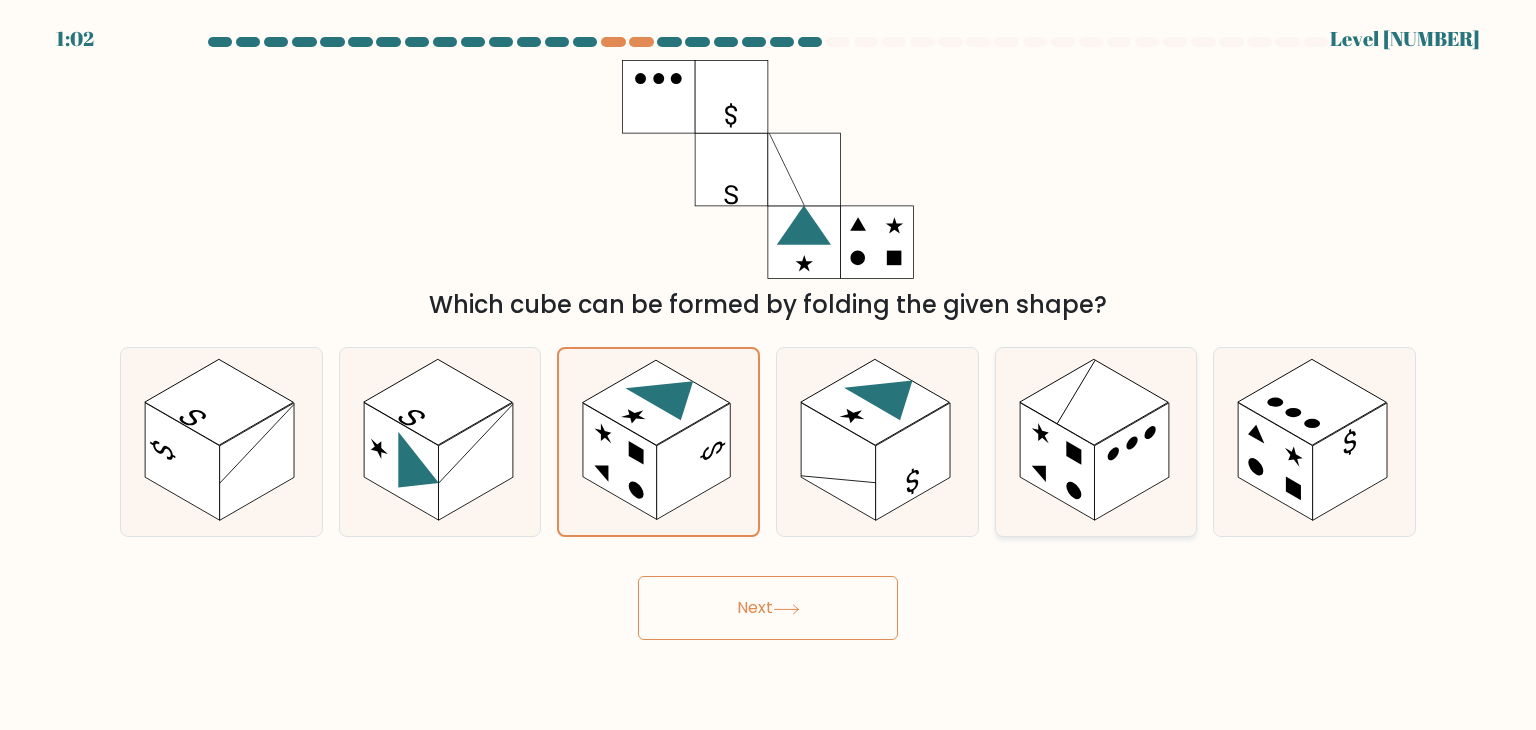 click at bounding box center (1131, 462) 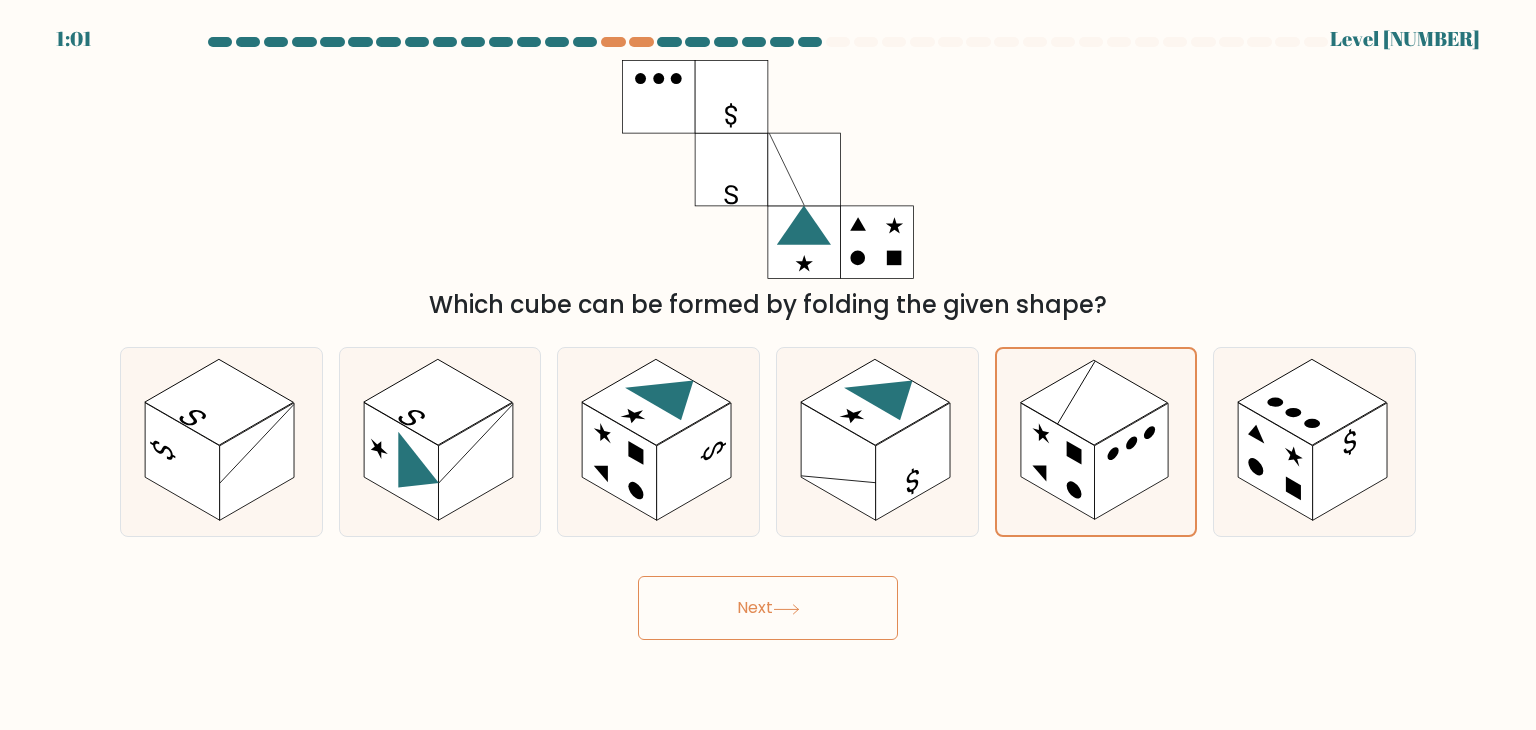 click on "Next" at bounding box center [768, 608] 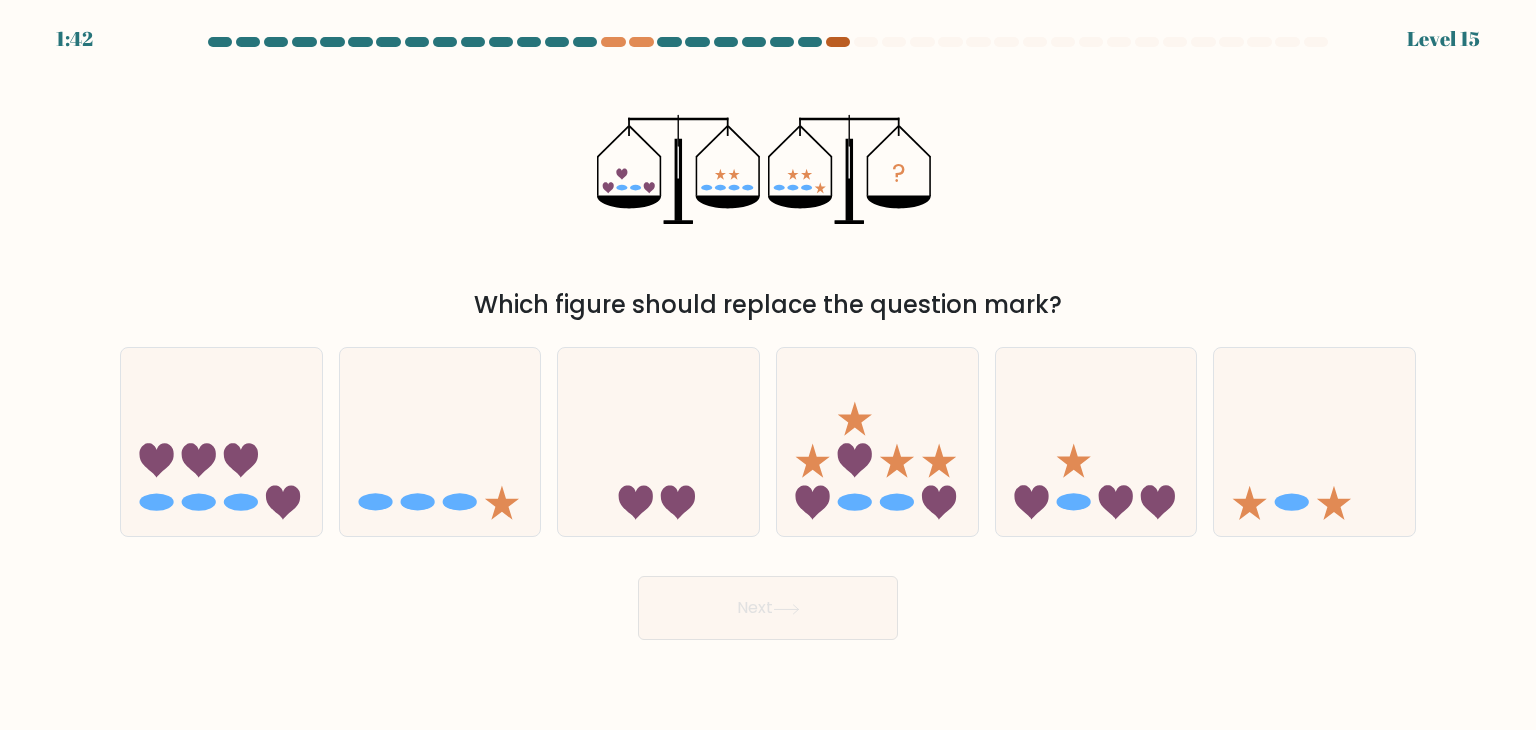 click at bounding box center (838, 42) 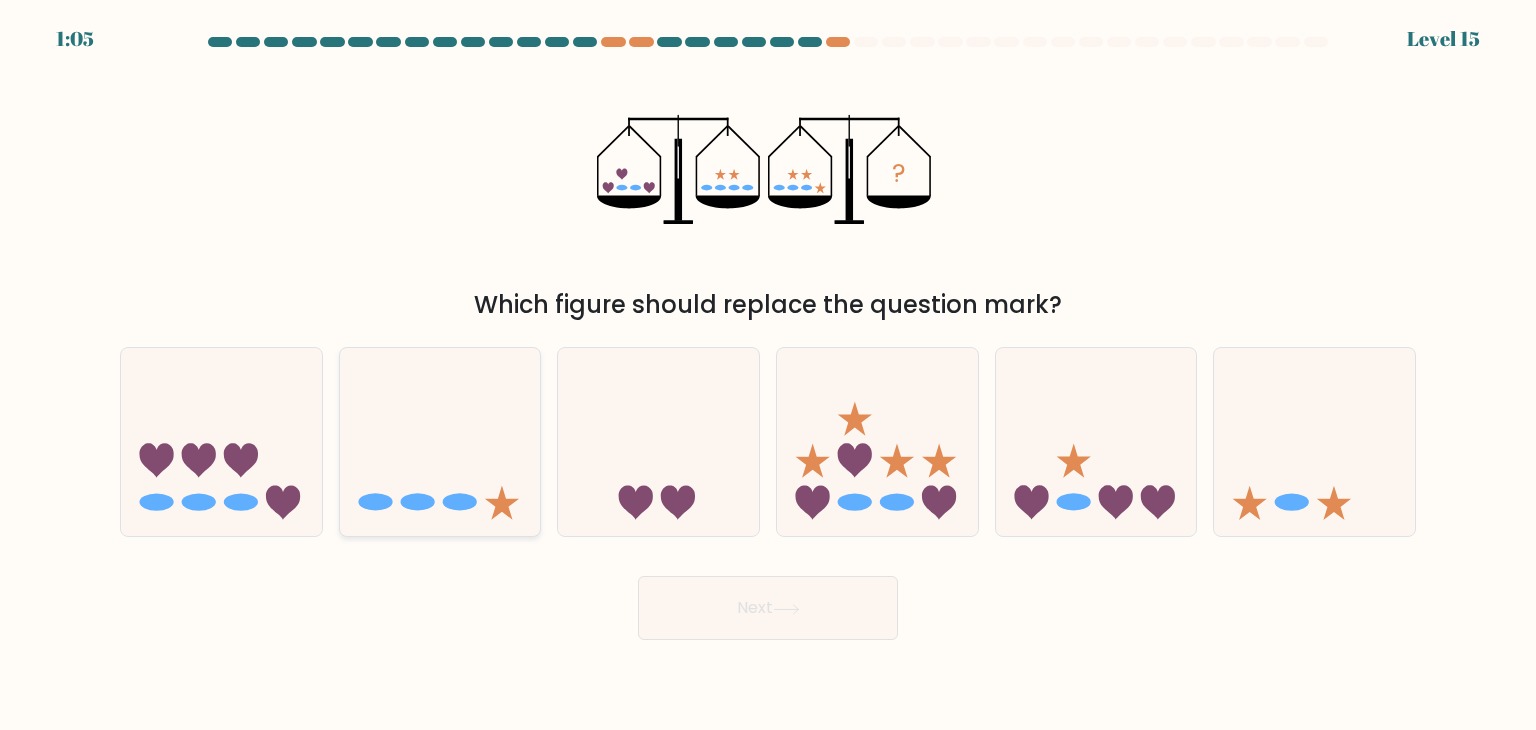 click at bounding box center [502, 503] 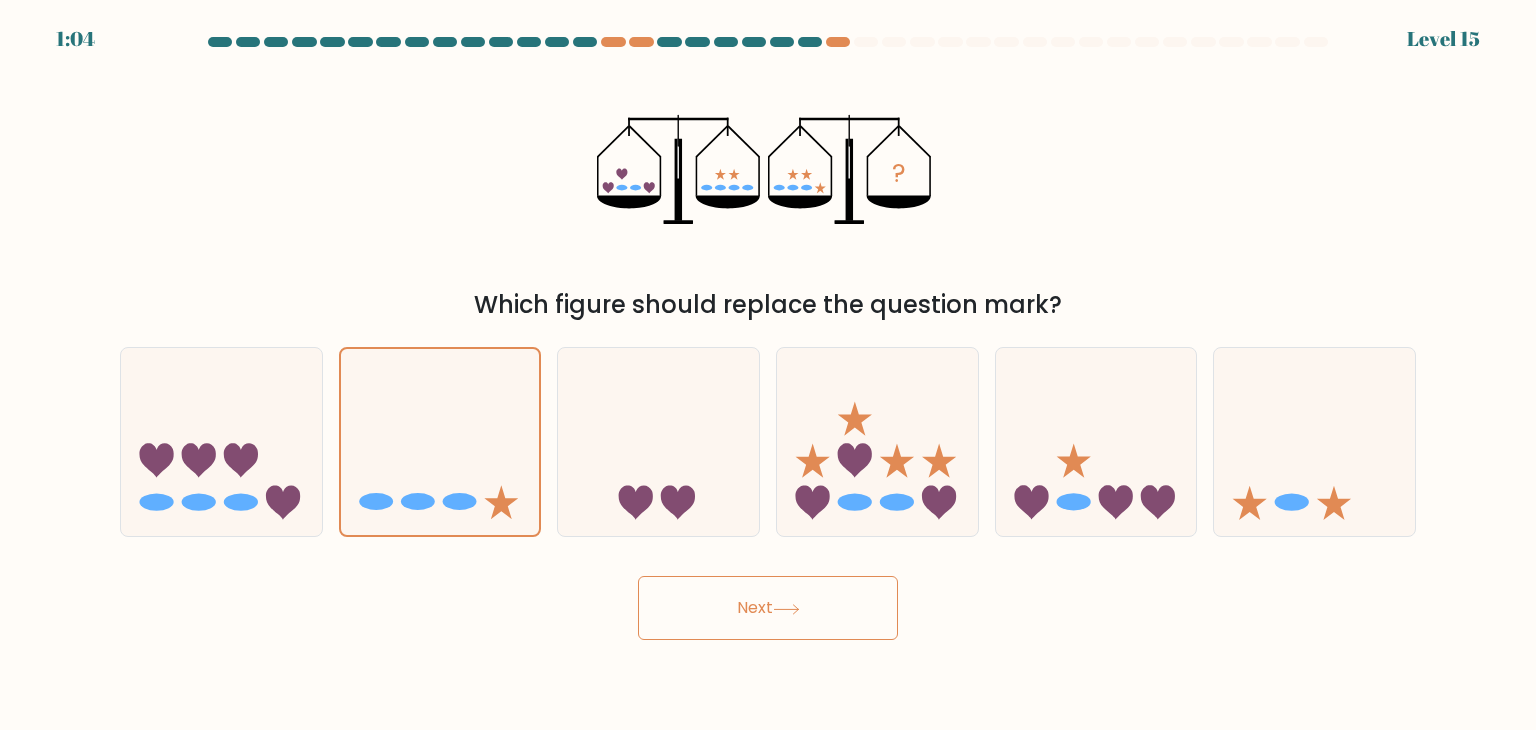 click on "Next" at bounding box center [768, 608] 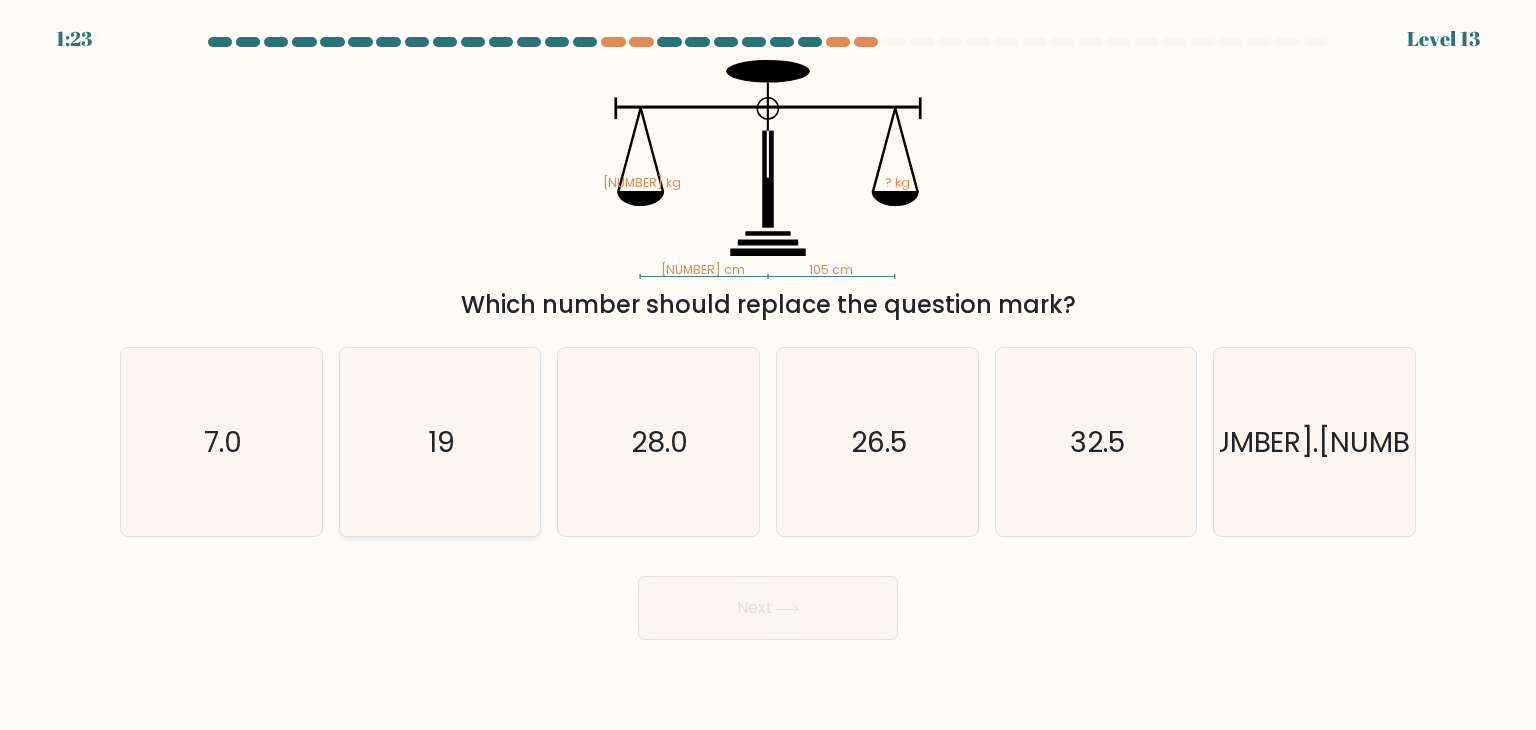 click on "19" at bounding box center [440, 442] 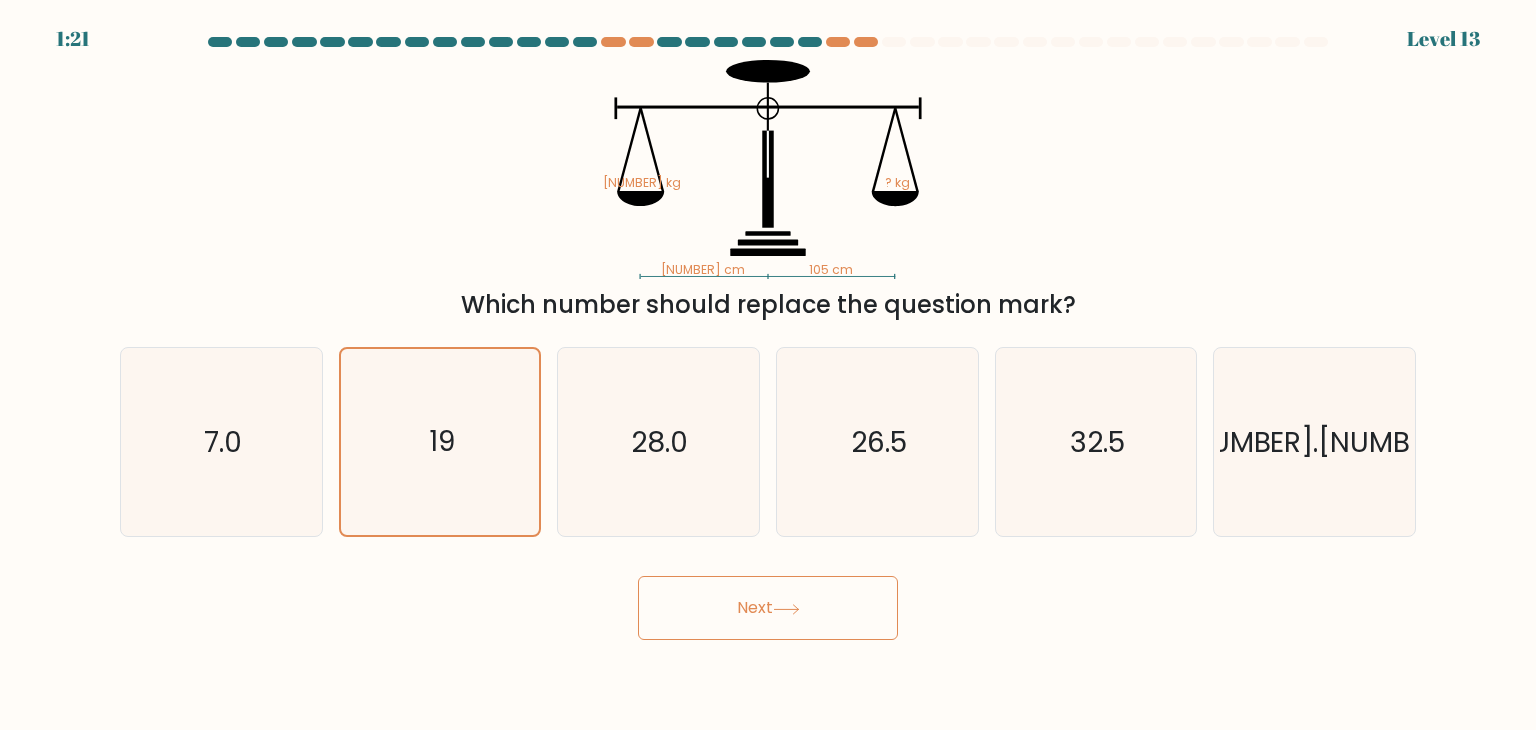click on "Next" at bounding box center (768, 608) 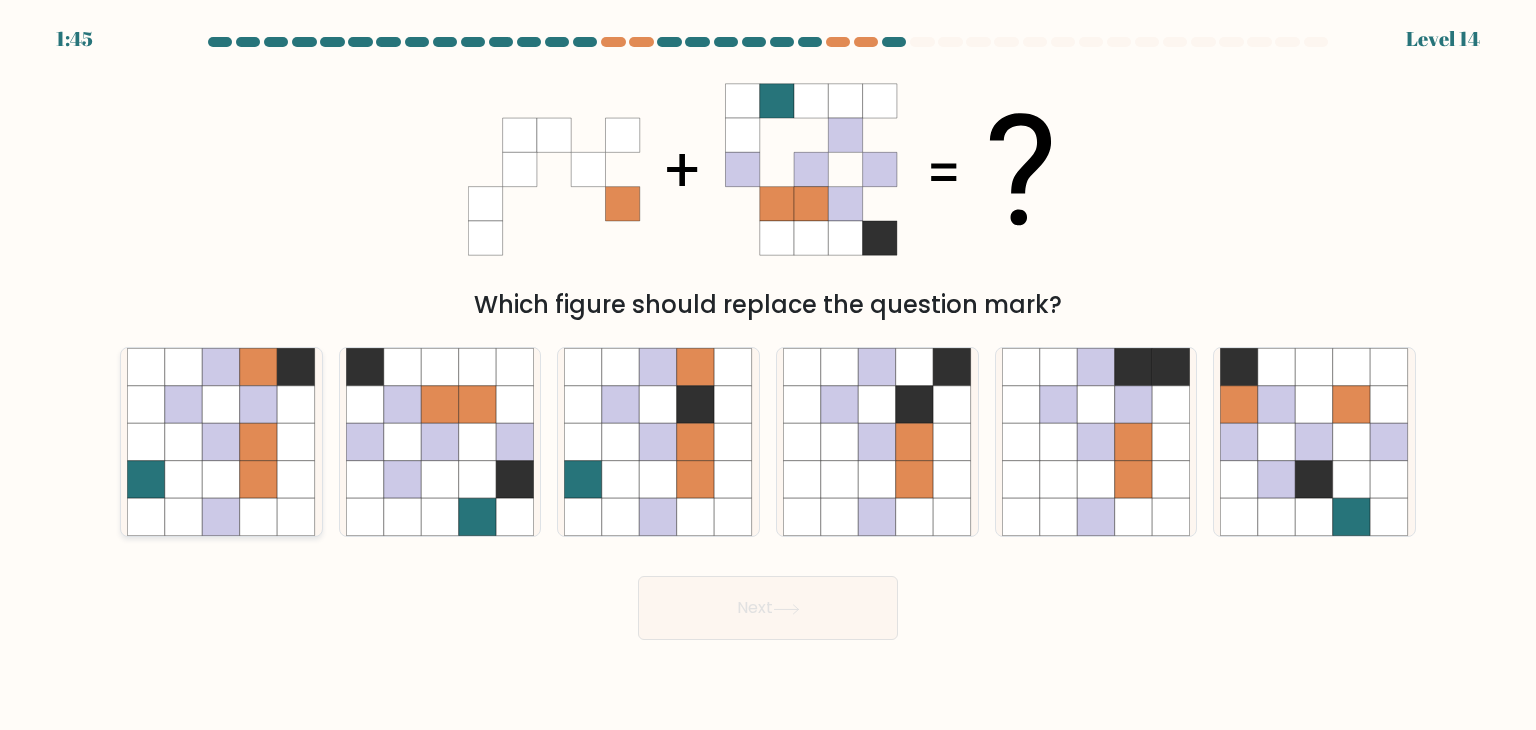 click at bounding box center [222, 442] 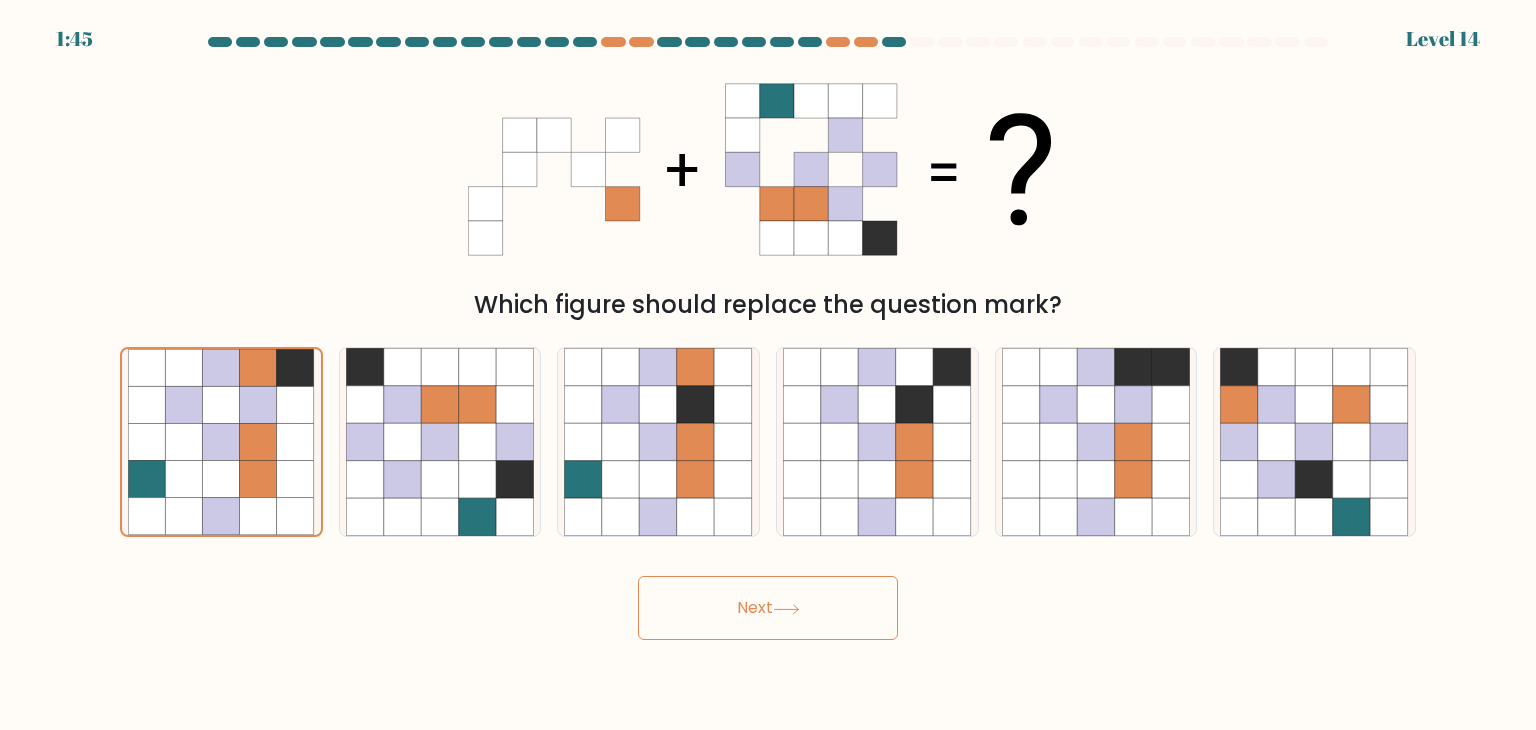 click on "Next" at bounding box center (768, 608) 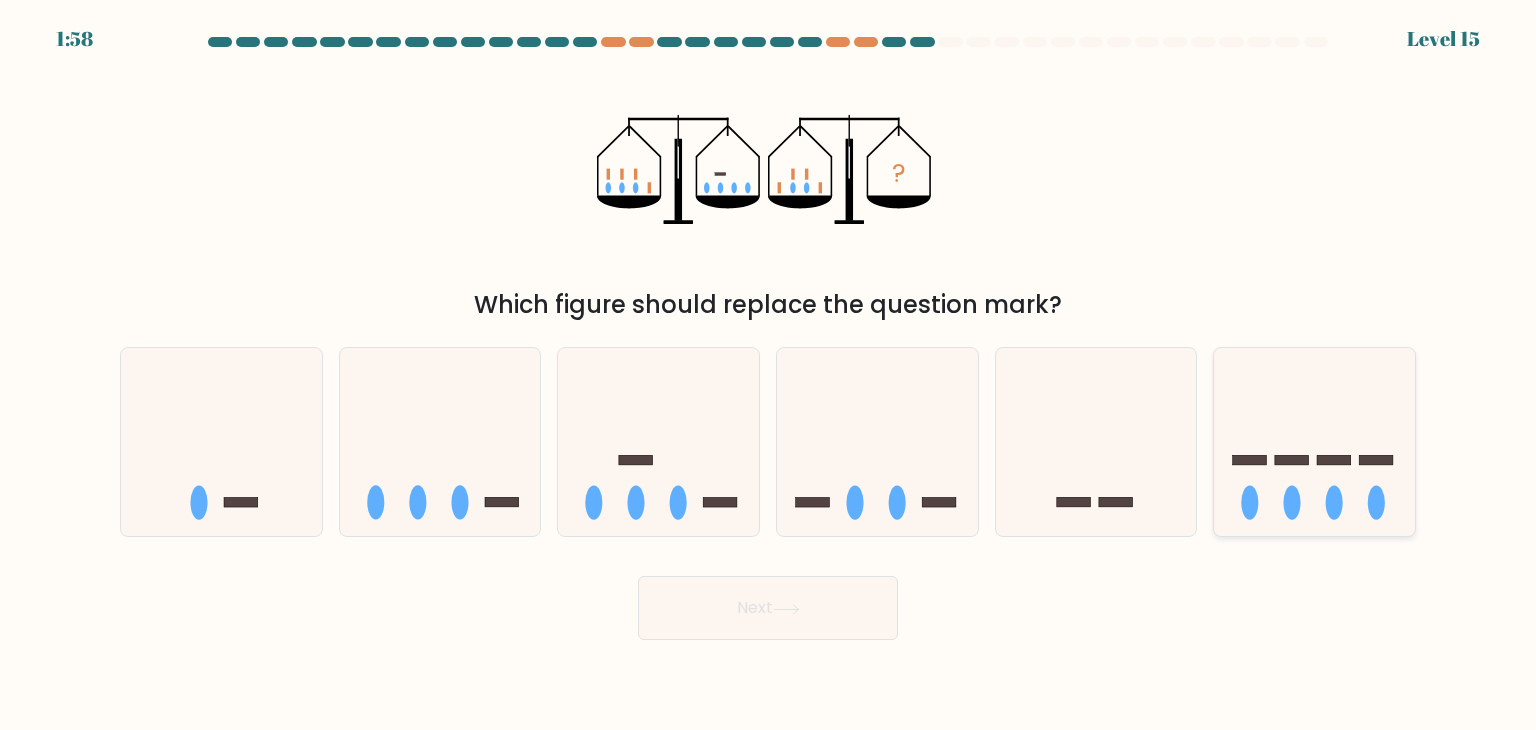 click at bounding box center (1314, 442) 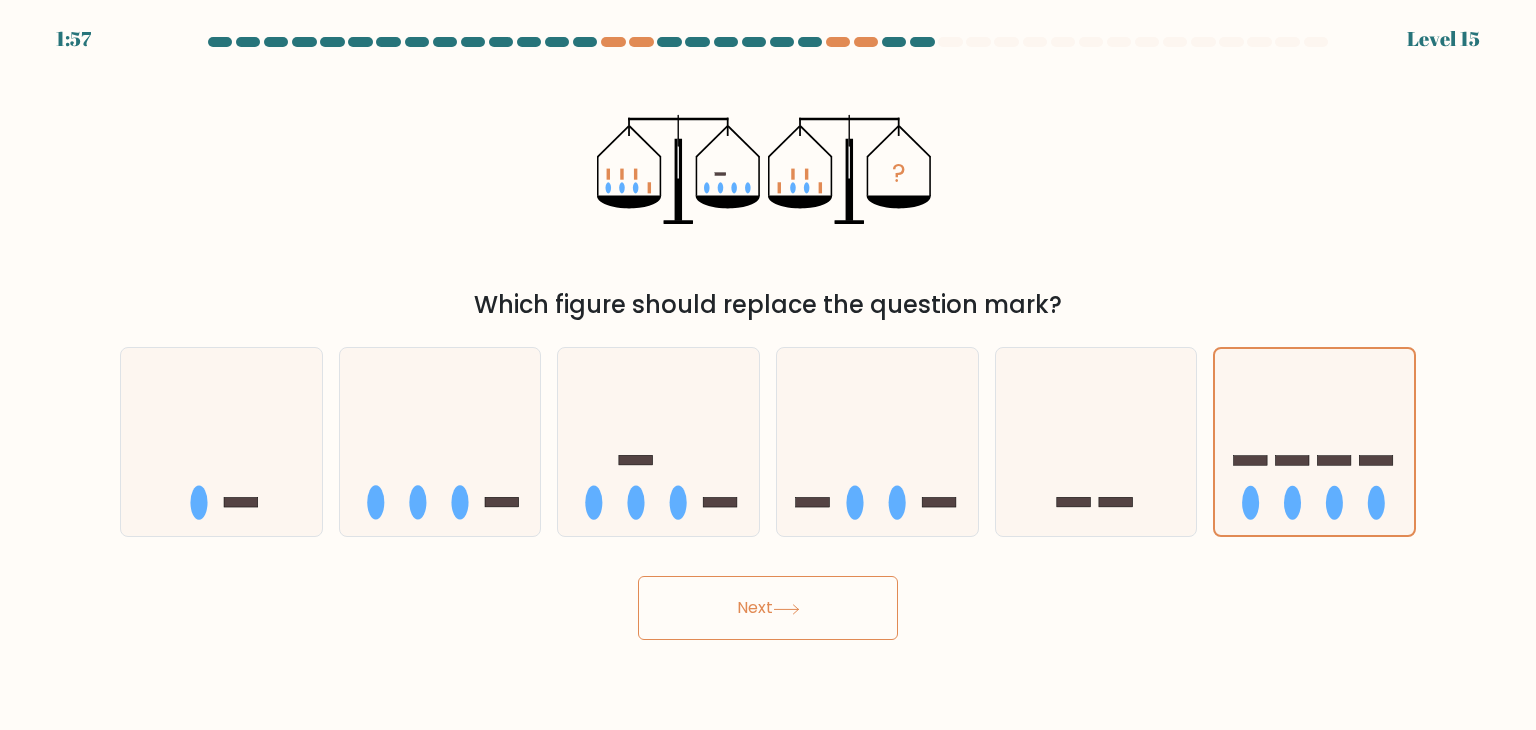 click on "Next" at bounding box center [768, 608] 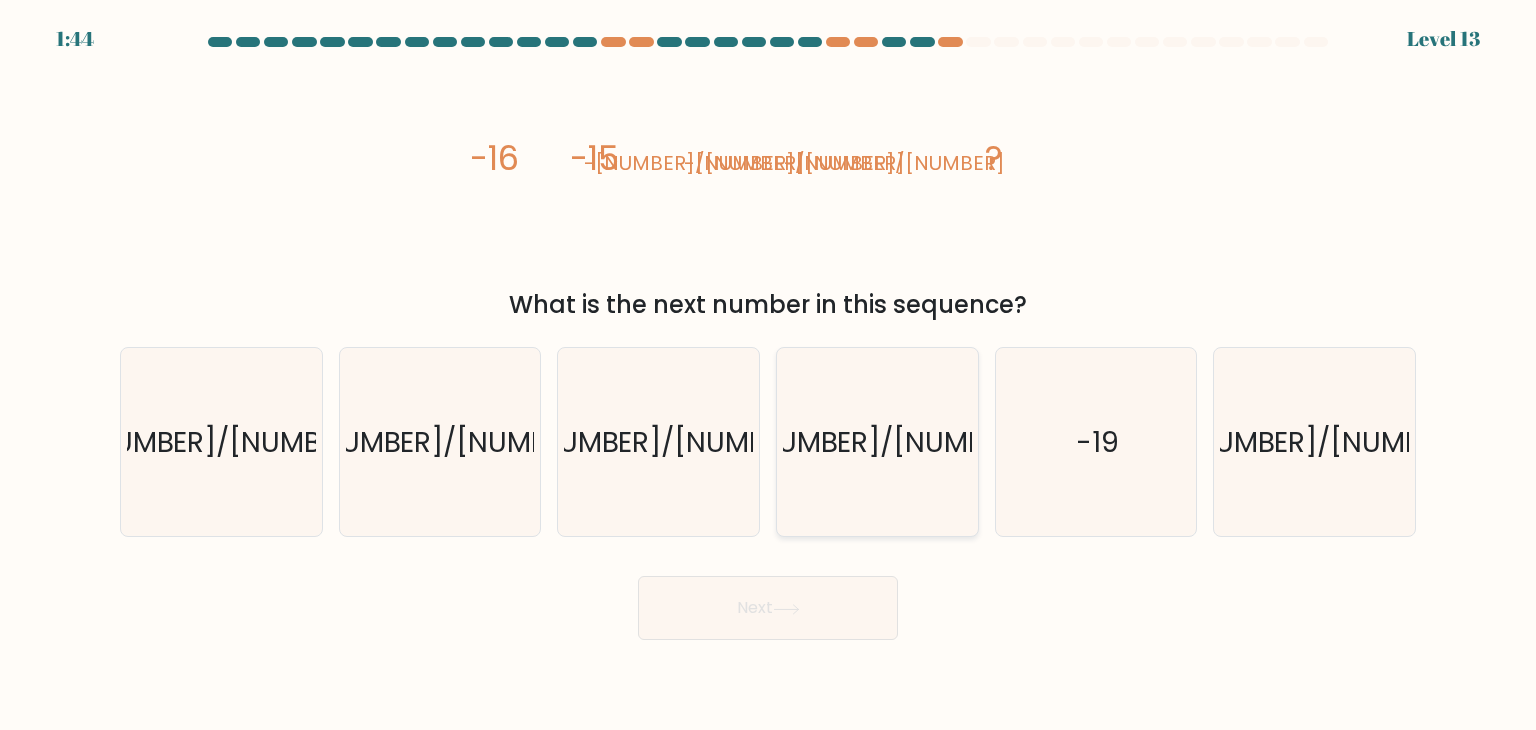 click on "-14/3" at bounding box center [877, 442] 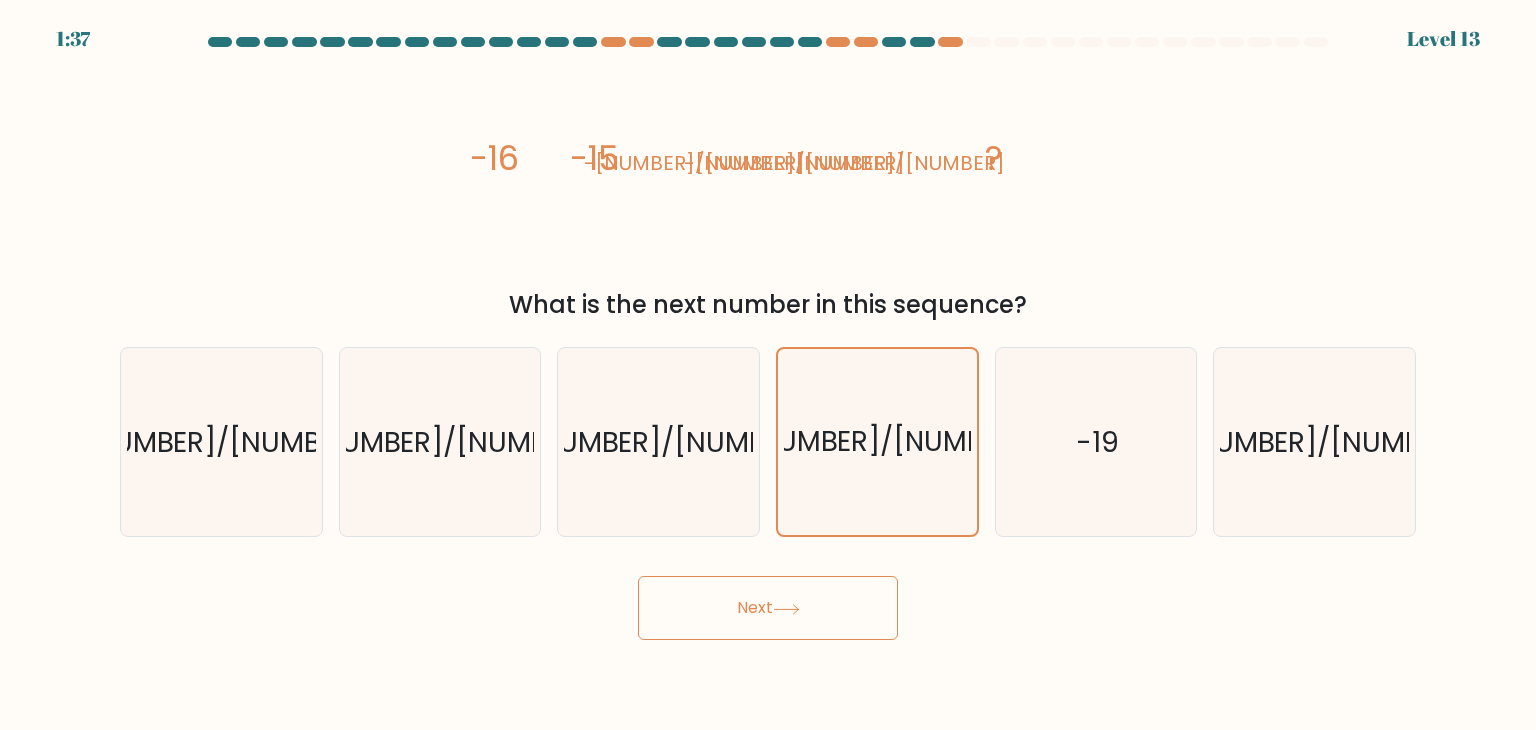 click at bounding box center (786, 609) 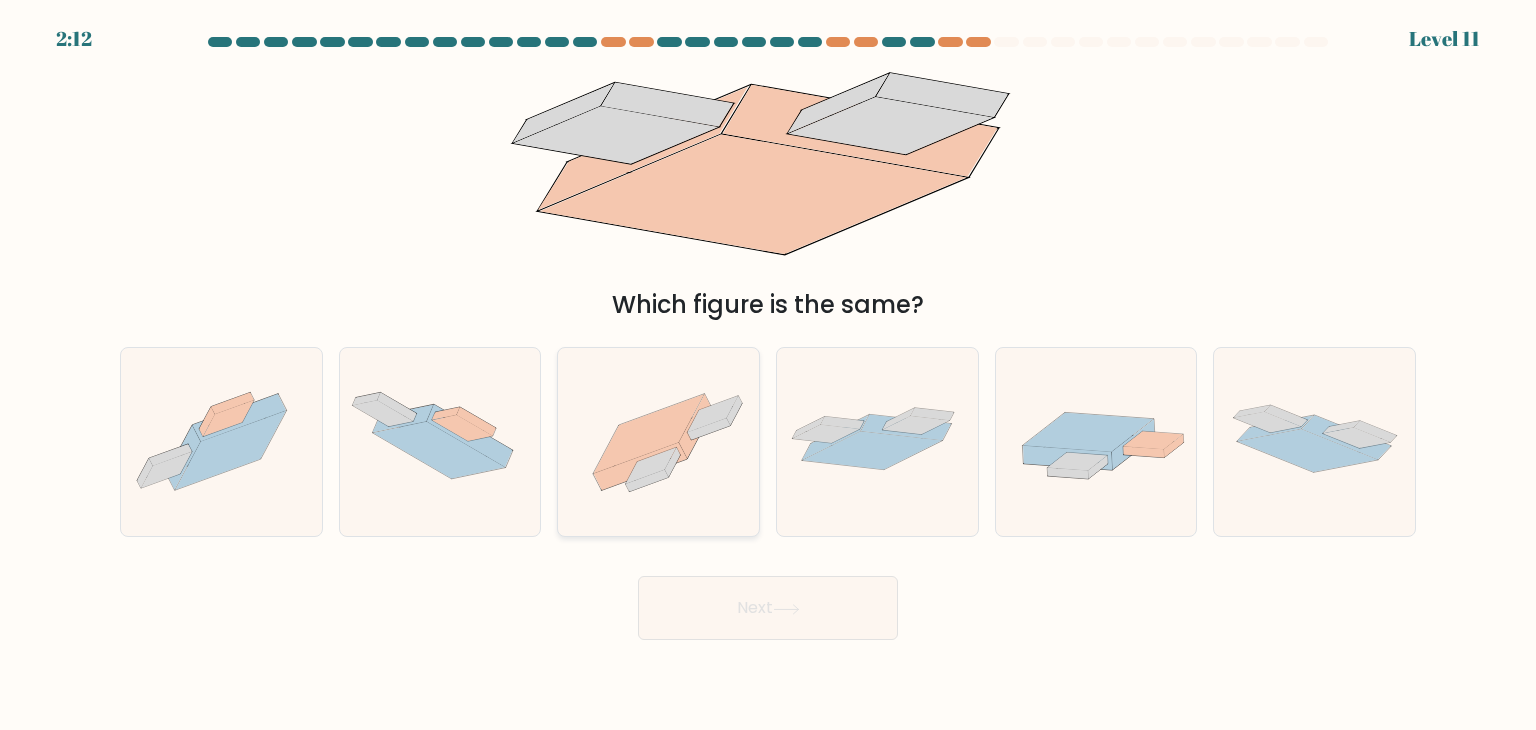 click at bounding box center [696, 426] 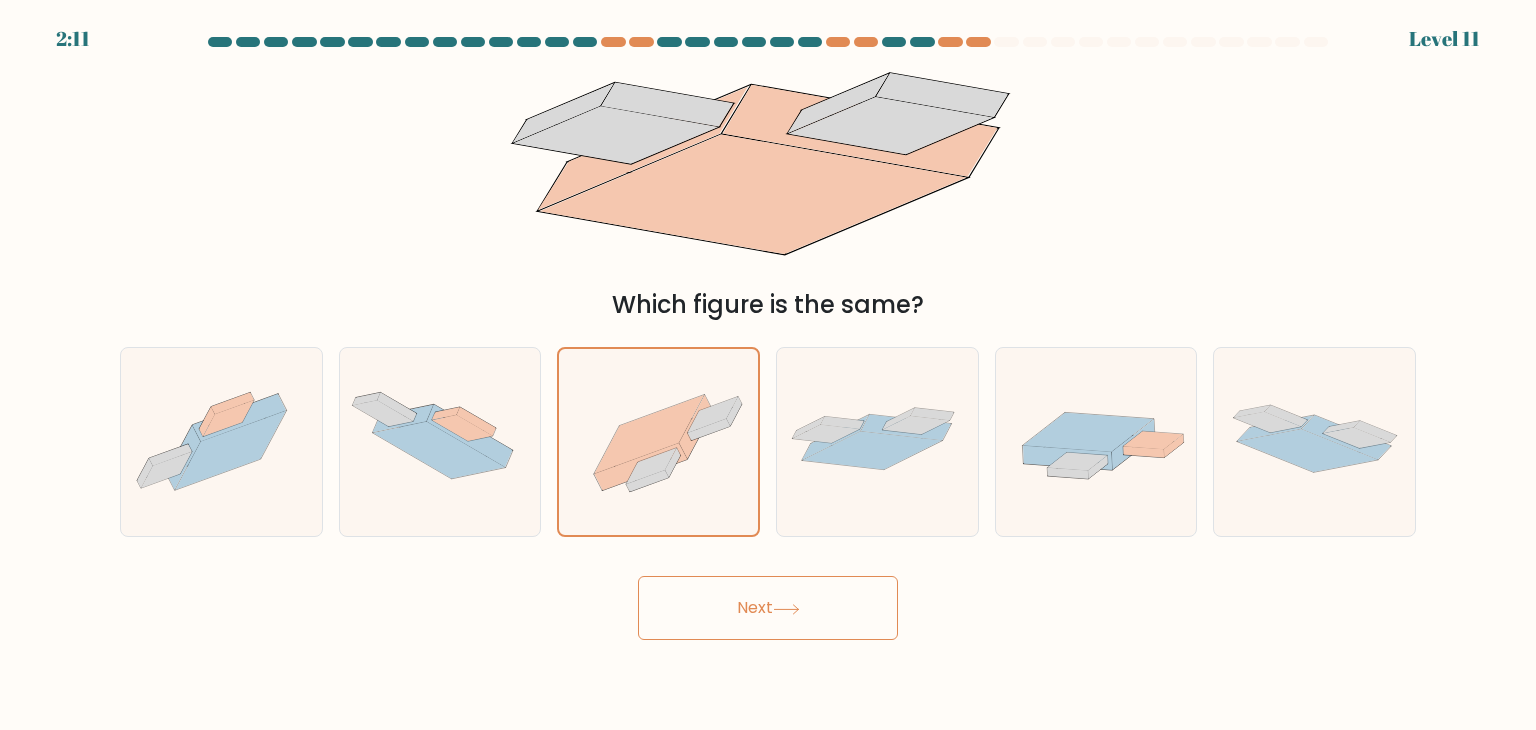 click on "Next" at bounding box center (768, 608) 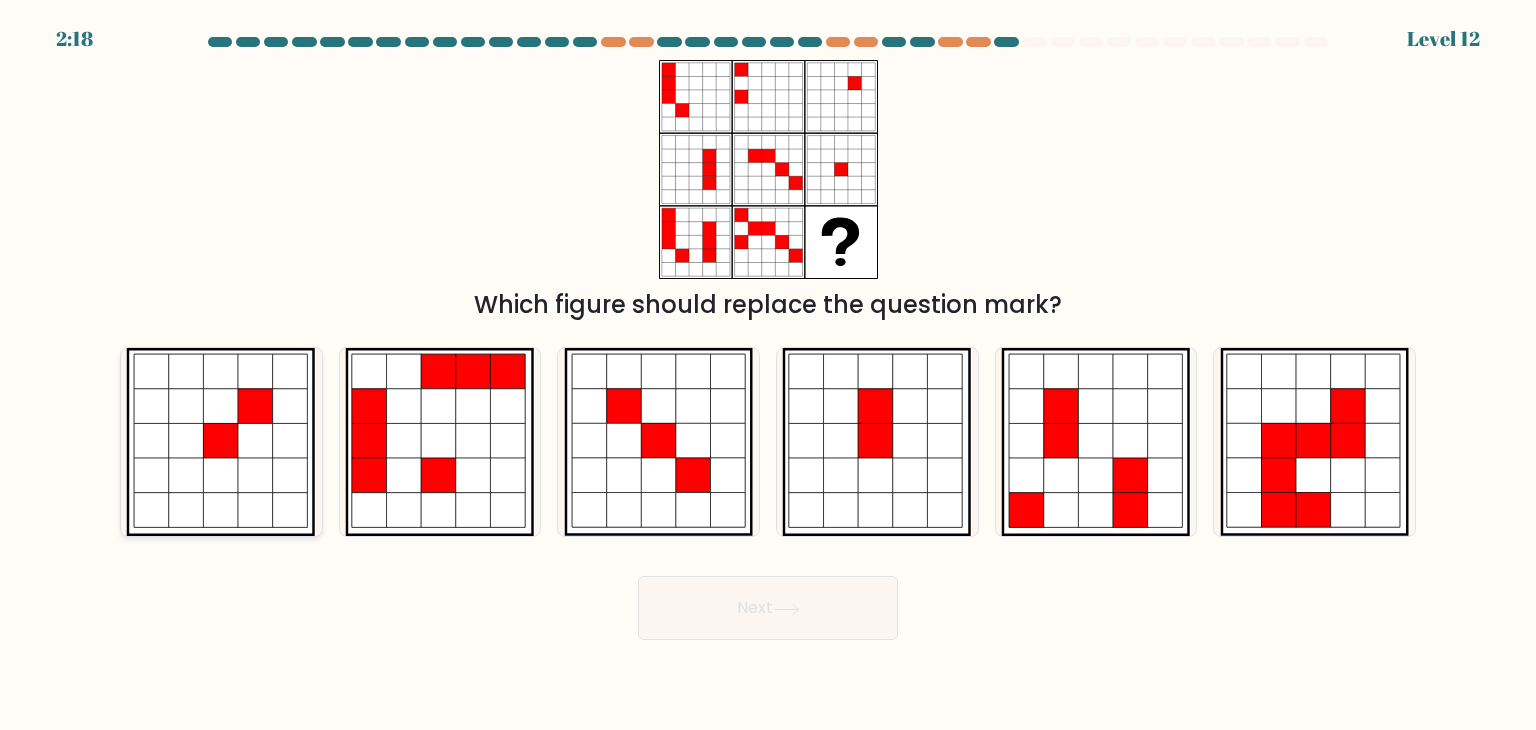 click at bounding box center (186, 371) 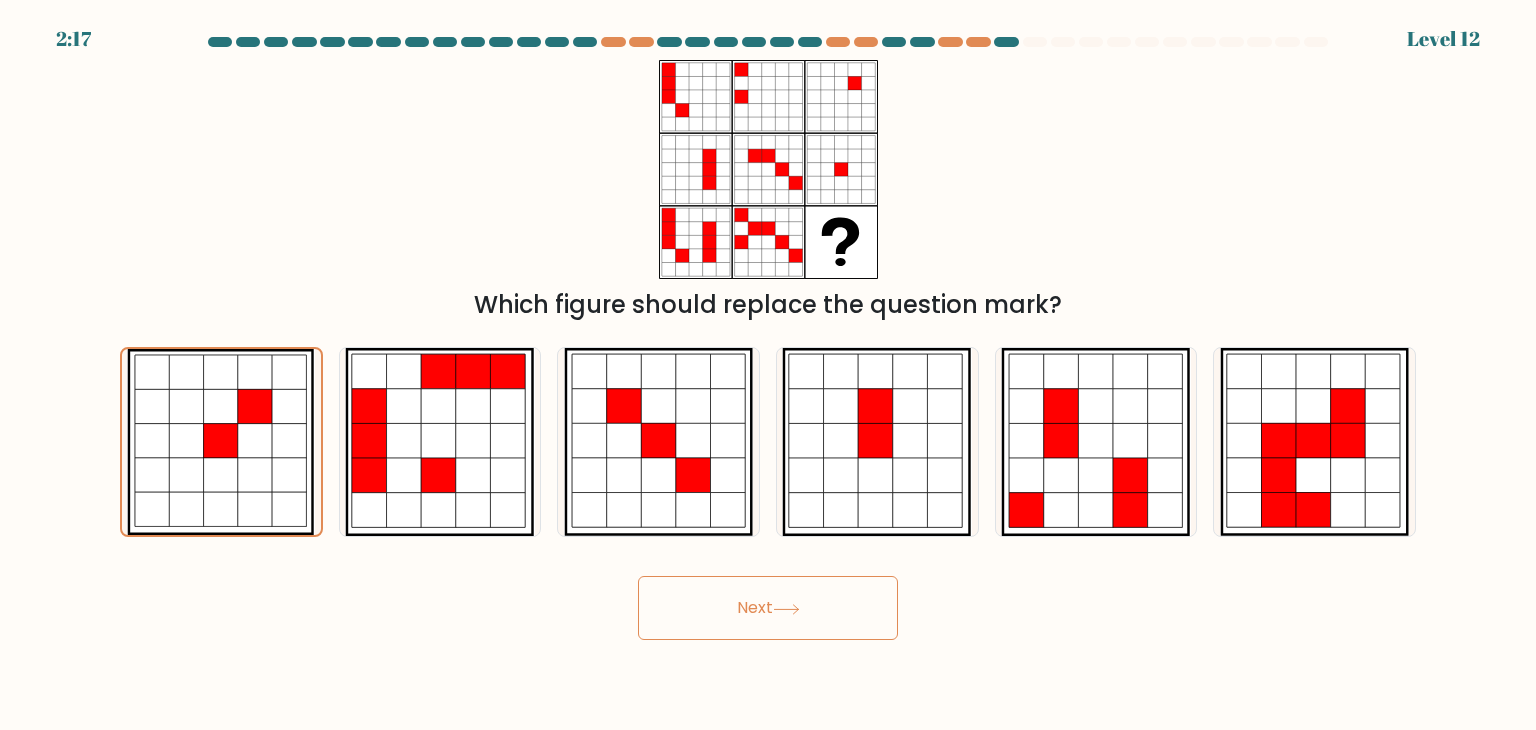 click on "Next" at bounding box center [768, 608] 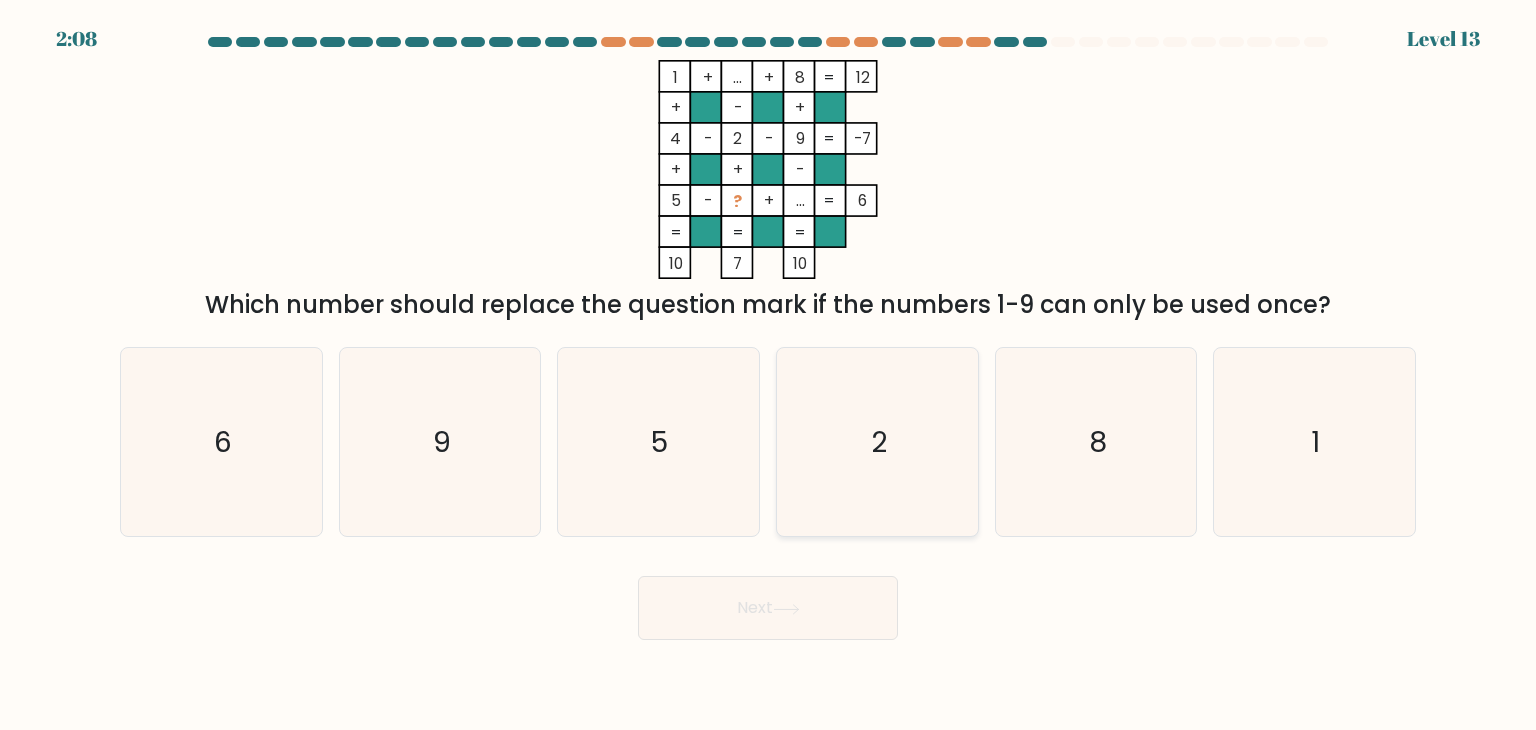 click on "2" at bounding box center [877, 442] 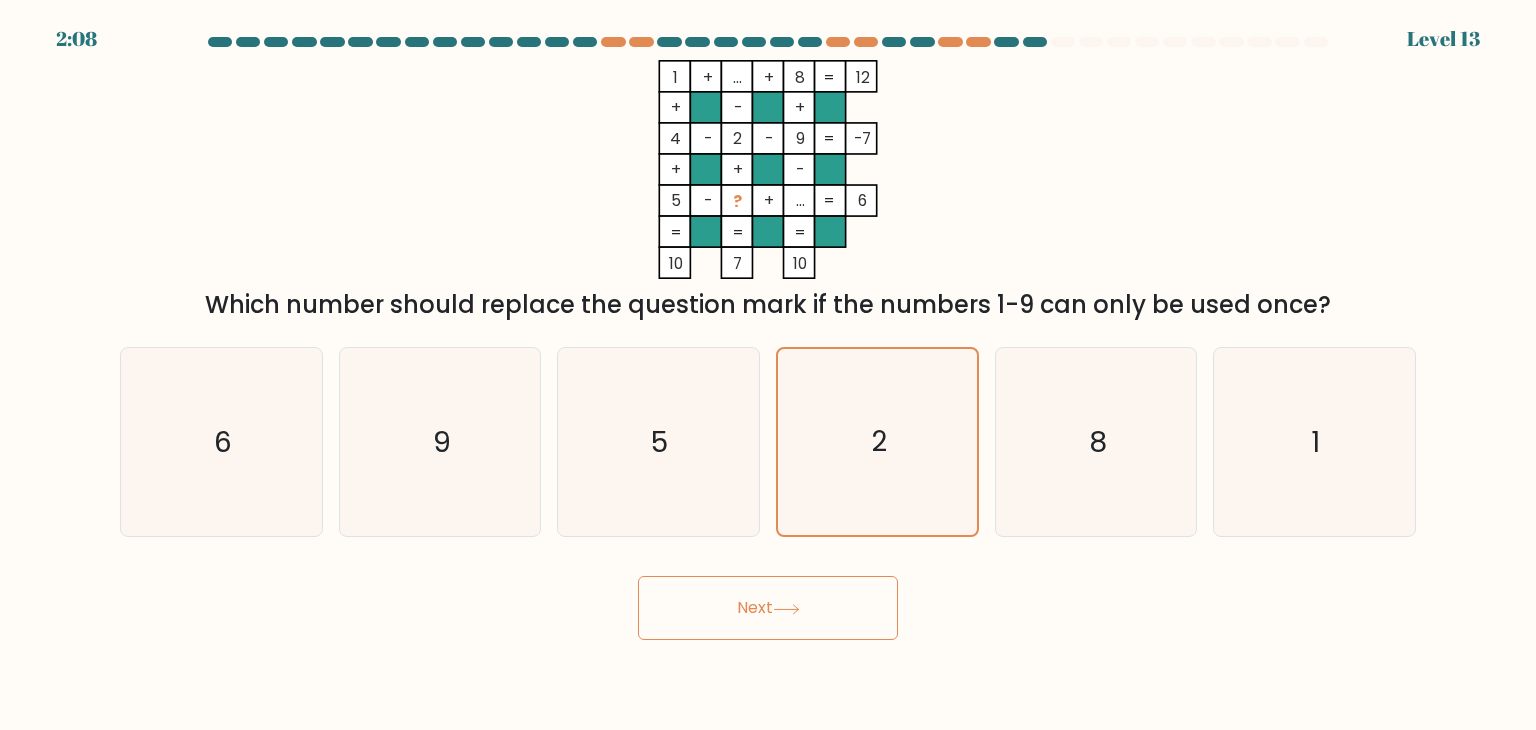 click on "Next" at bounding box center (768, 608) 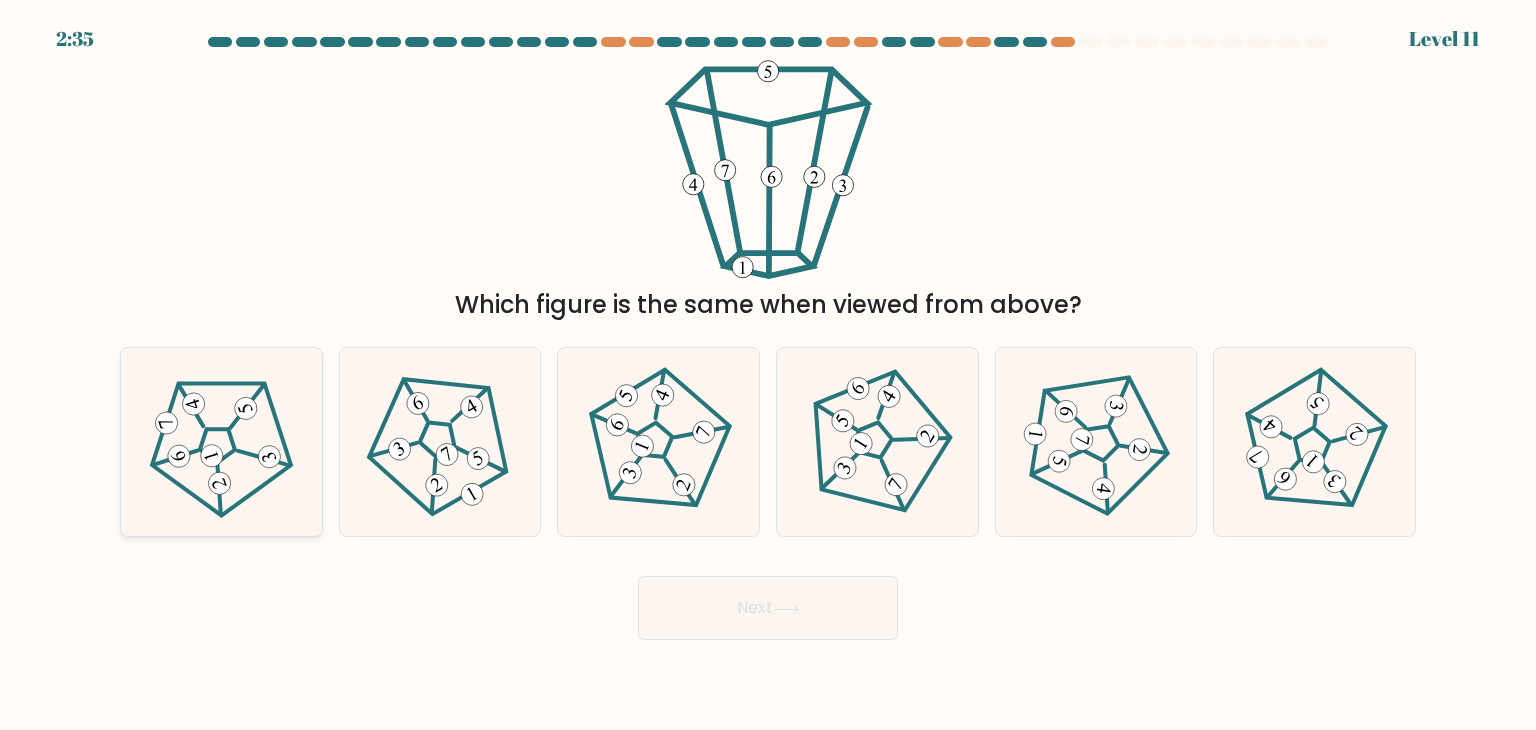 click at bounding box center (221, 442) 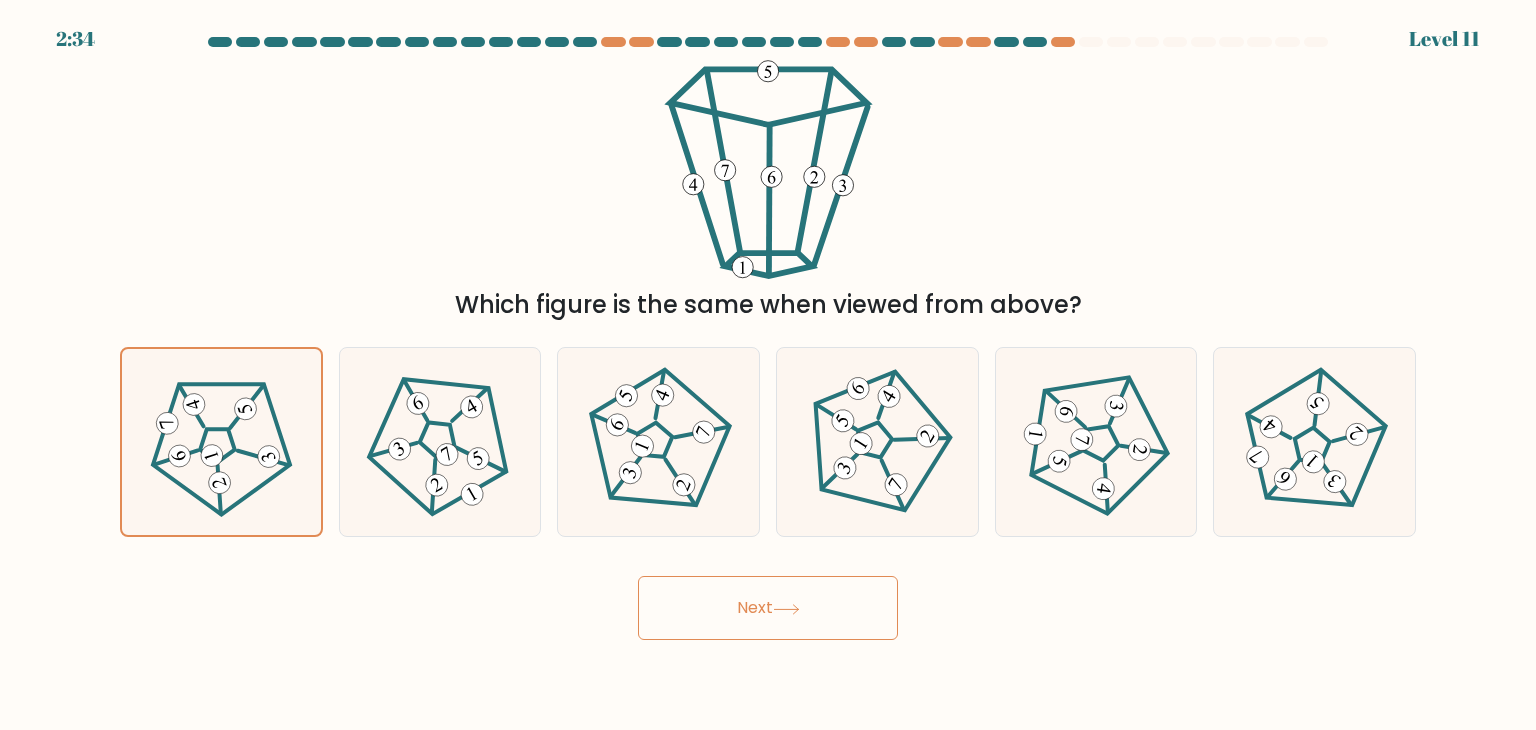 click on "Next" at bounding box center [768, 608] 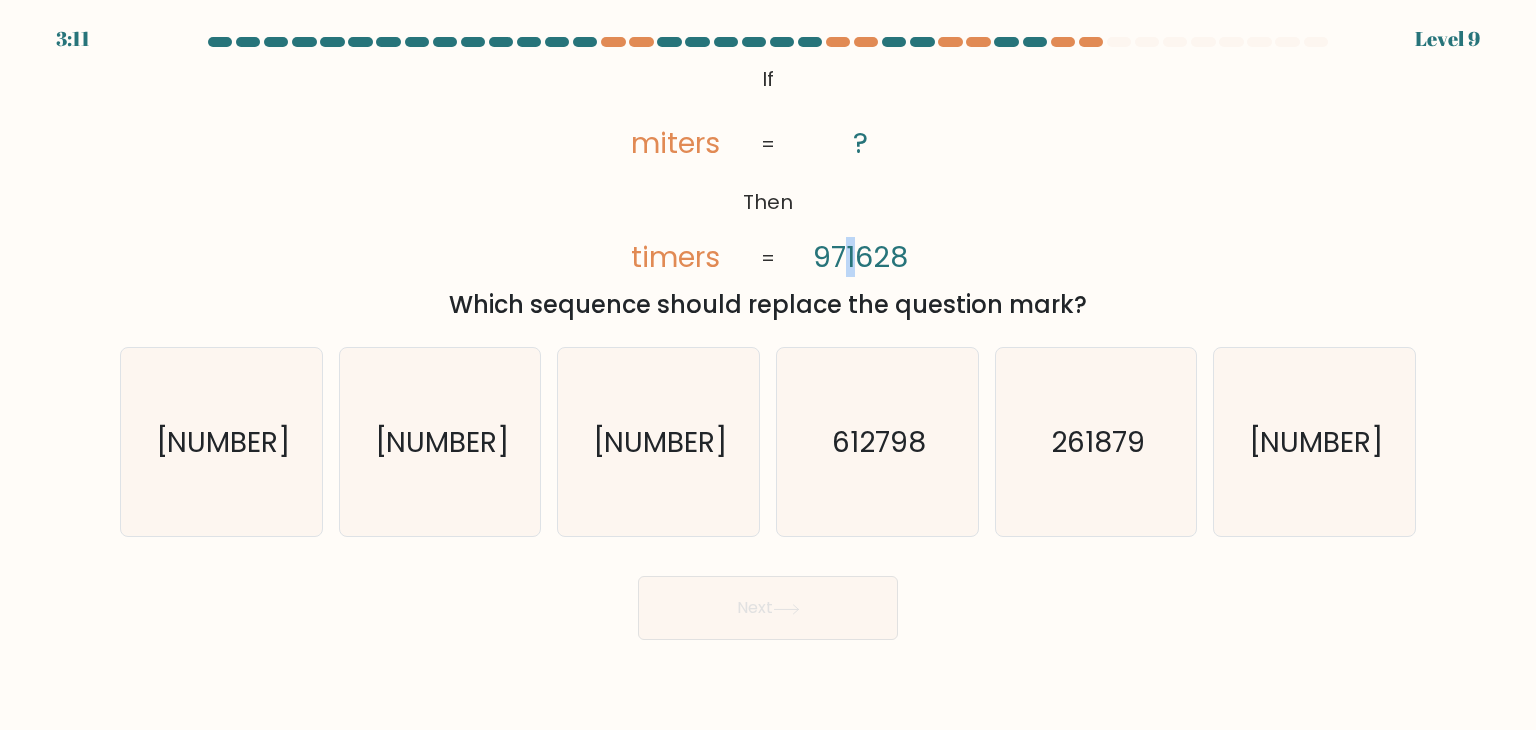 drag, startPoint x: 844, startPoint y: 261, endPoint x: 859, endPoint y: 259, distance: 15.132746 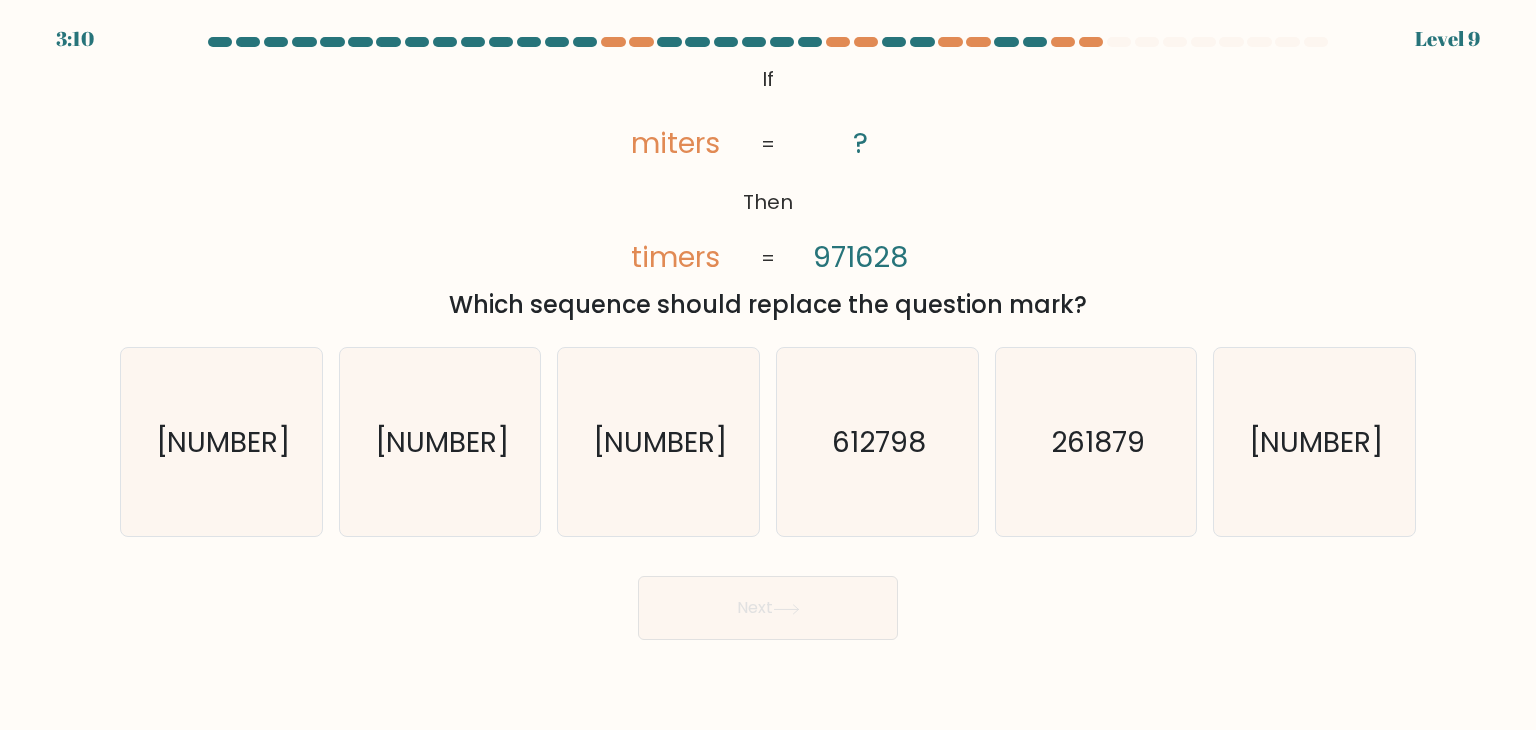 click on "@import url('https://fonts.googleapis.com/css?family=Abril+Fatface:400,100,100italic,300,300italic,400italic,500,500italic,700,700italic,900,900italic');           If       Then       miters       timers       ?       971628       =       =
Which sequence should replace the question mark?" at bounding box center (768, 191) 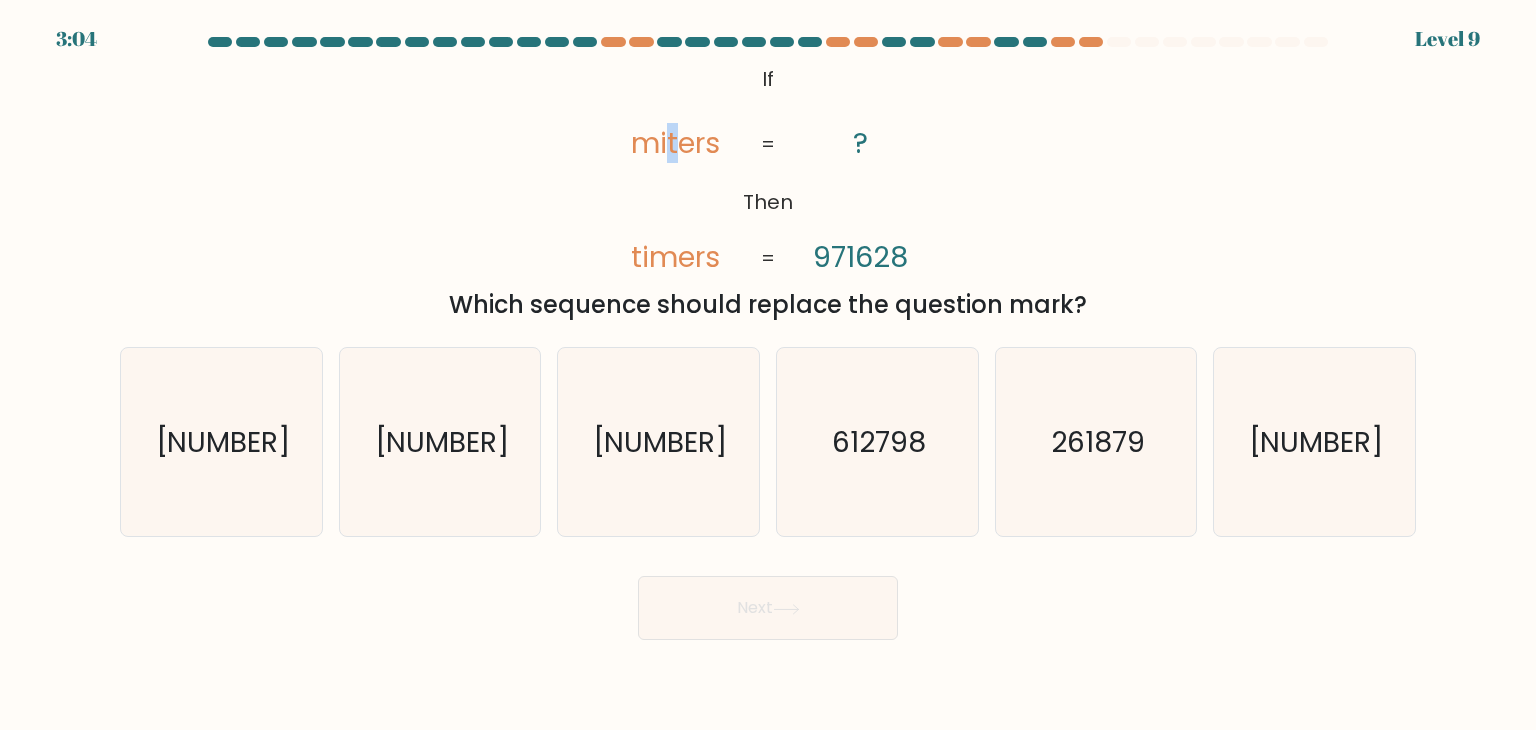 drag, startPoint x: 664, startPoint y: 149, endPoint x: 676, endPoint y: 148, distance: 12.0415945 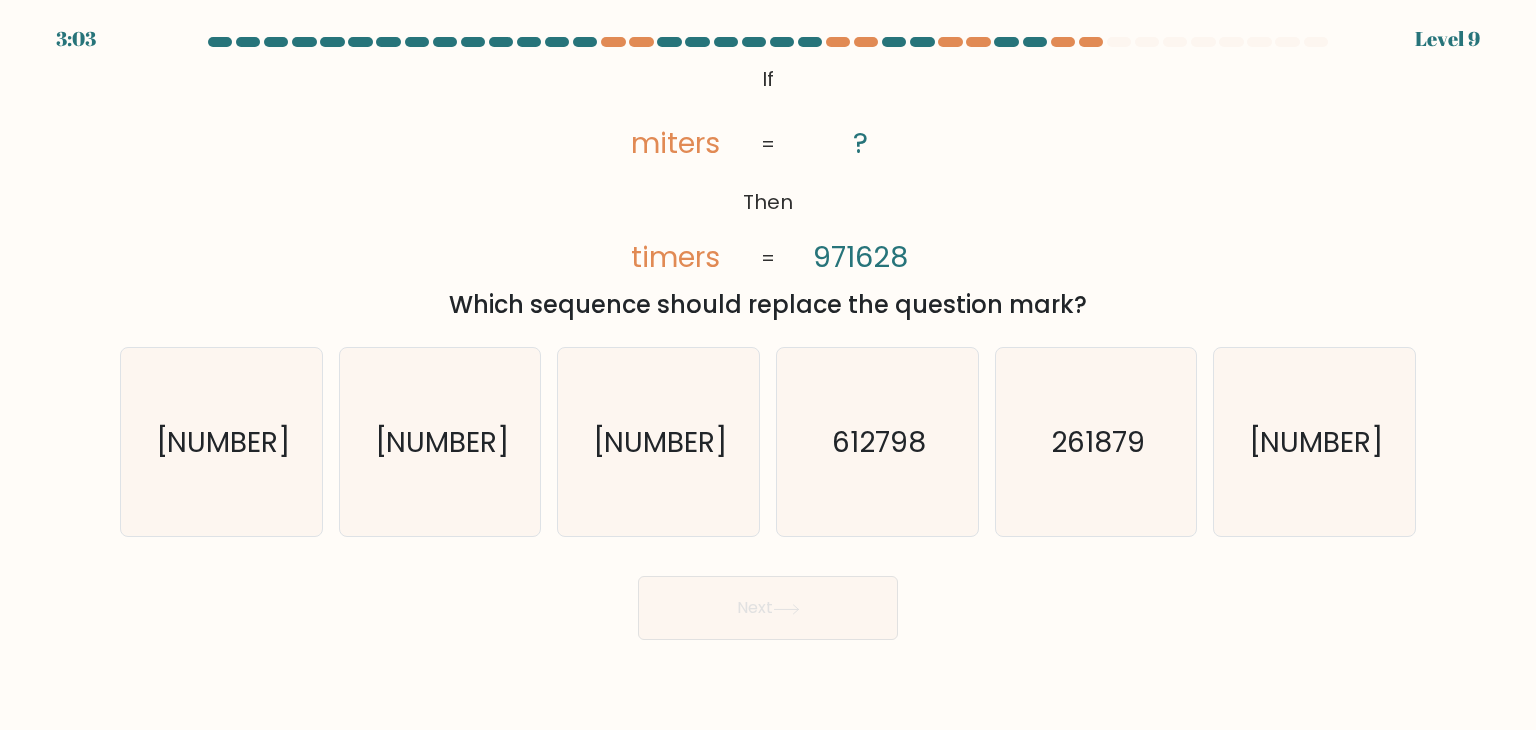 click on "@import url('https://fonts.googleapis.com/css?family=Abril+Fatface:400,100,100italic,300,300italic,400italic,500,500italic,700,700italic,900,900italic');           If       Then       miters       timers       ?       971628       =       =
Which sequence should replace the question mark?" at bounding box center [768, 191] 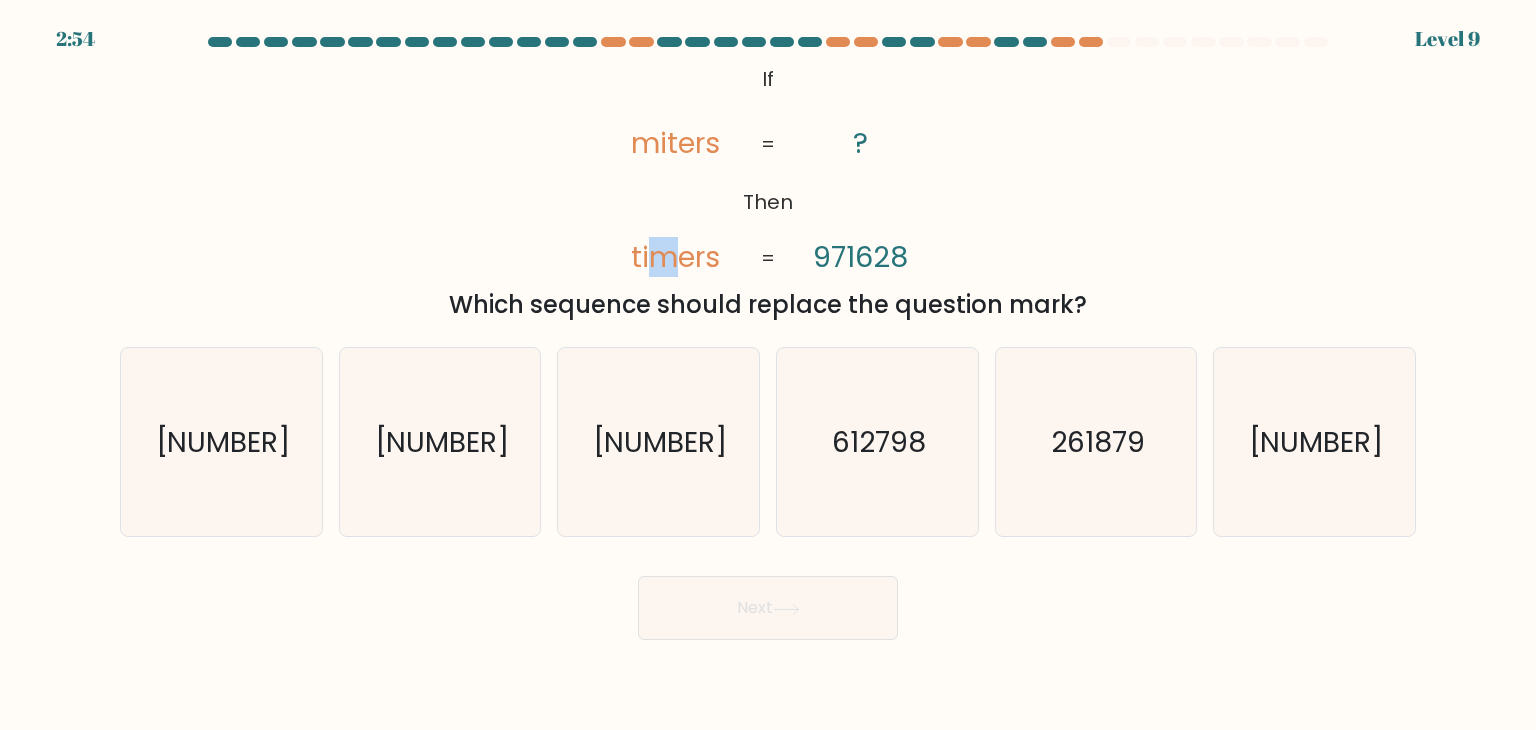 drag, startPoint x: 648, startPoint y: 257, endPoint x: 667, endPoint y: 261, distance: 19.416489 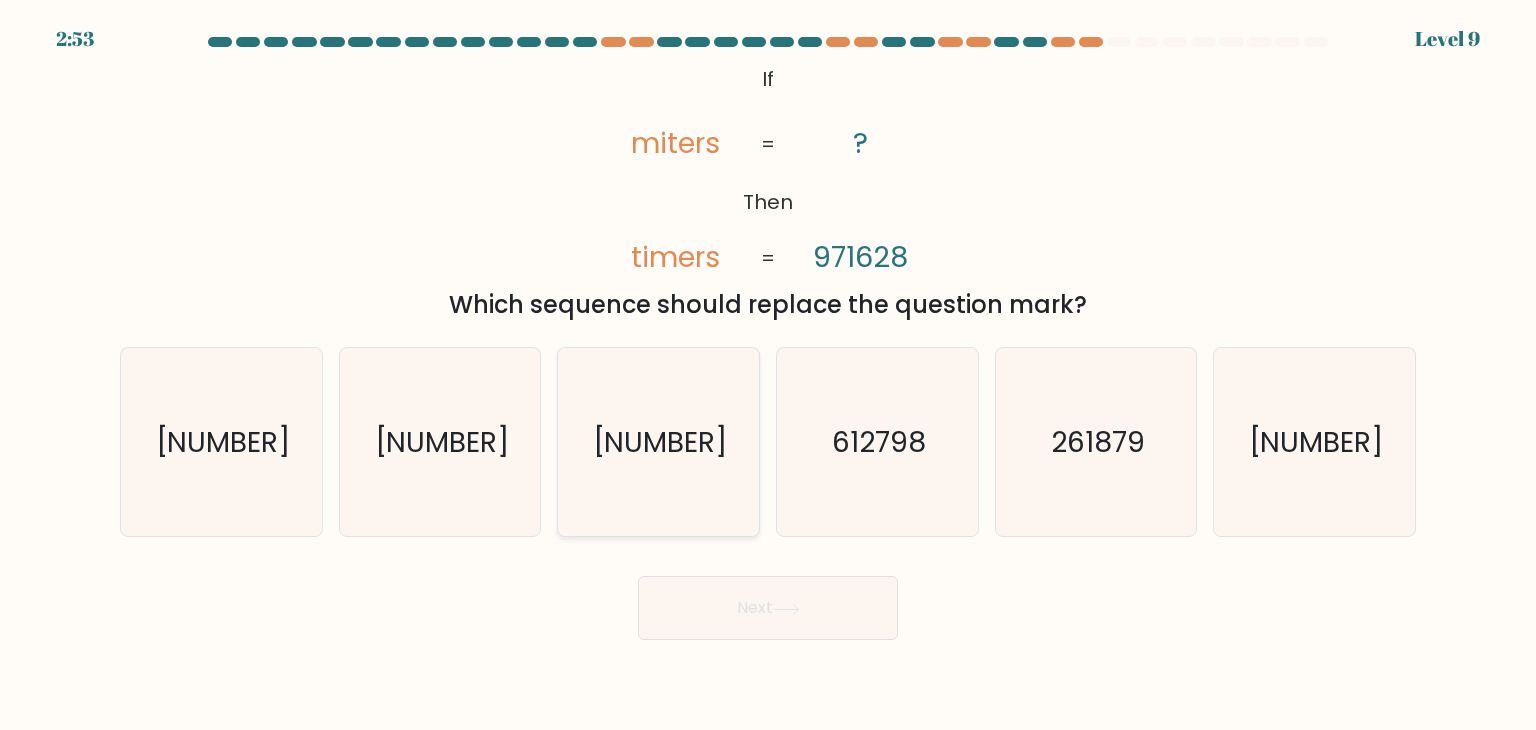 click on "179628" at bounding box center [660, 442] 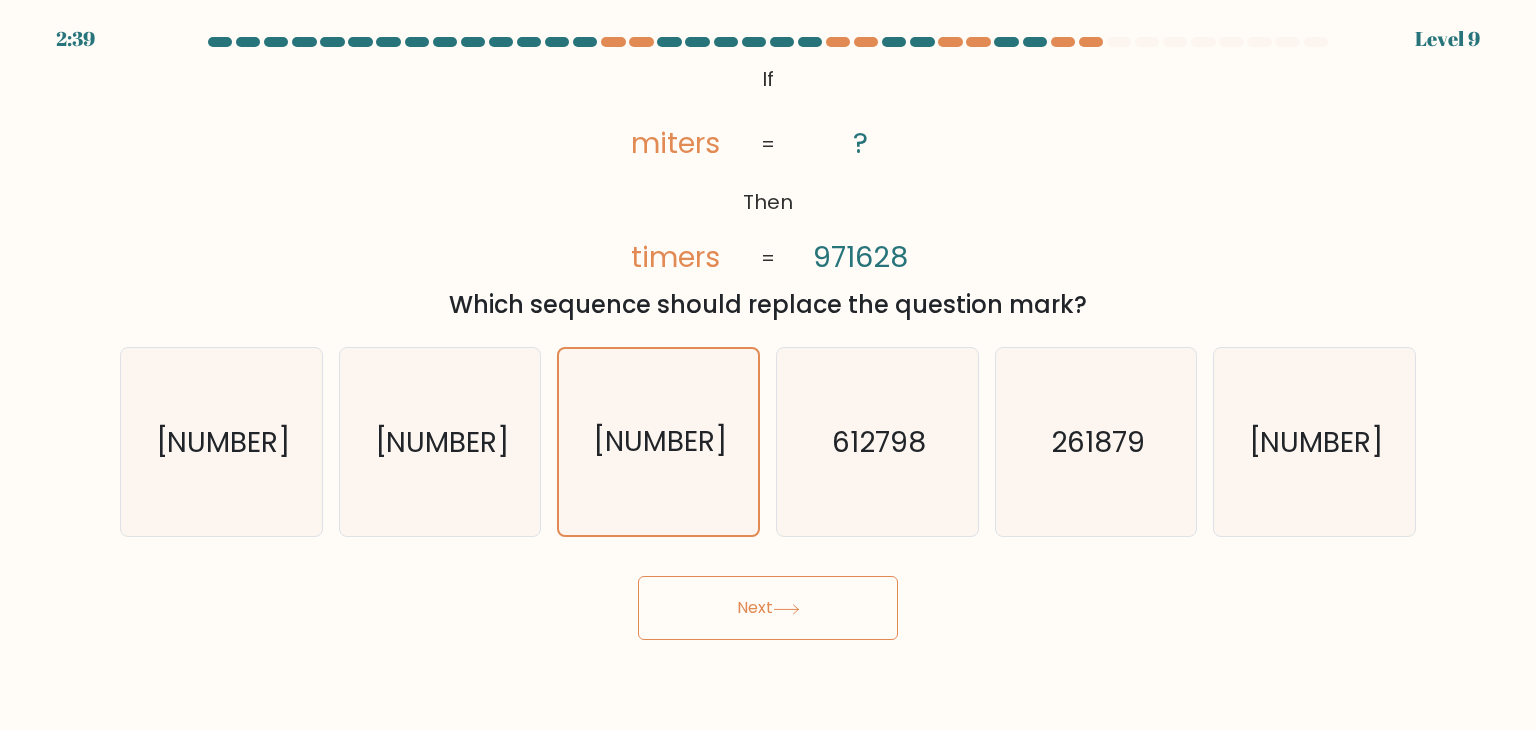 click on "If ?" at bounding box center (768, 338) 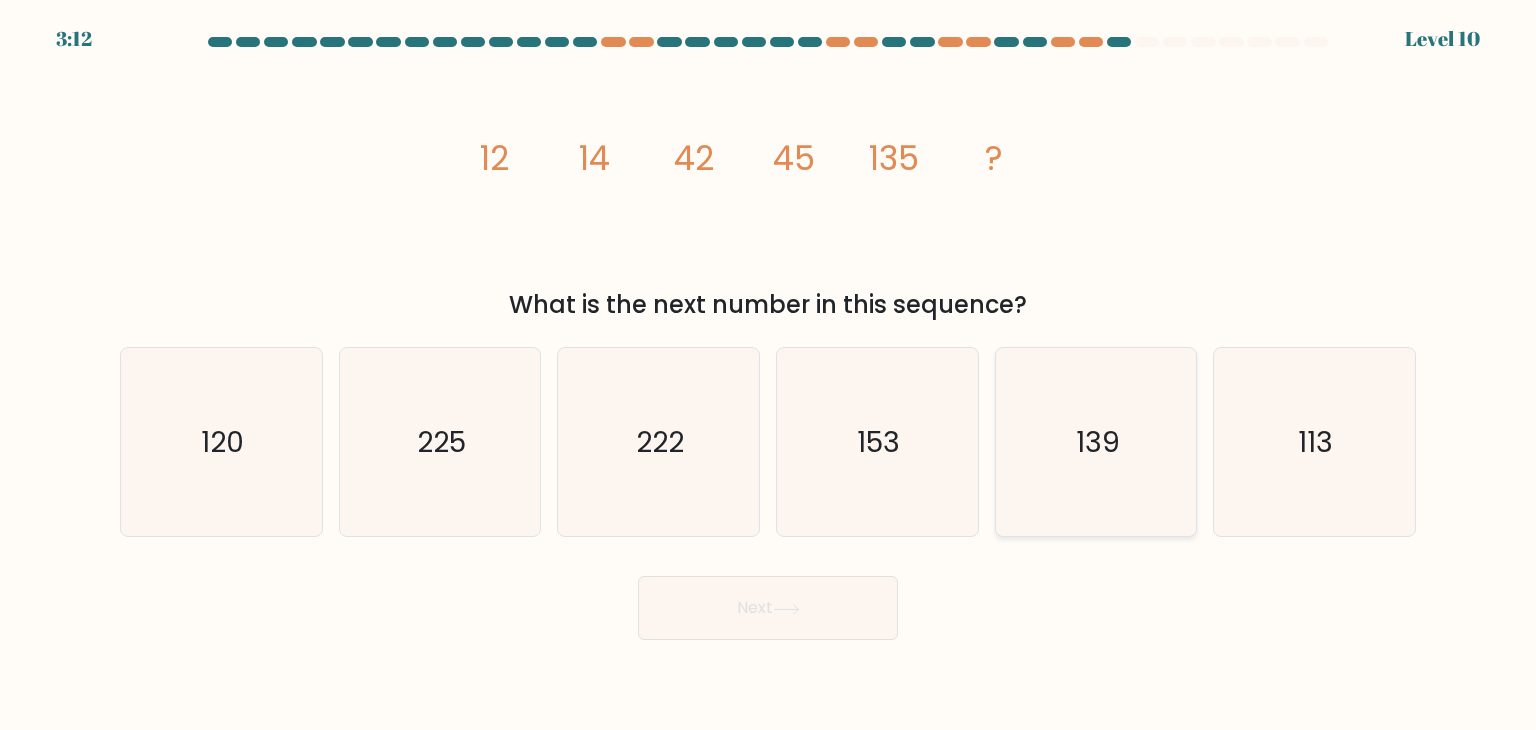 click on "139" at bounding box center [1096, 442] 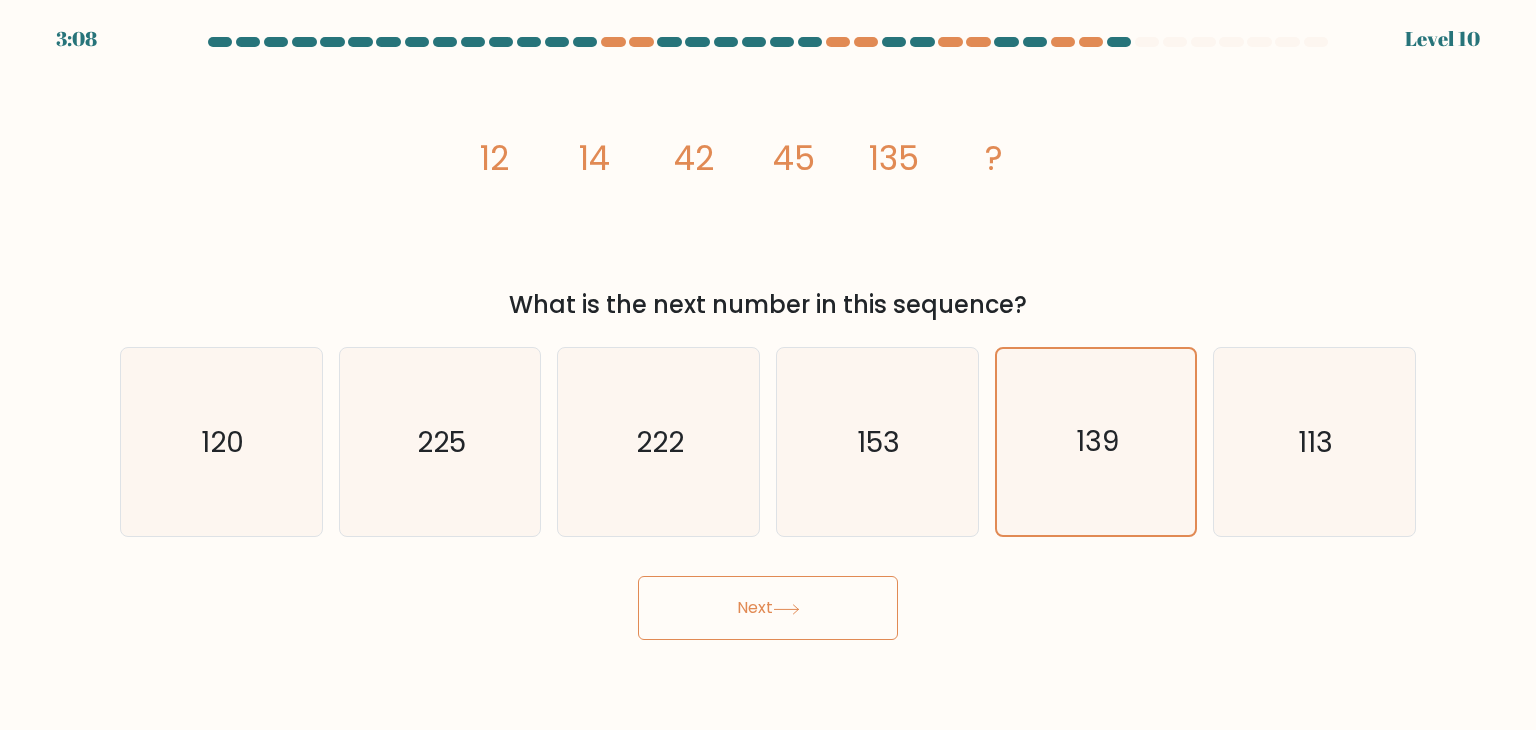 click on "Next" at bounding box center [768, 608] 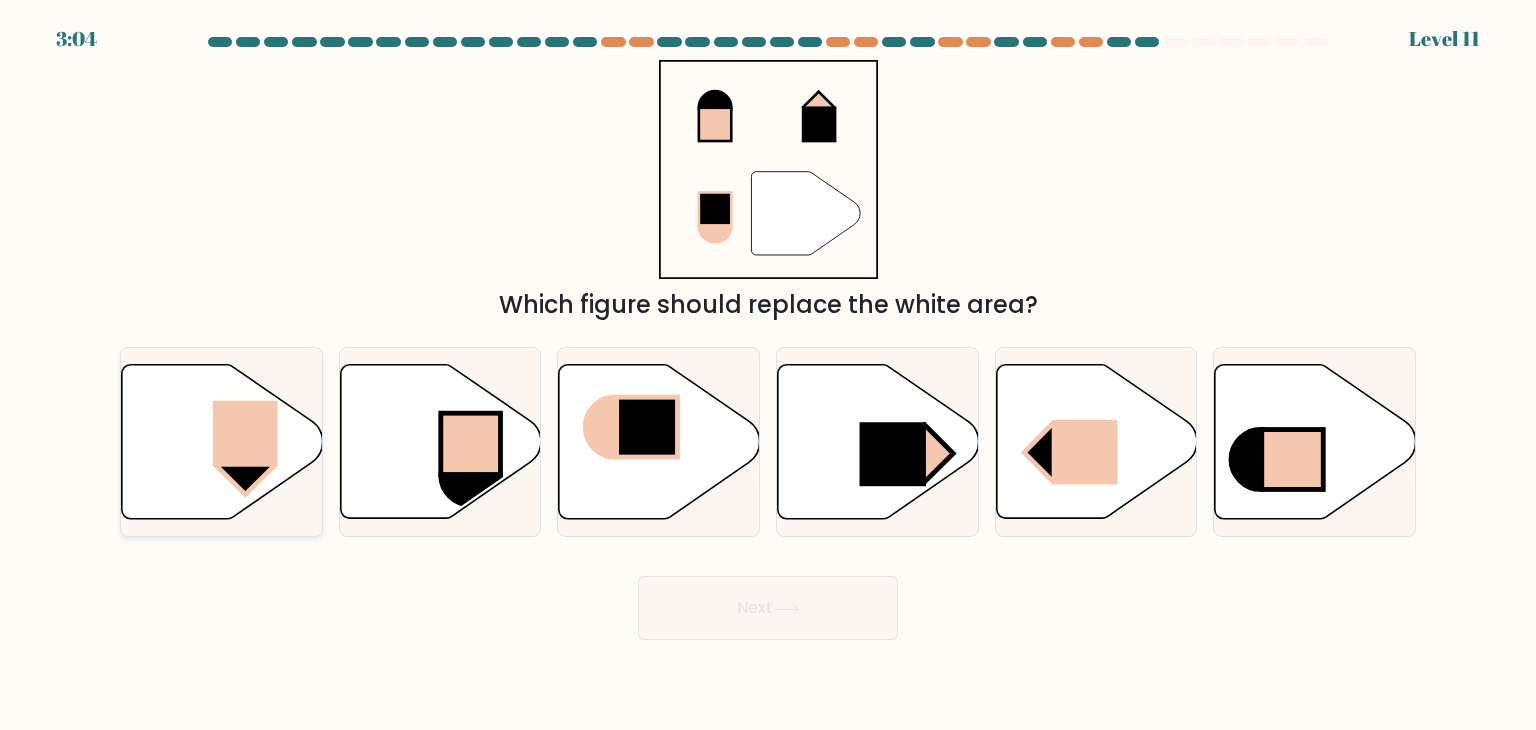 click at bounding box center [245, 433] 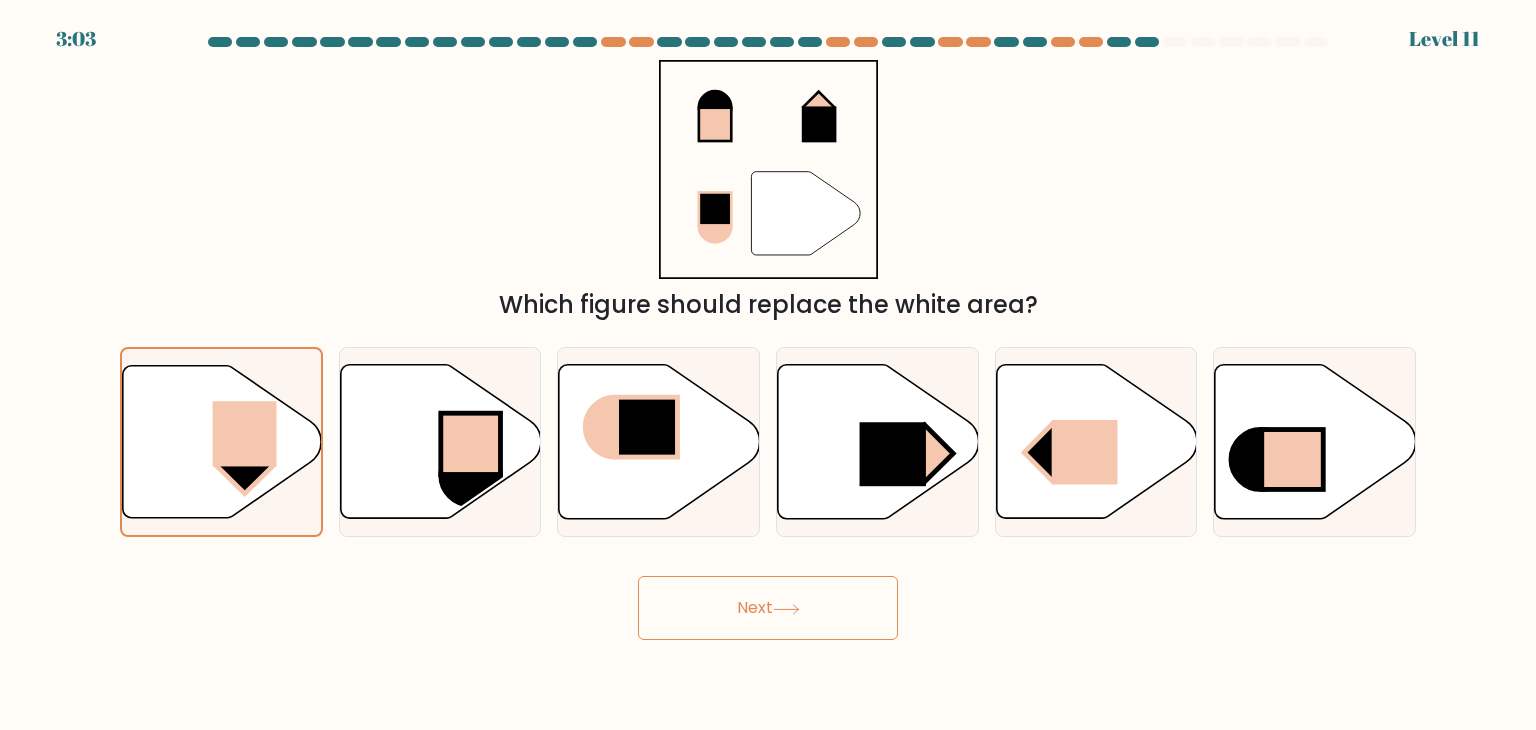 click on "Next" at bounding box center (768, 608) 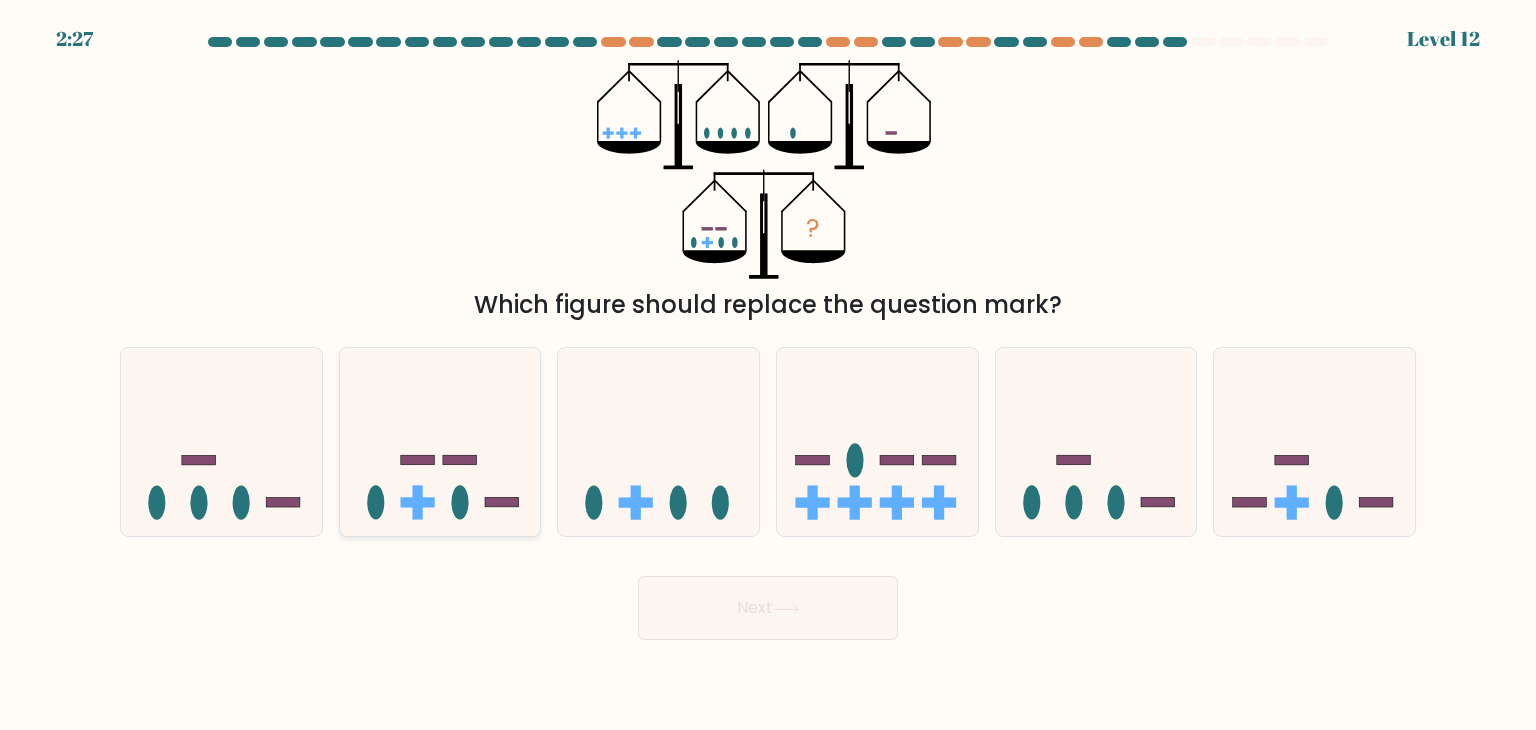click at bounding box center (440, 442) 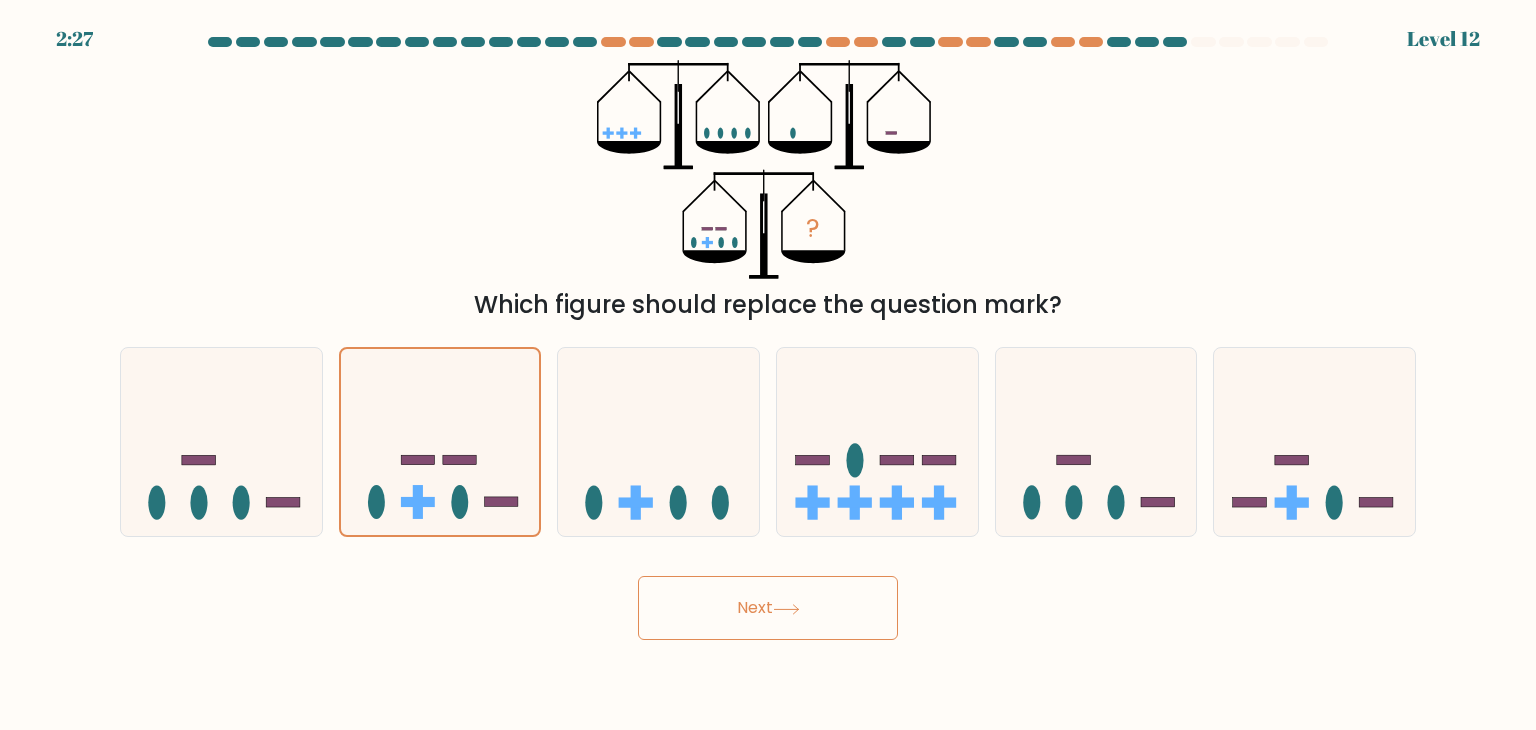 click on "Next" at bounding box center (768, 608) 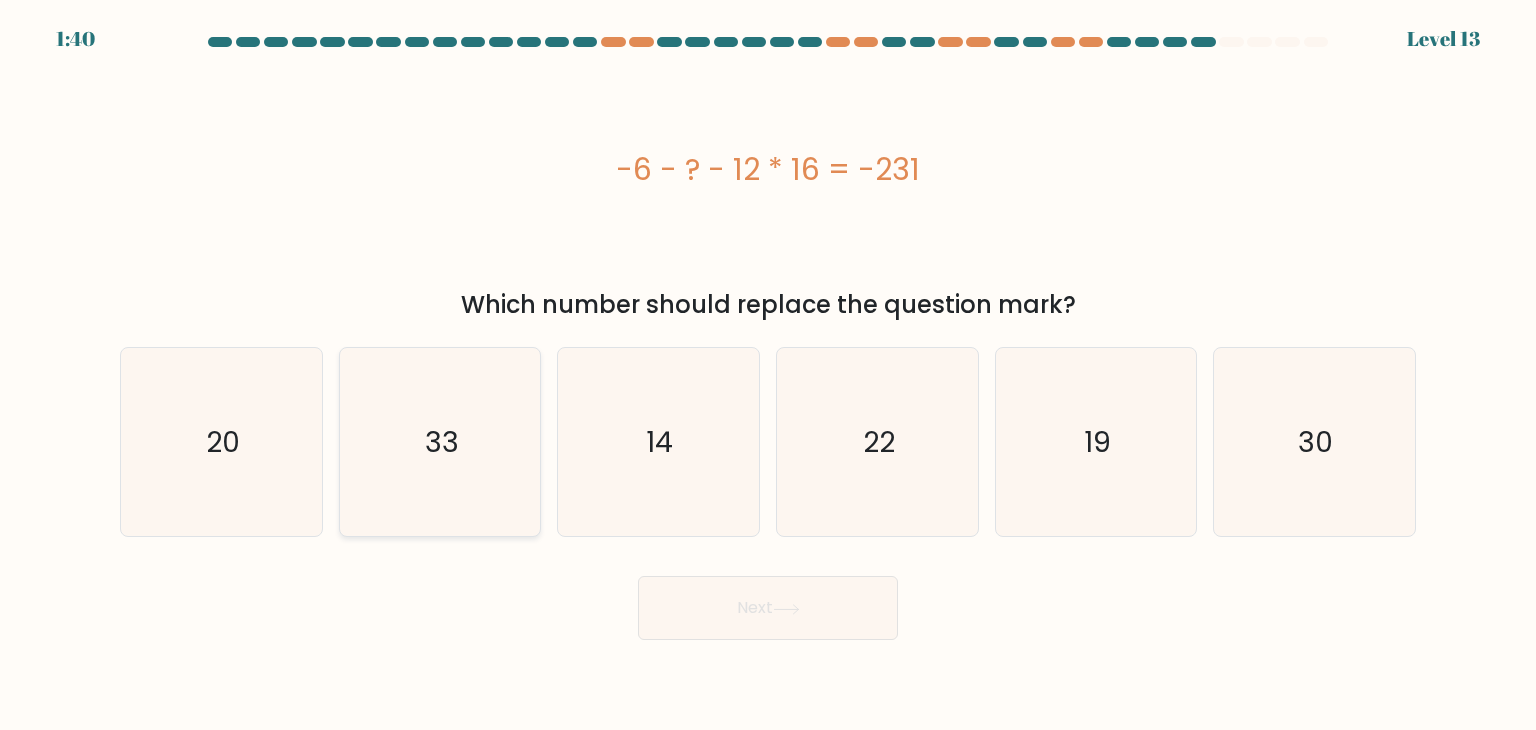 click on "33" at bounding box center (440, 442) 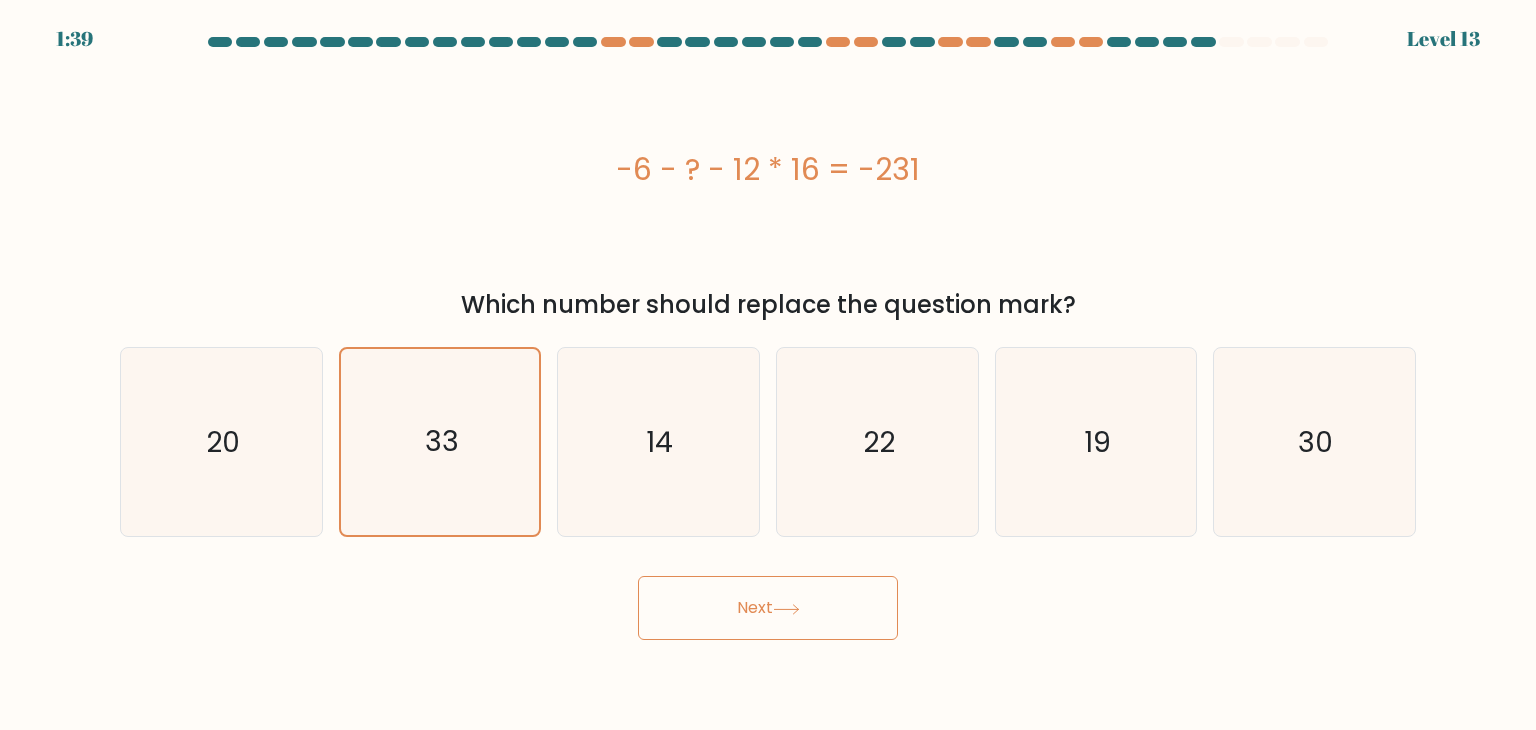 click on "Next" at bounding box center [768, 608] 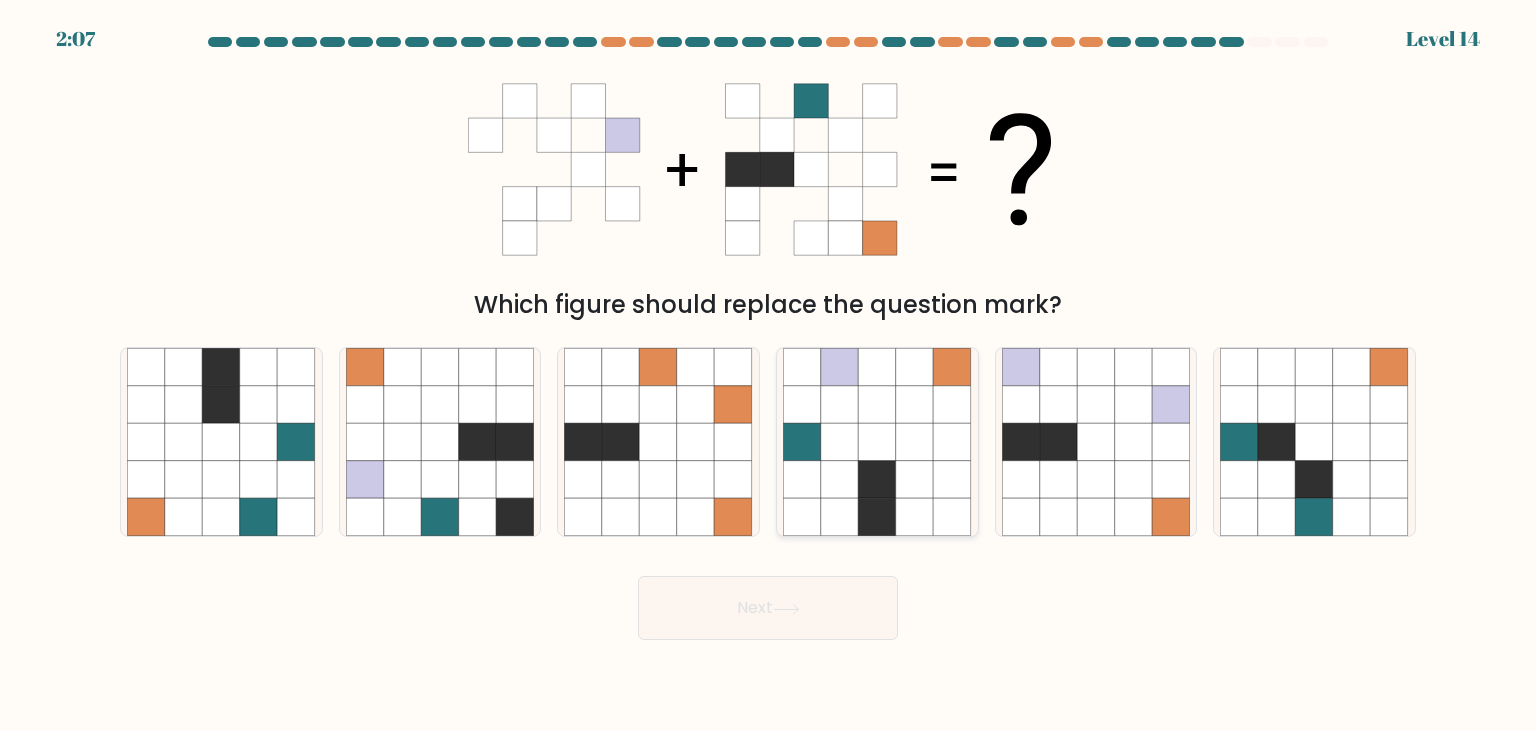 click at bounding box center [915, 480] 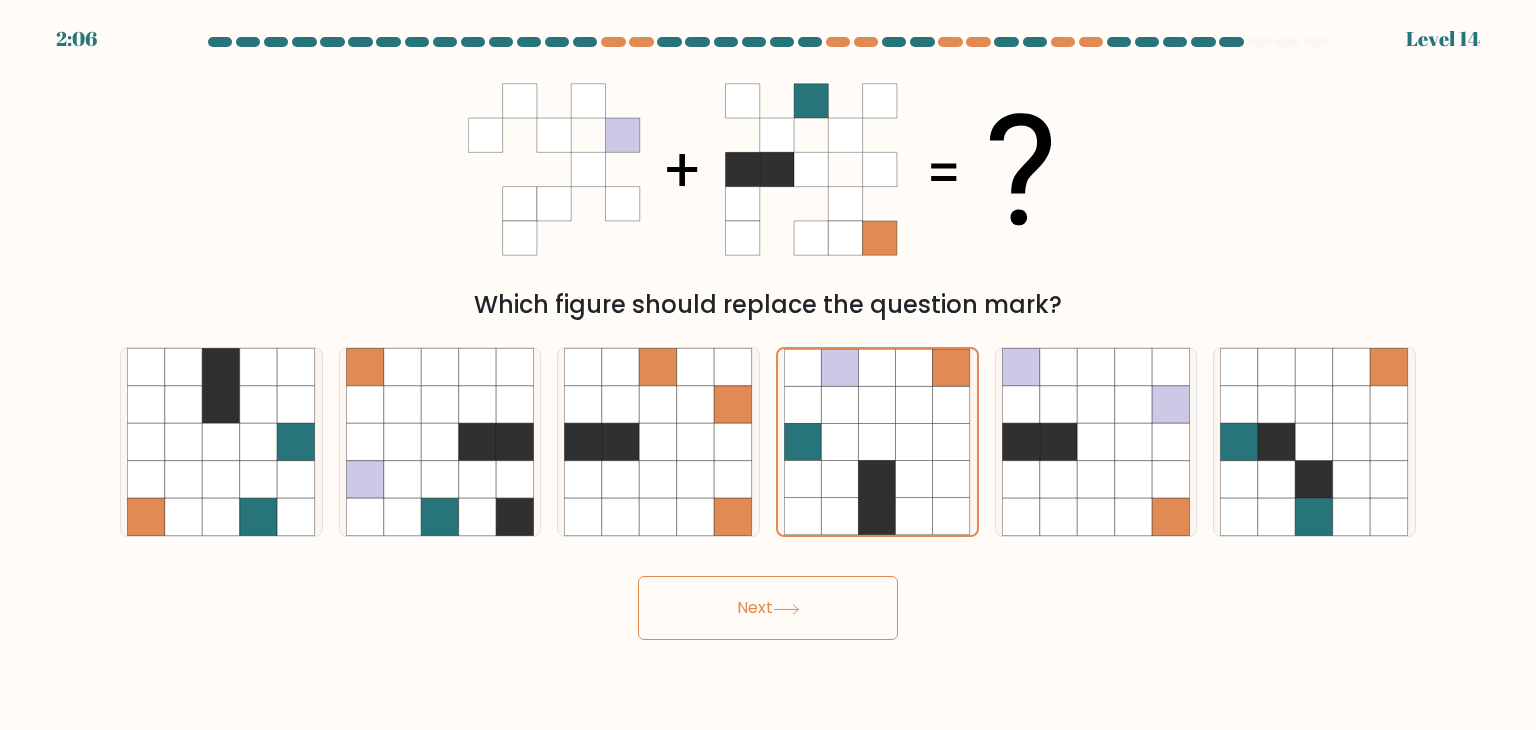 click on "2:06
Level 14" at bounding box center (768, 365) 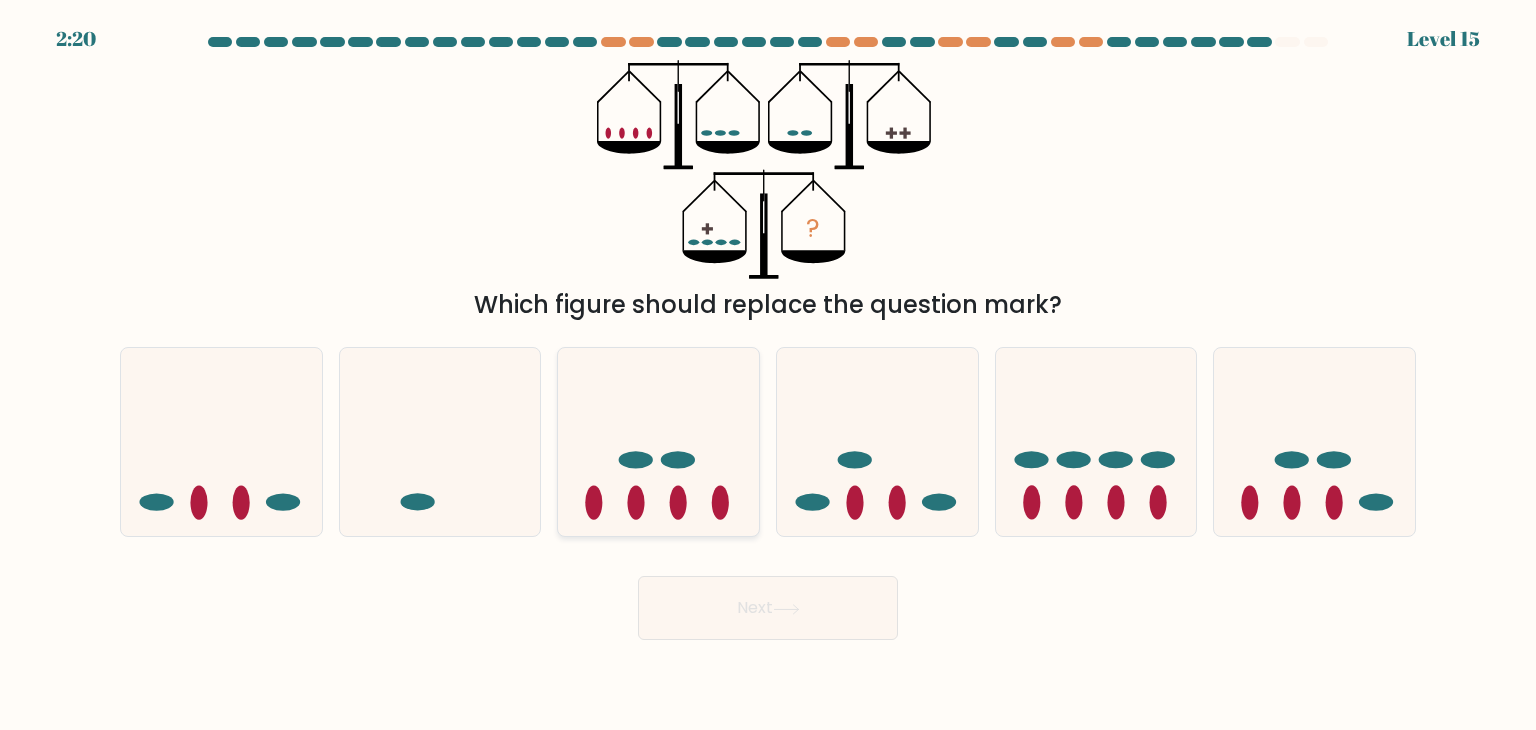 click at bounding box center [658, 442] 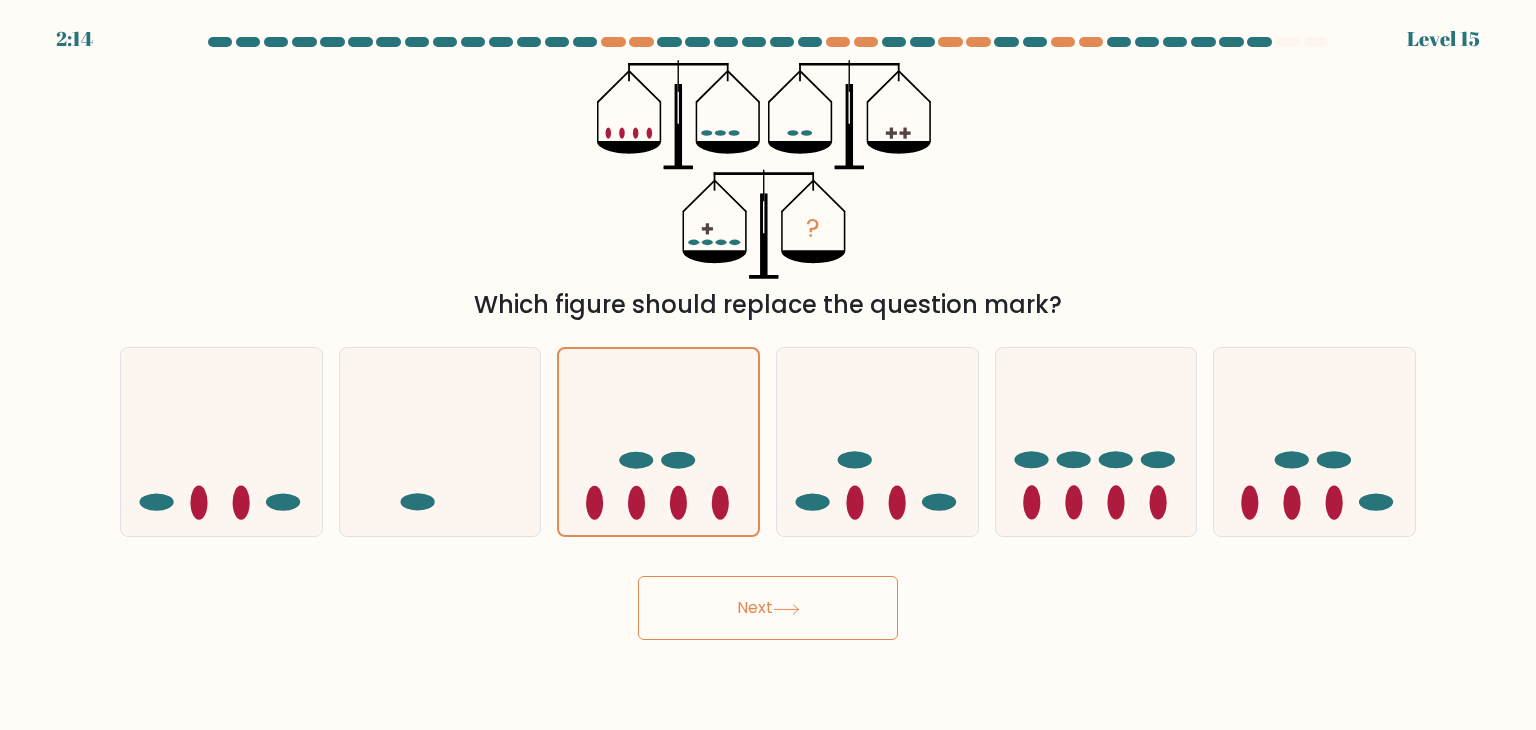 click on "Next" at bounding box center [768, 608] 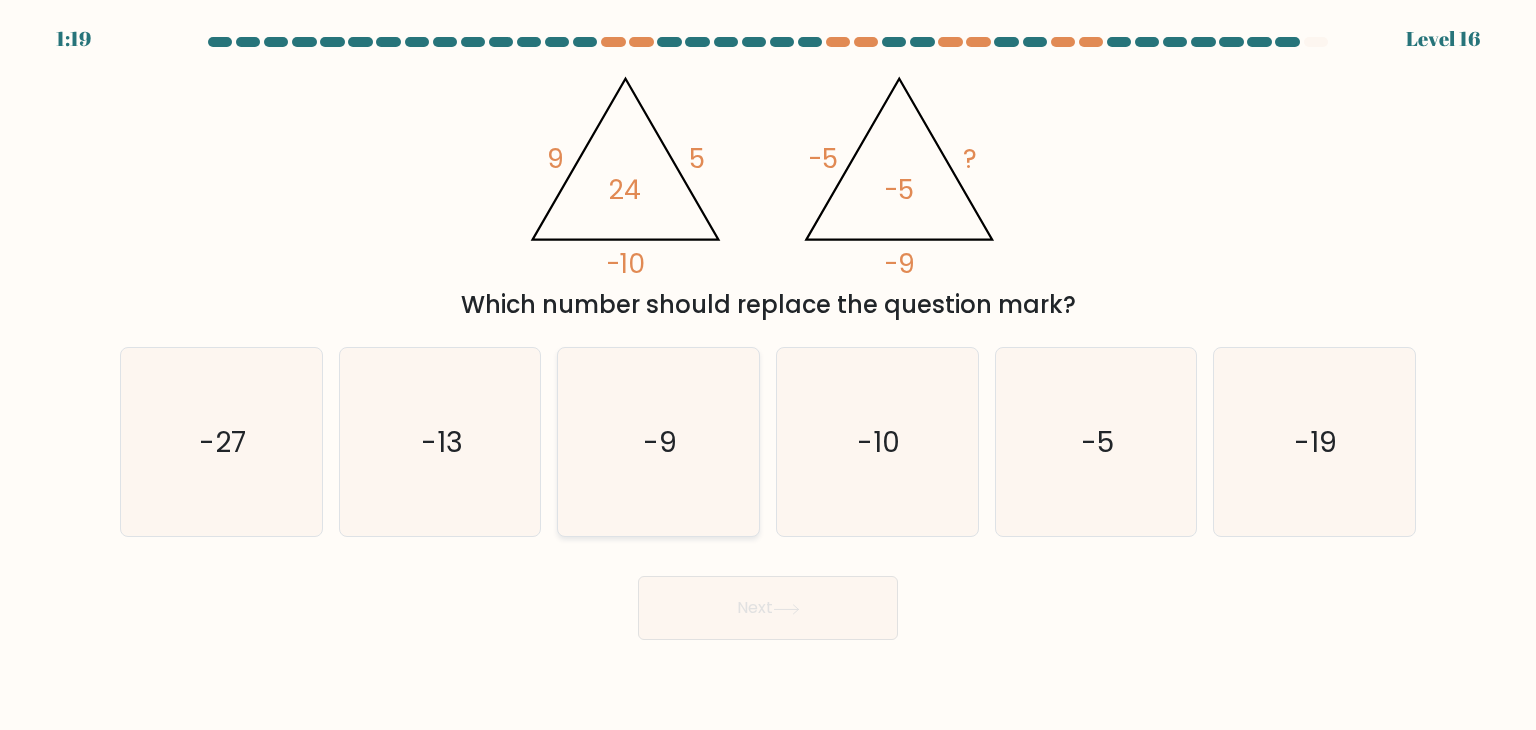 click on "-9" at bounding box center (658, 442) 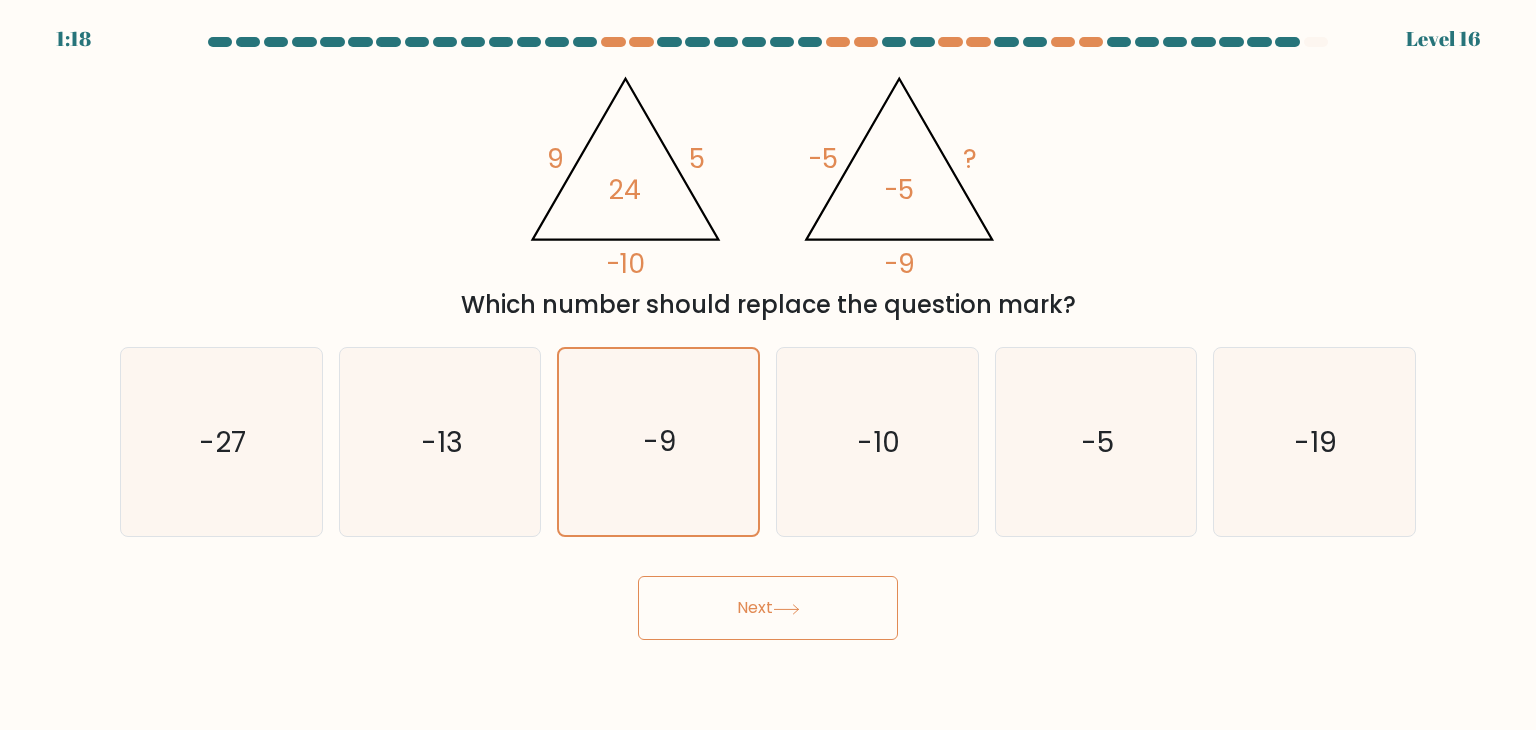 click on "Next" at bounding box center [768, 608] 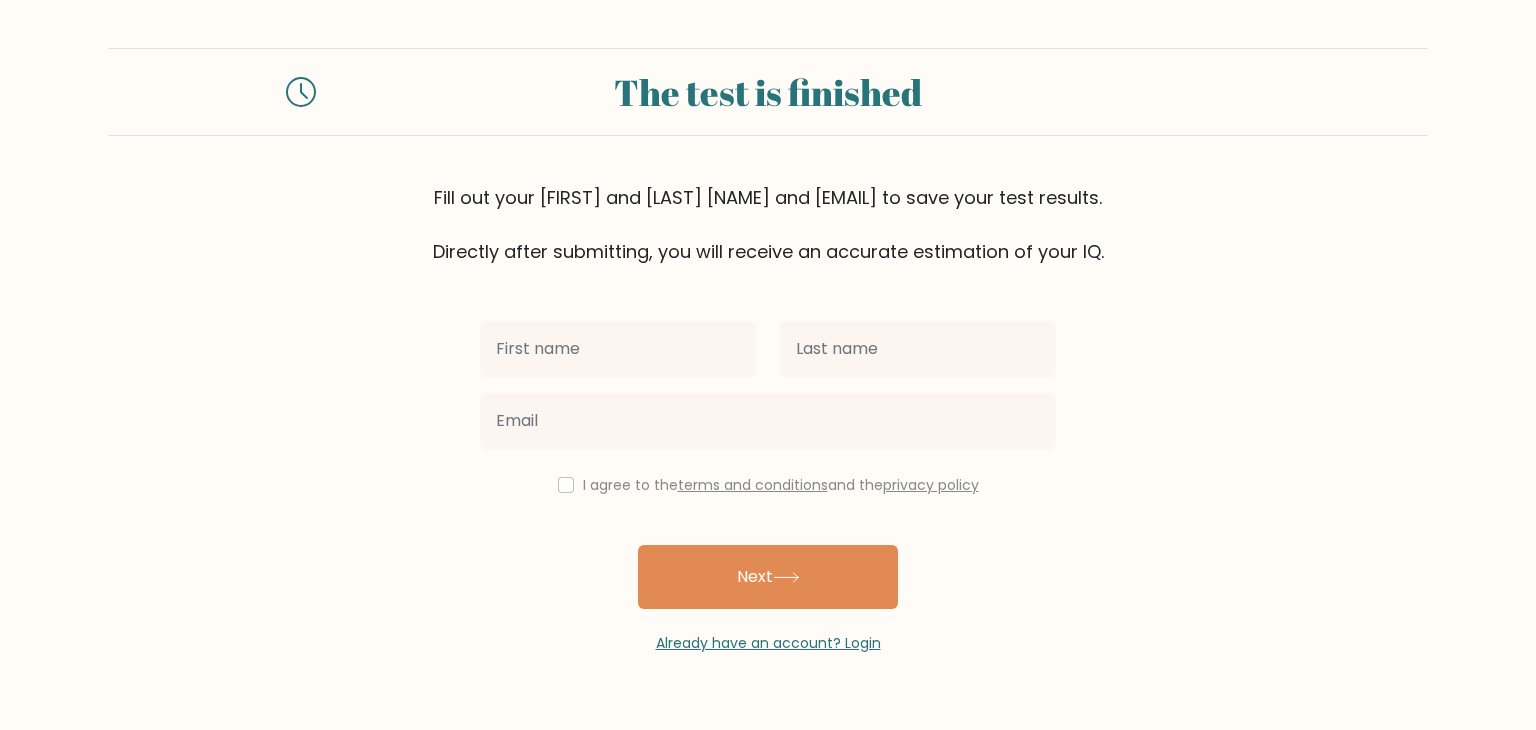scroll, scrollTop: 0, scrollLeft: 0, axis: both 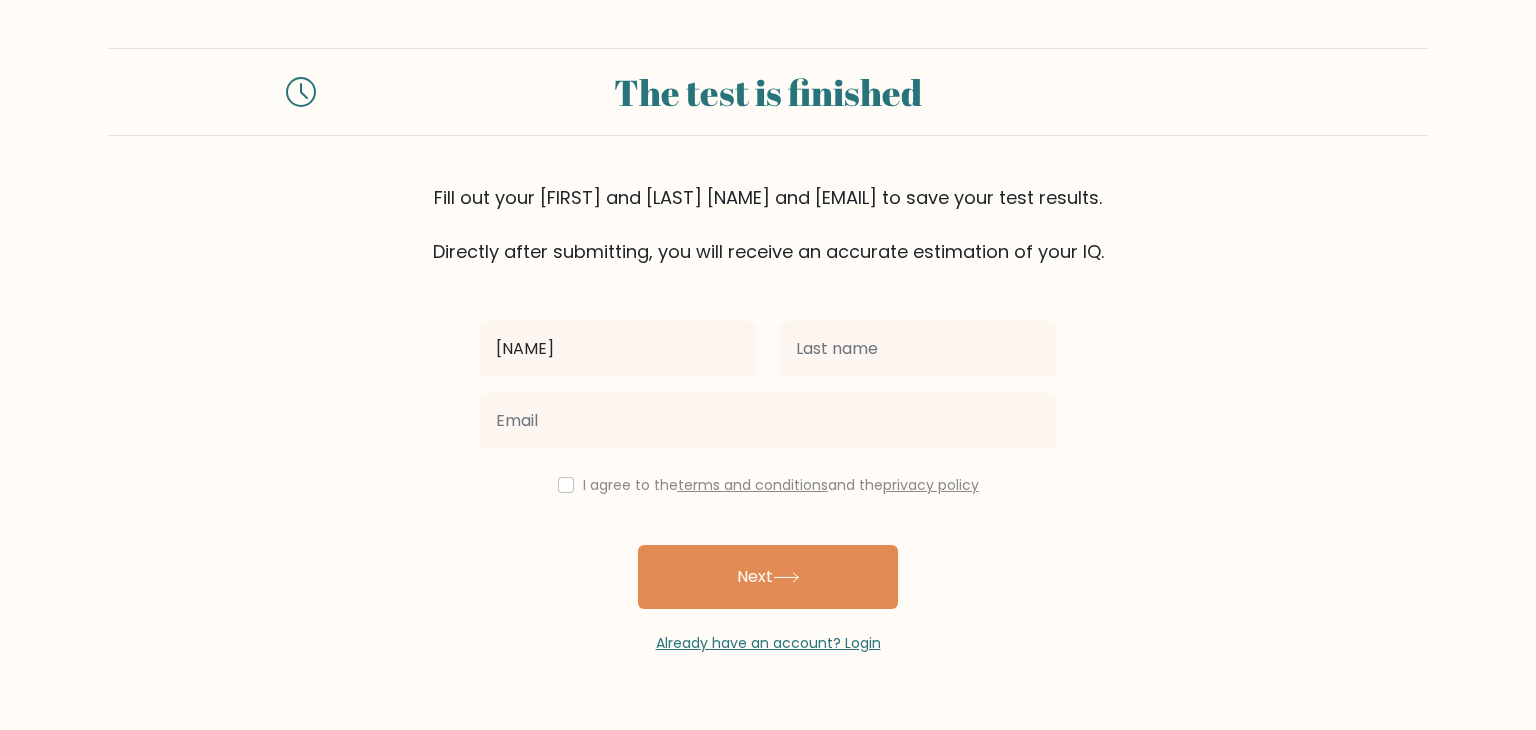 type on "[NAME]" 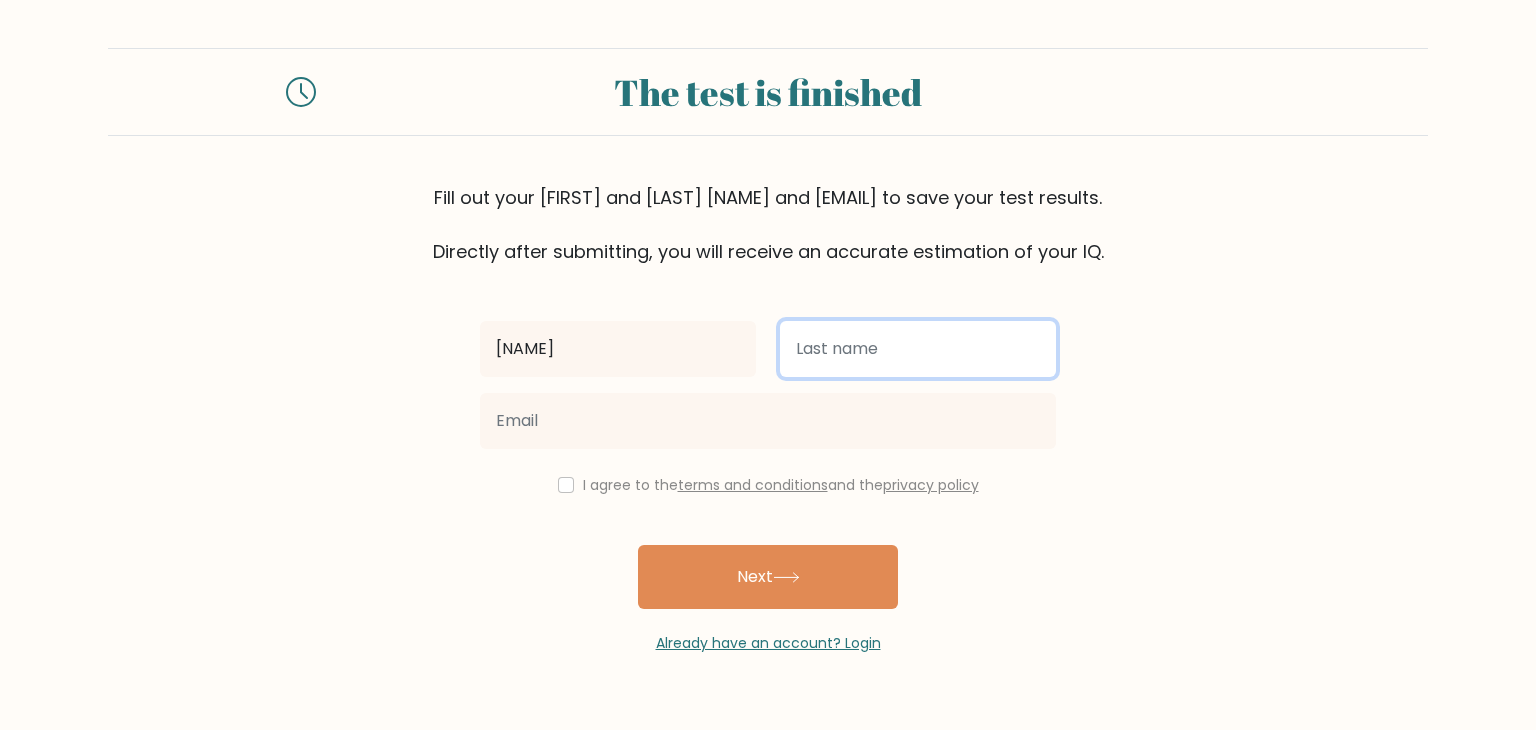 click at bounding box center (918, 349) 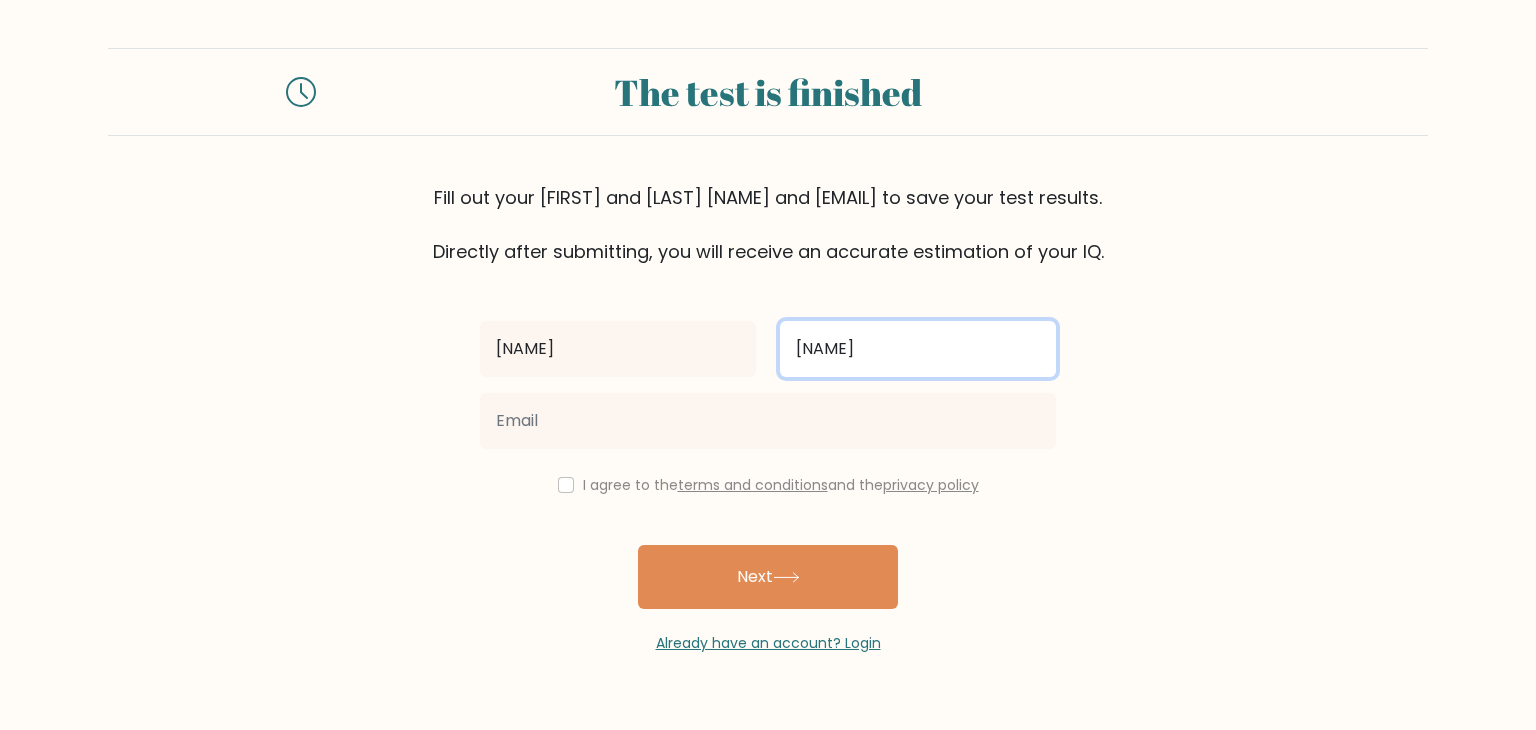 type on "[NAME]" 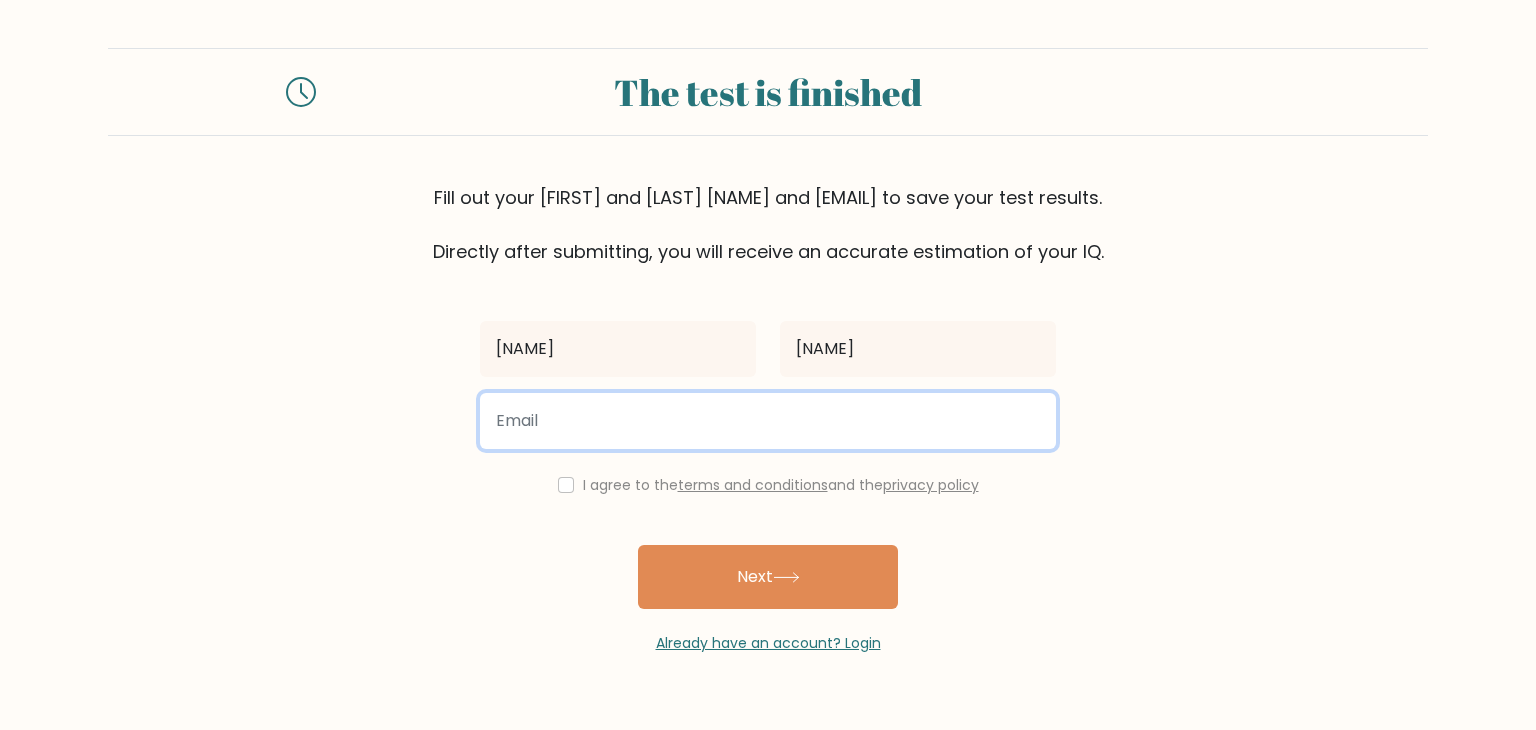 click at bounding box center [768, 421] 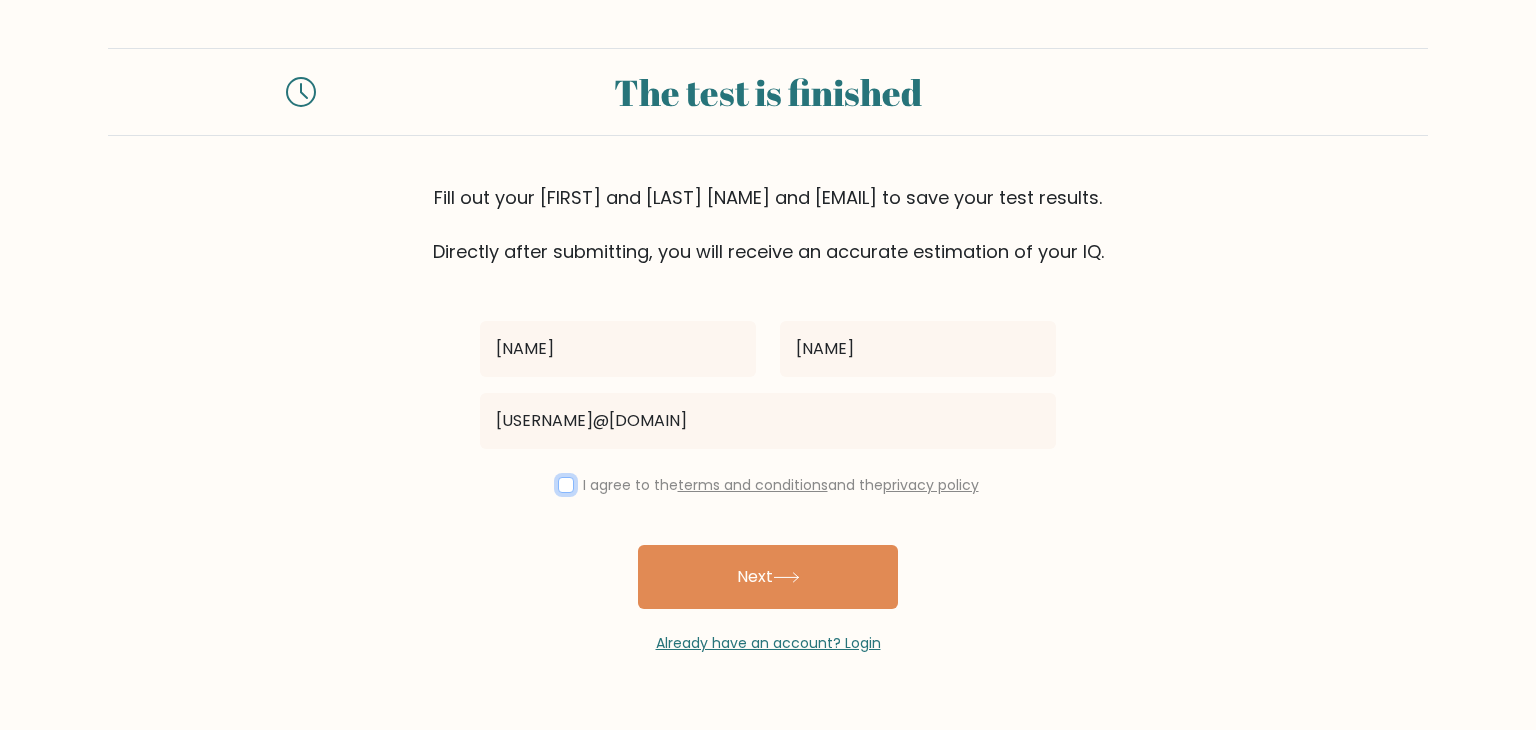 click at bounding box center [566, 485] 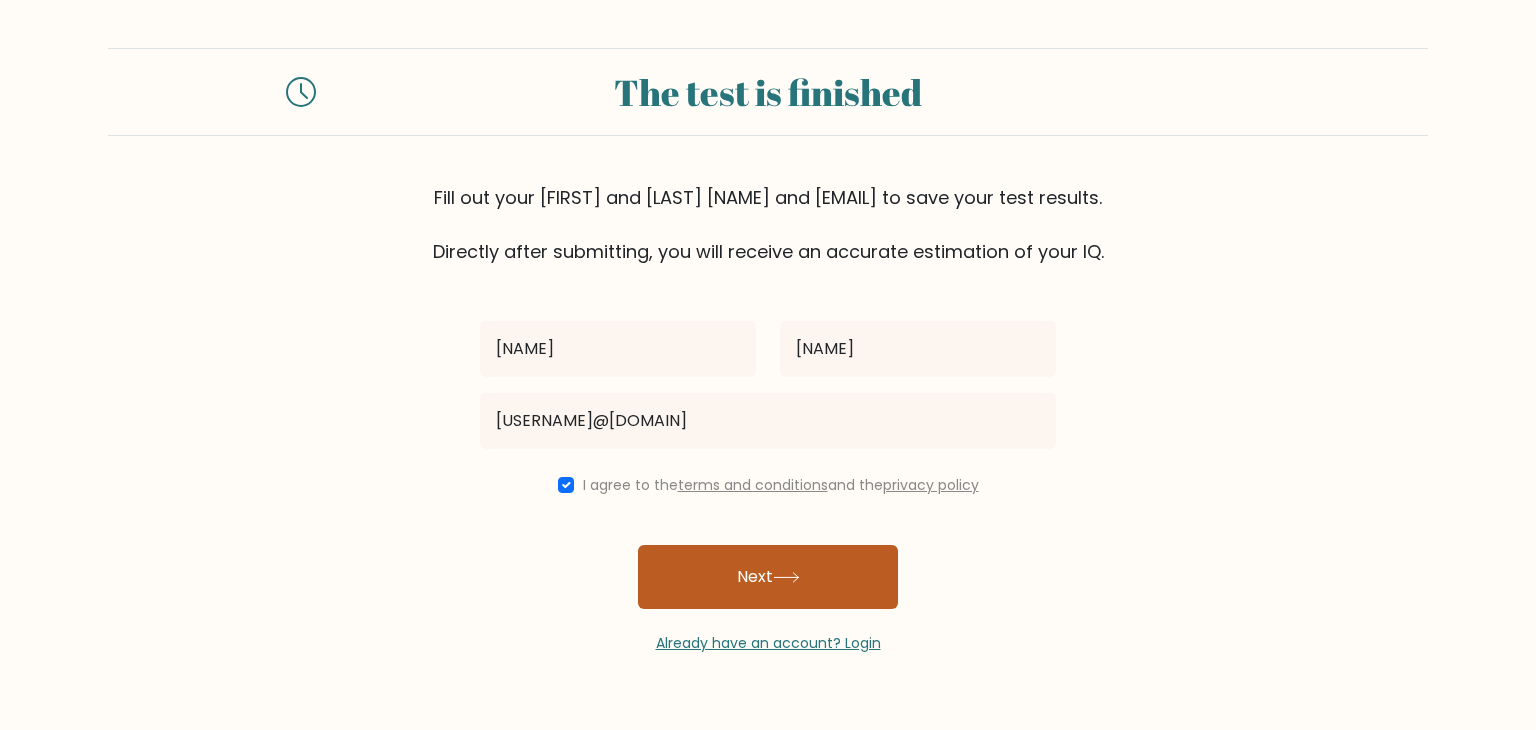 click on "Next" at bounding box center (768, 577) 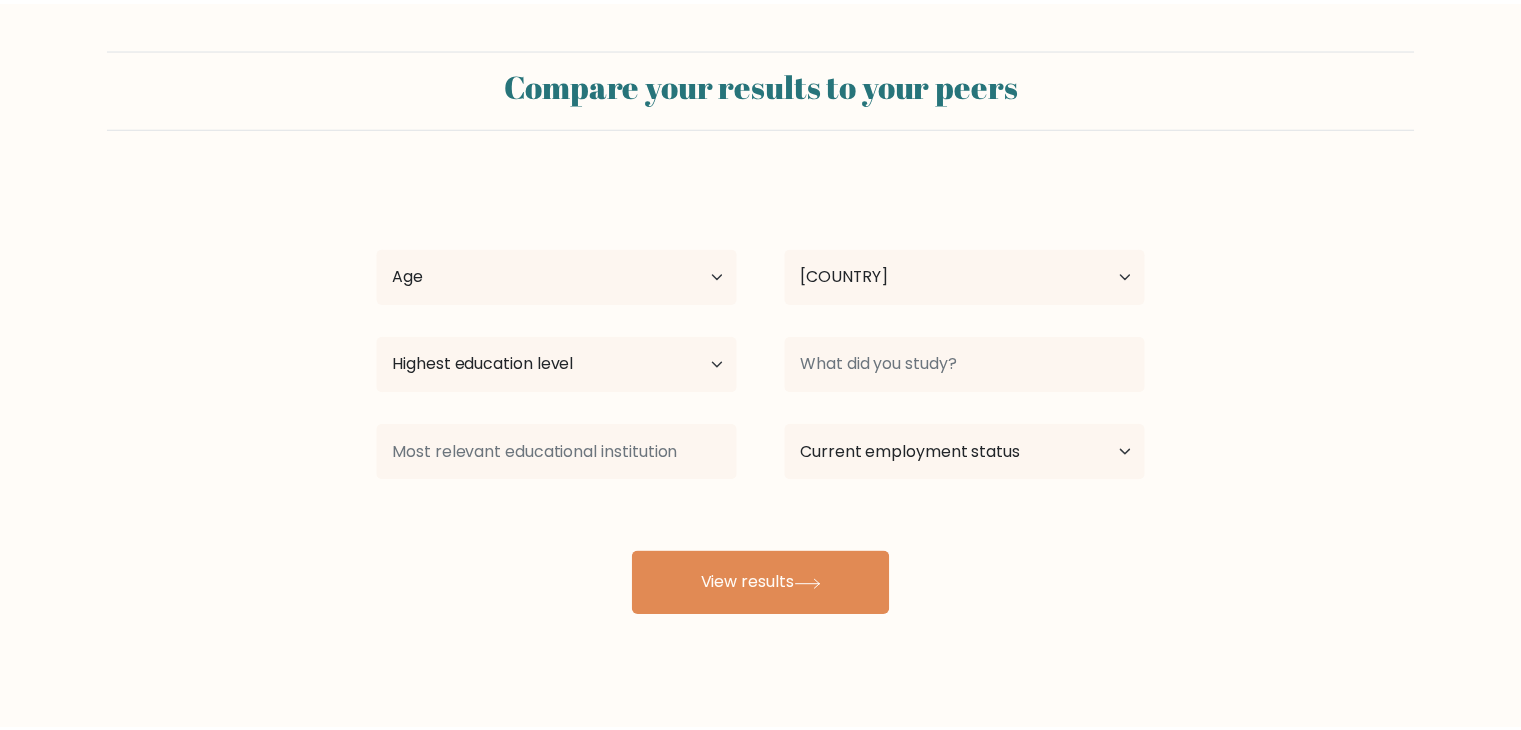scroll, scrollTop: 0, scrollLeft: 0, axis: both 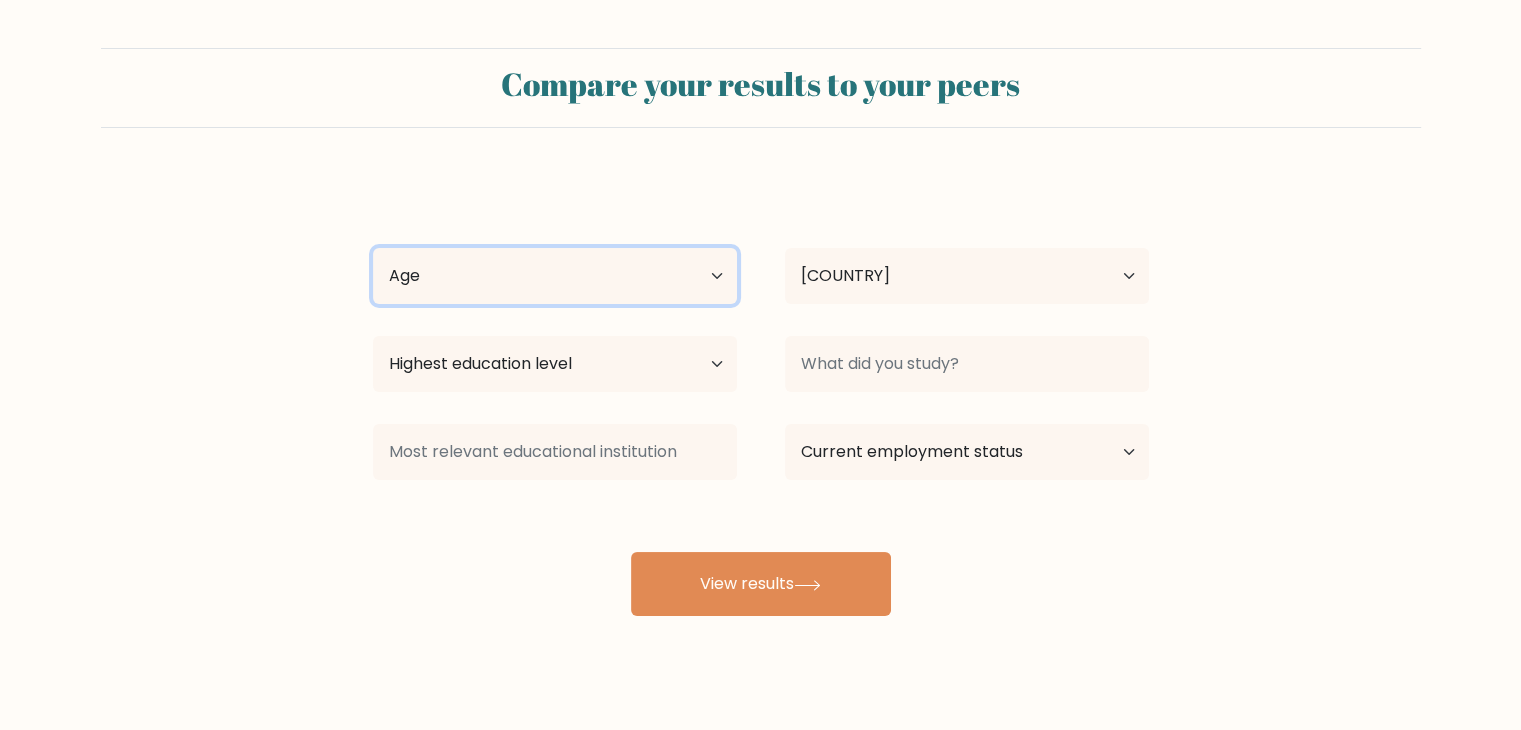 click on "[AGE]" at bounding box center [555, 276] 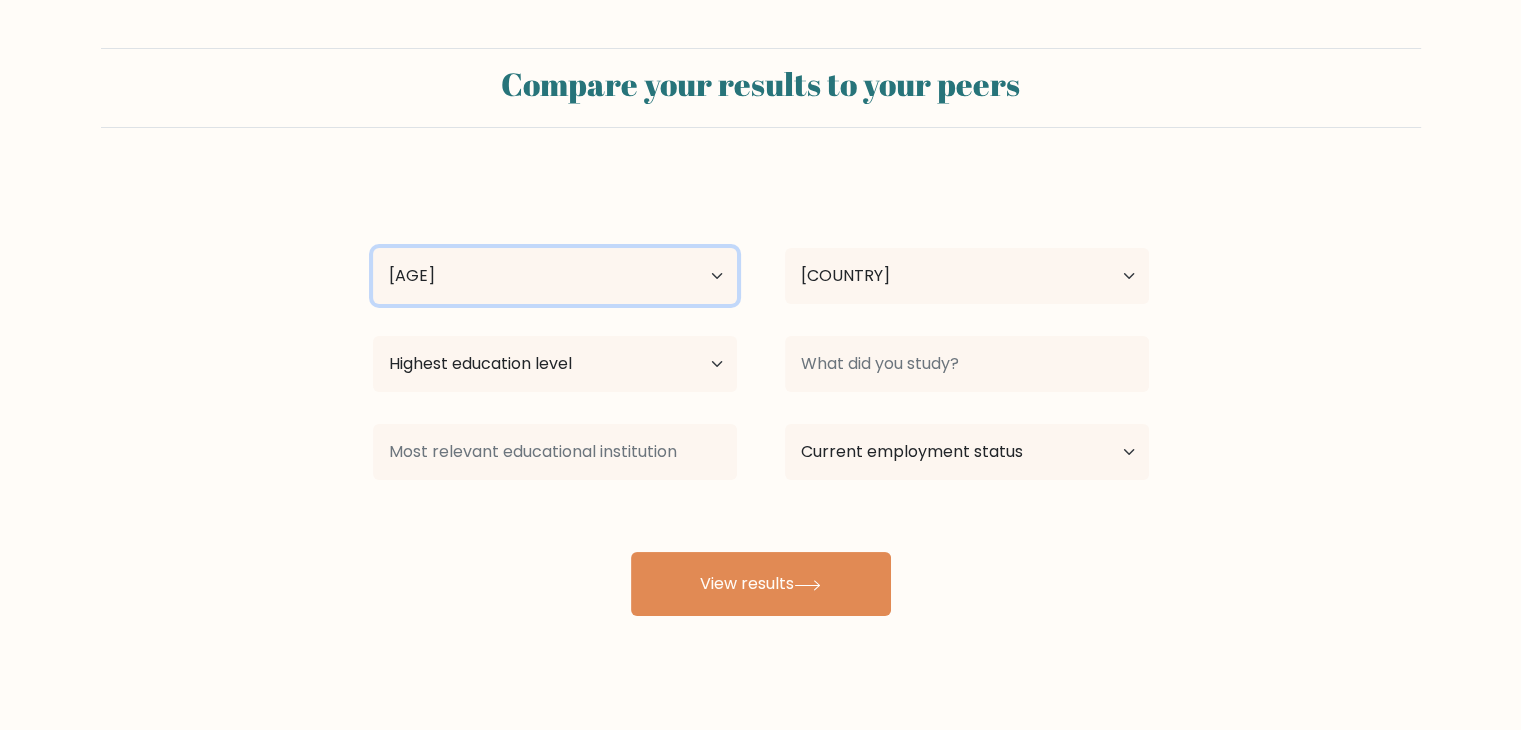 click on "[AGE]" at bounding box center (555, 276) 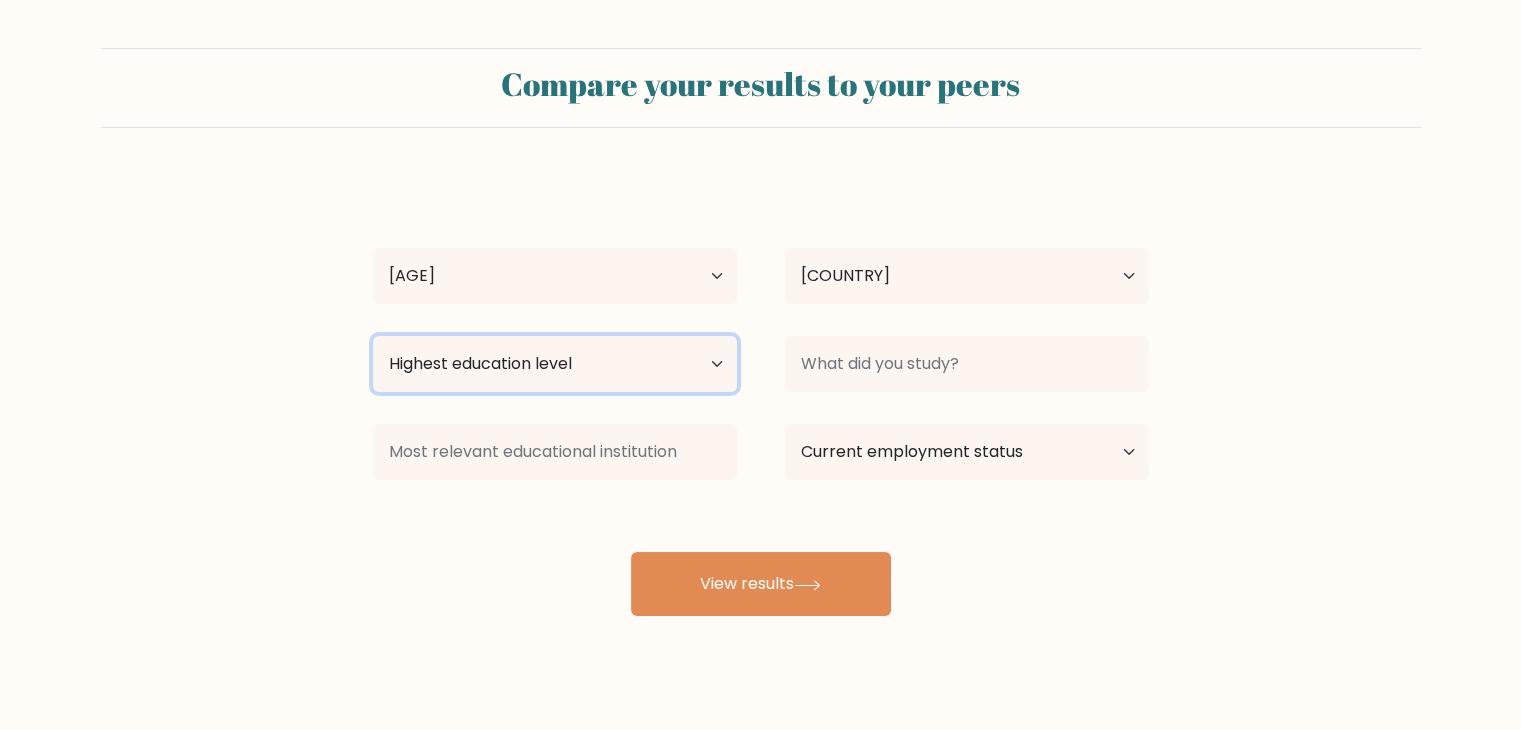 click on "Highest education level
No schooling
Primary
Lower Secondary
Upper Secondary
Occupation Specific
Bachelor's degree
Master's degree
Doctoral degree" at bounding box center [555, 364] 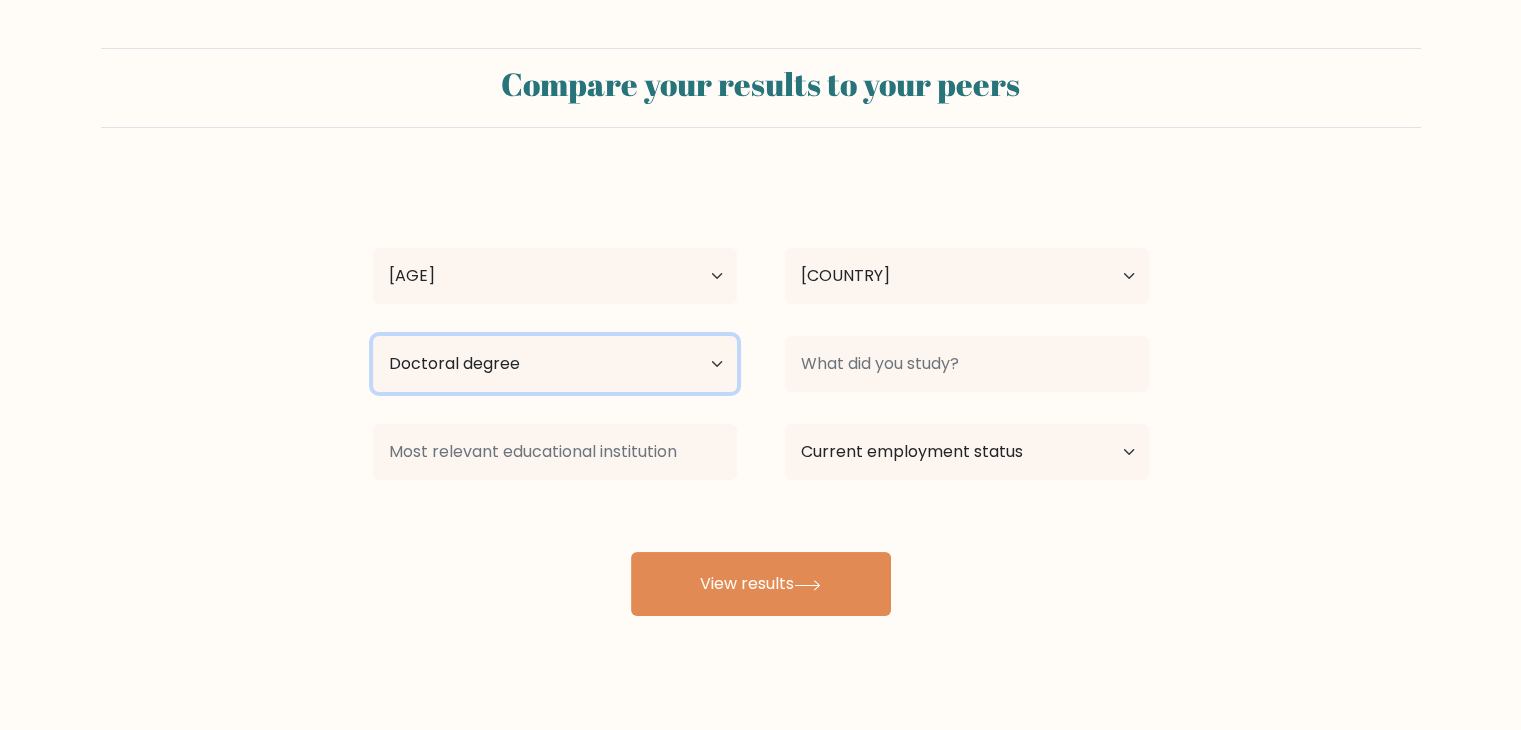 click on "Highest education level
No schooling
Primary
Lower Secondary
Upper Secondary
Occupation Specific
Bachelor's degree
Master's degree
Doctoral degree" at bounding box center [555, 364] 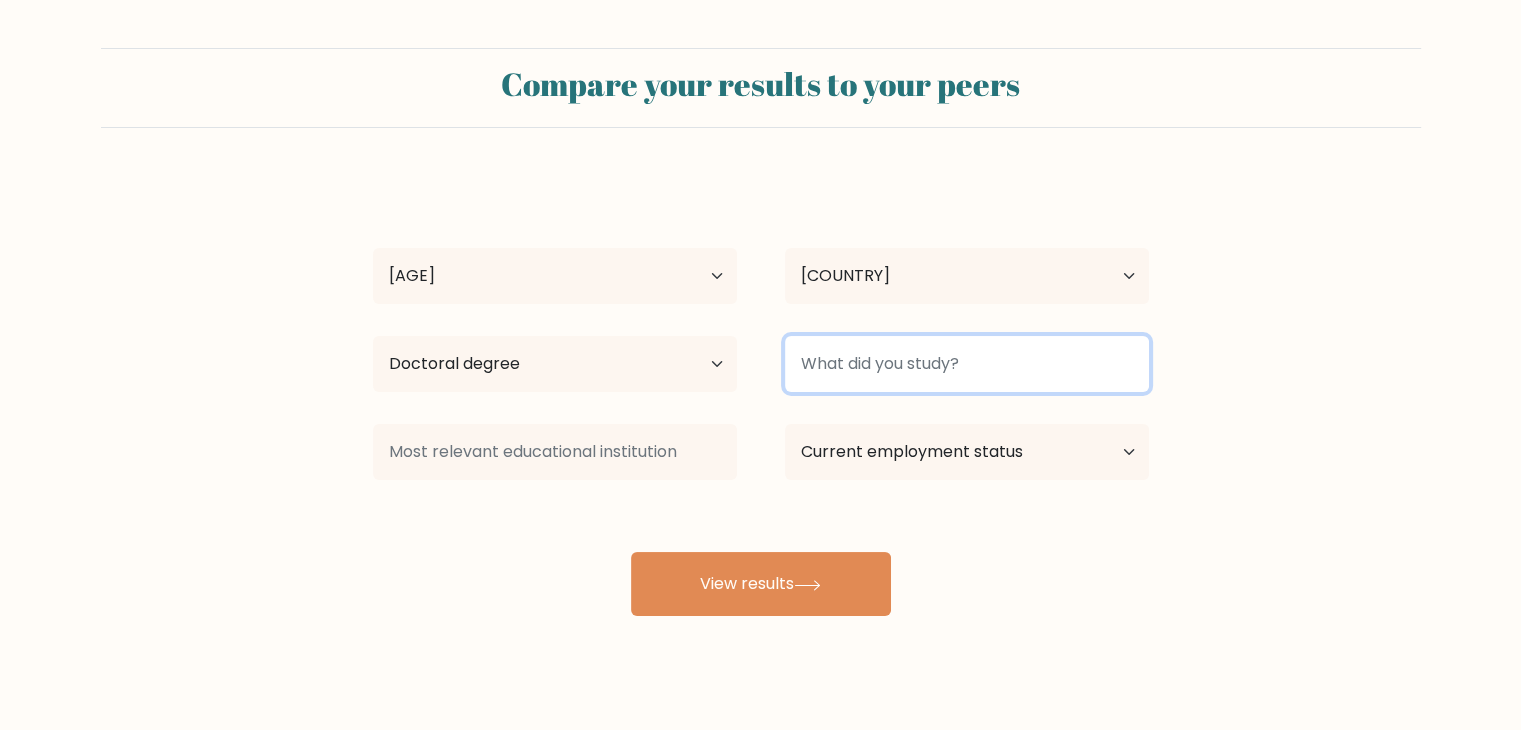 click at bounding box center (967, 364) 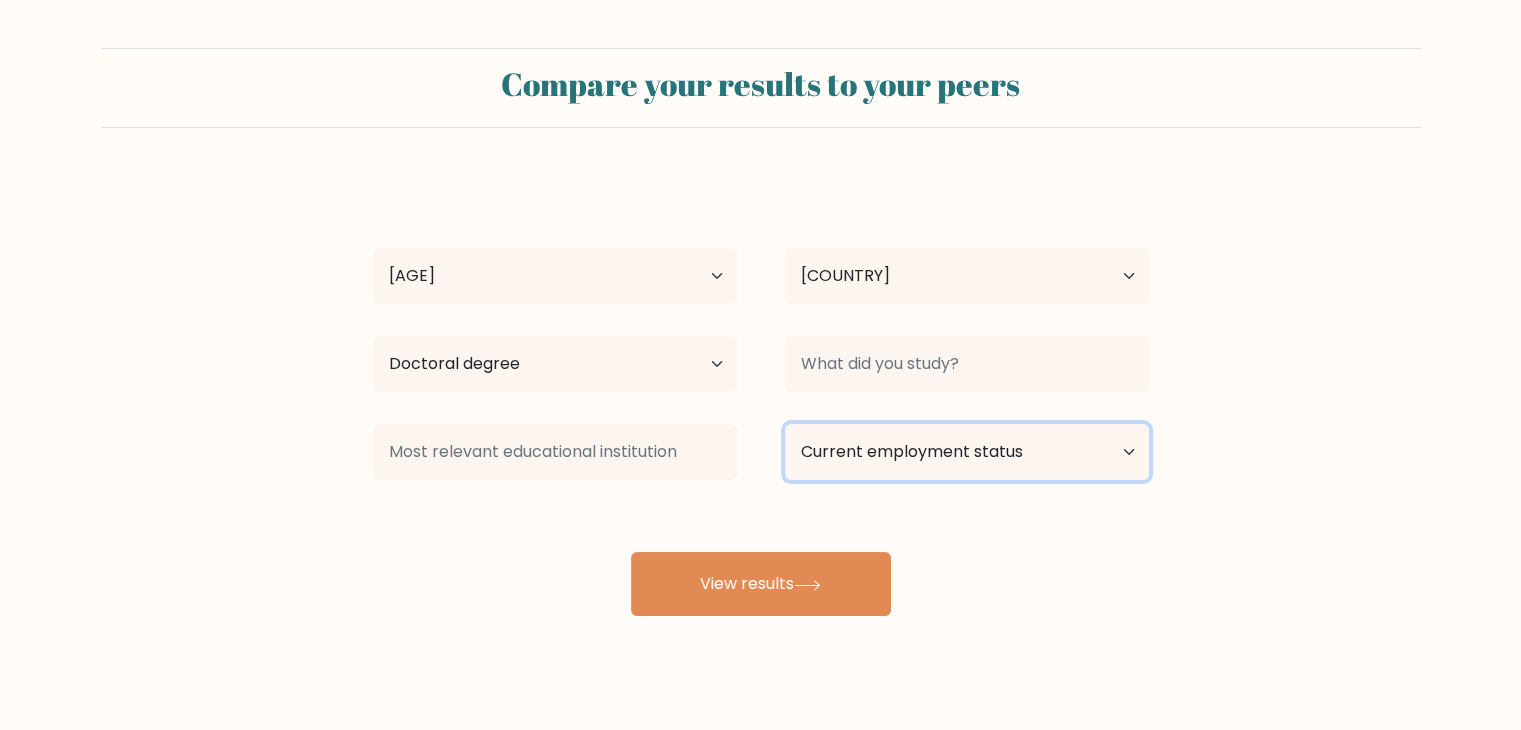 click on "Current employment status
Employed
Student
Retired
Other / prefer not to answer" at bounding box center (967, 452) 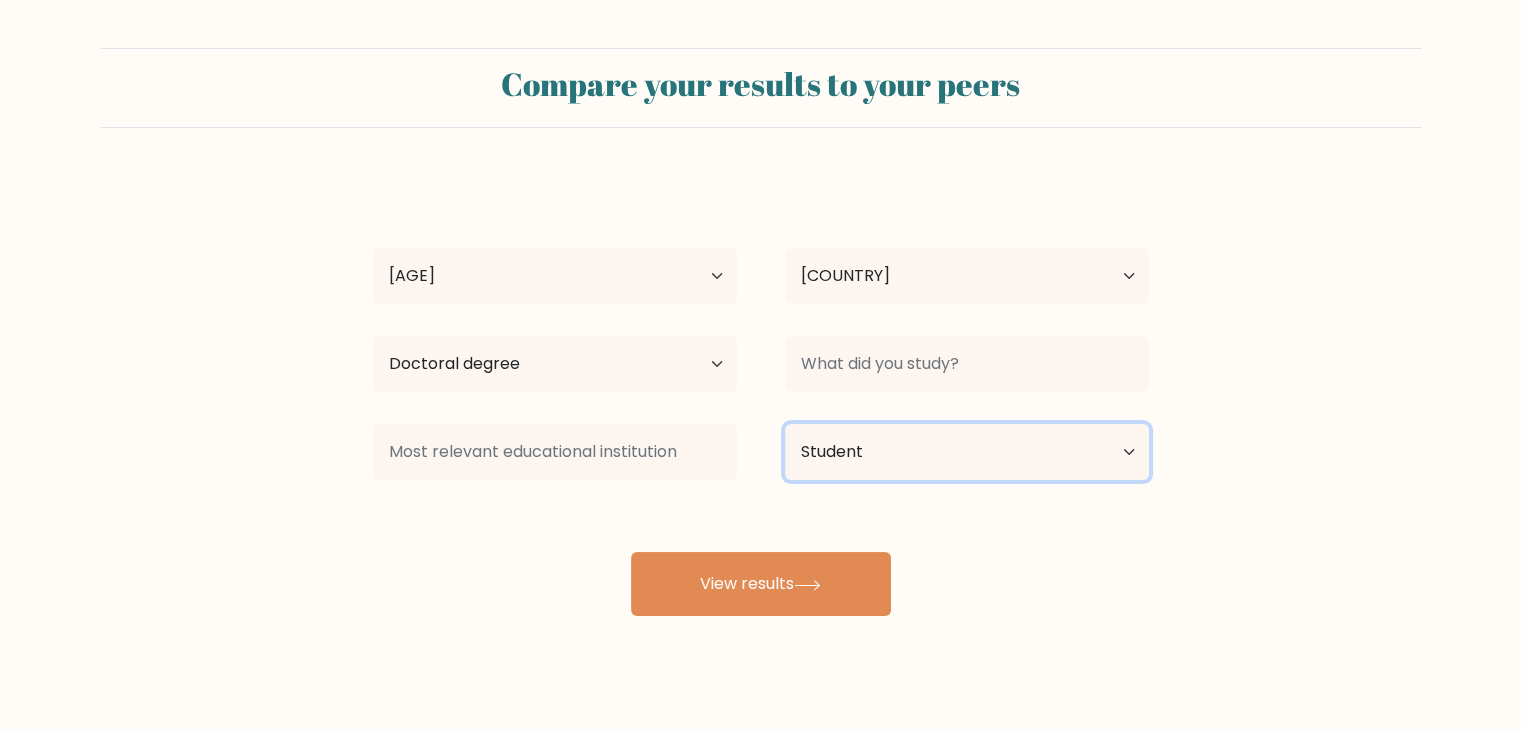 click on "Current employment status
Employed
Student
Retired
Other / prefer not to answer" at bounding box center (967, 452) 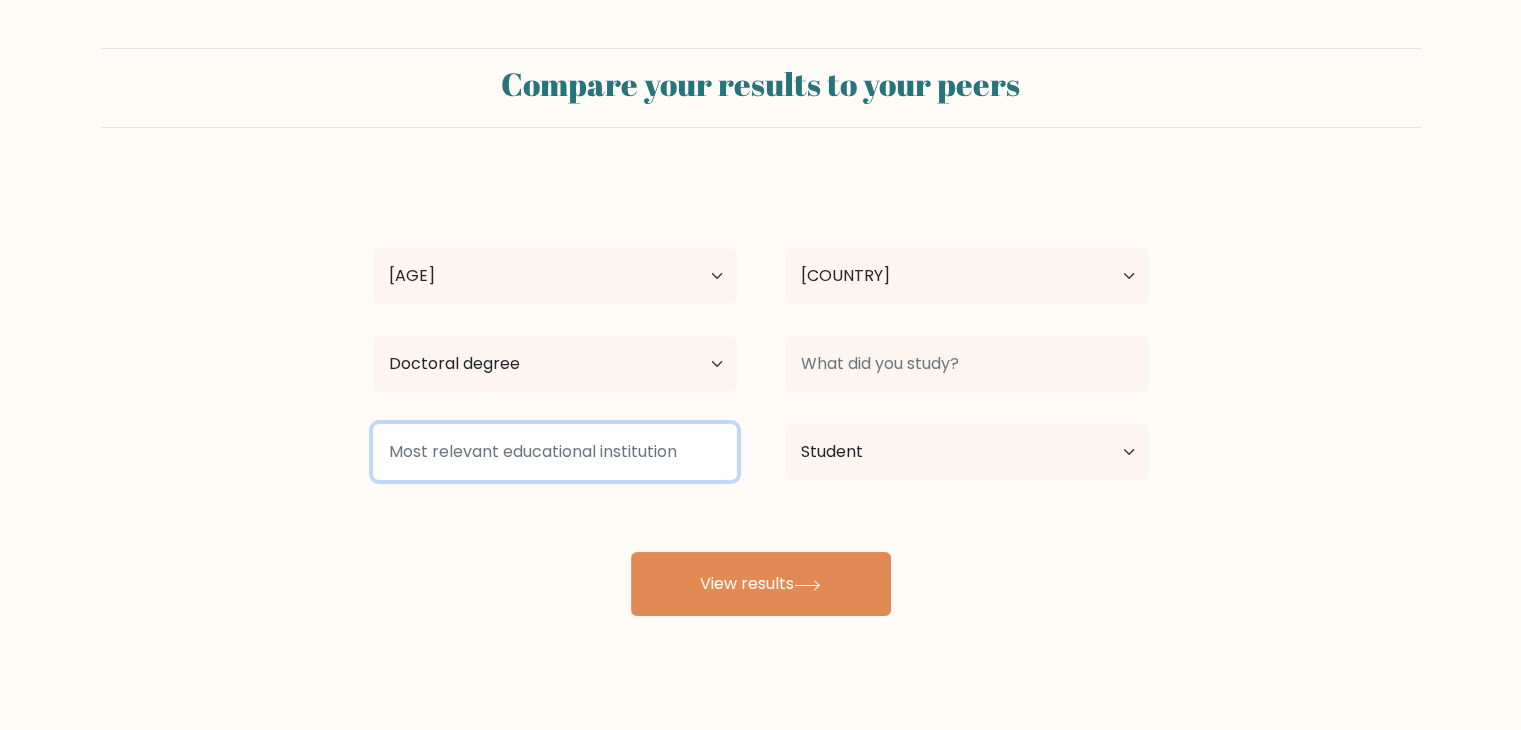 click at bounding box center (555, 452) 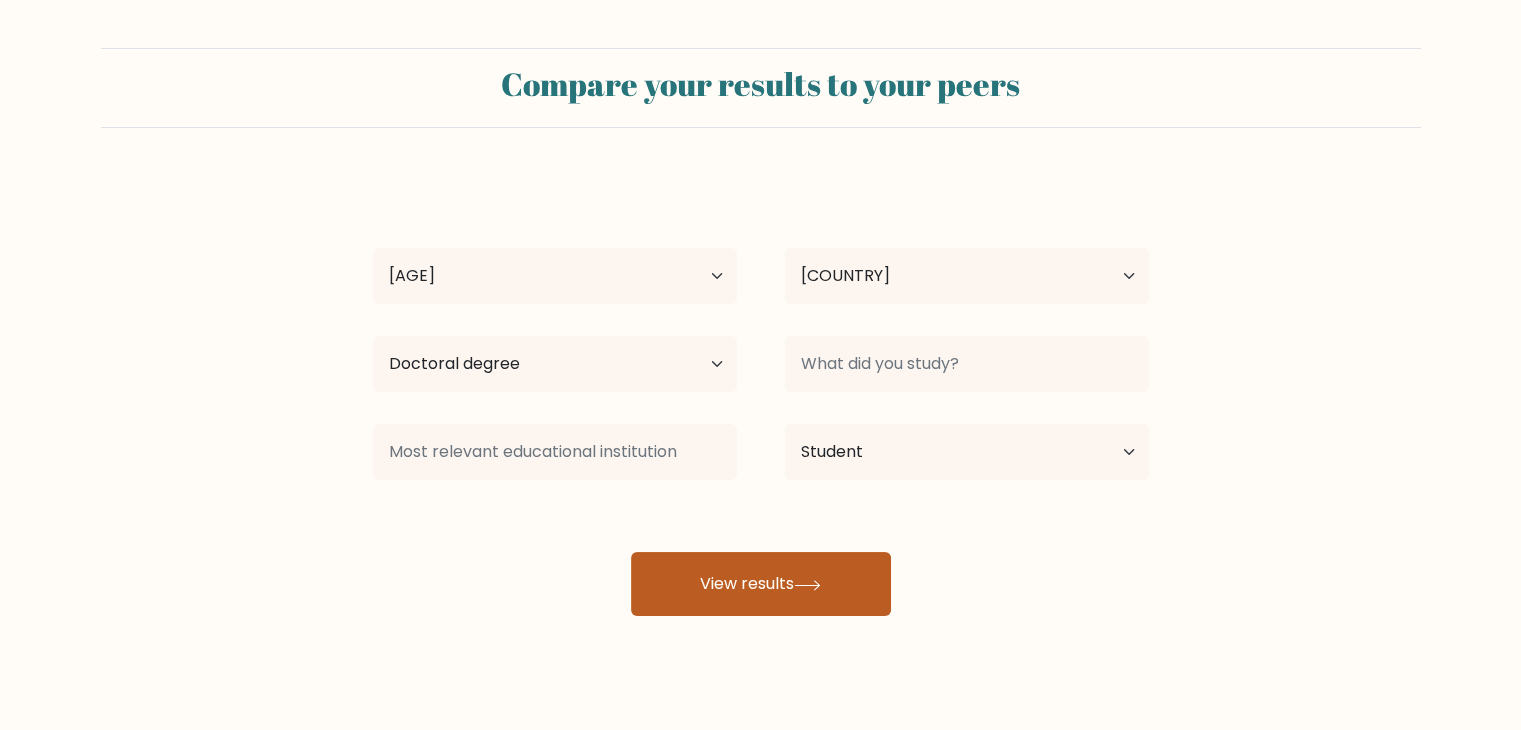 click on "View results" at bounding box center (761, 584) 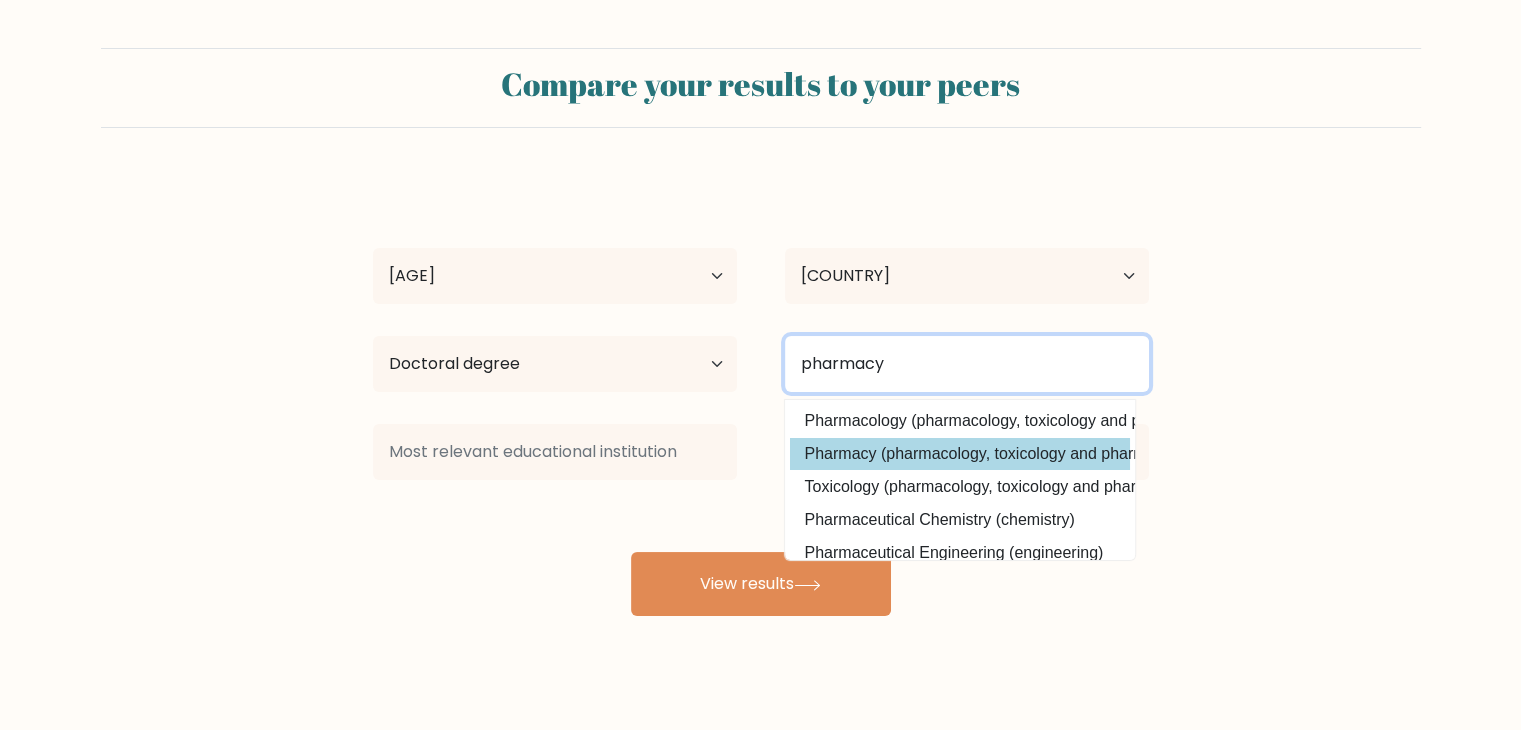 type on "pharmacy" 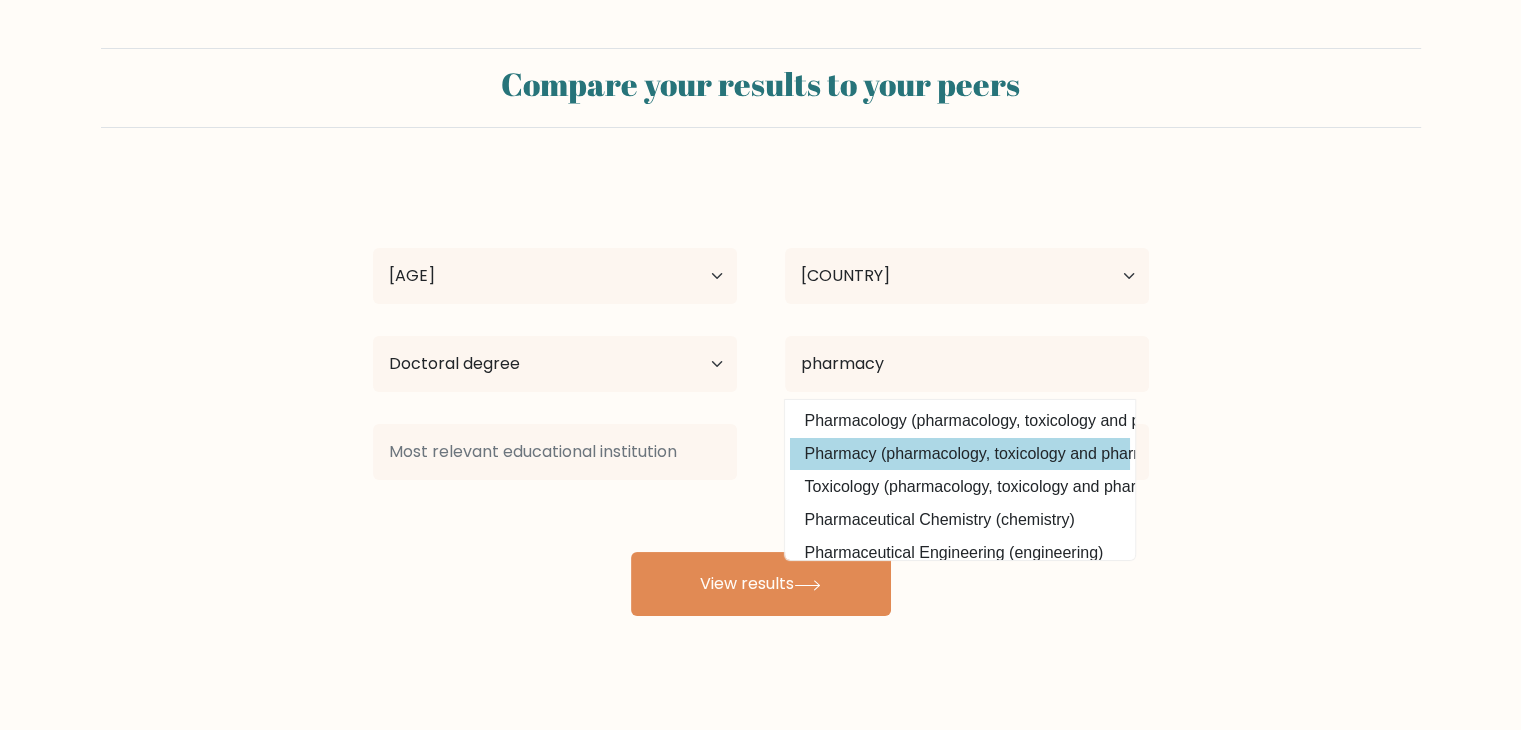 click on "Pharmacy (pharmacology, toxicology and pharmacy)" at bounding box center (960, 454) 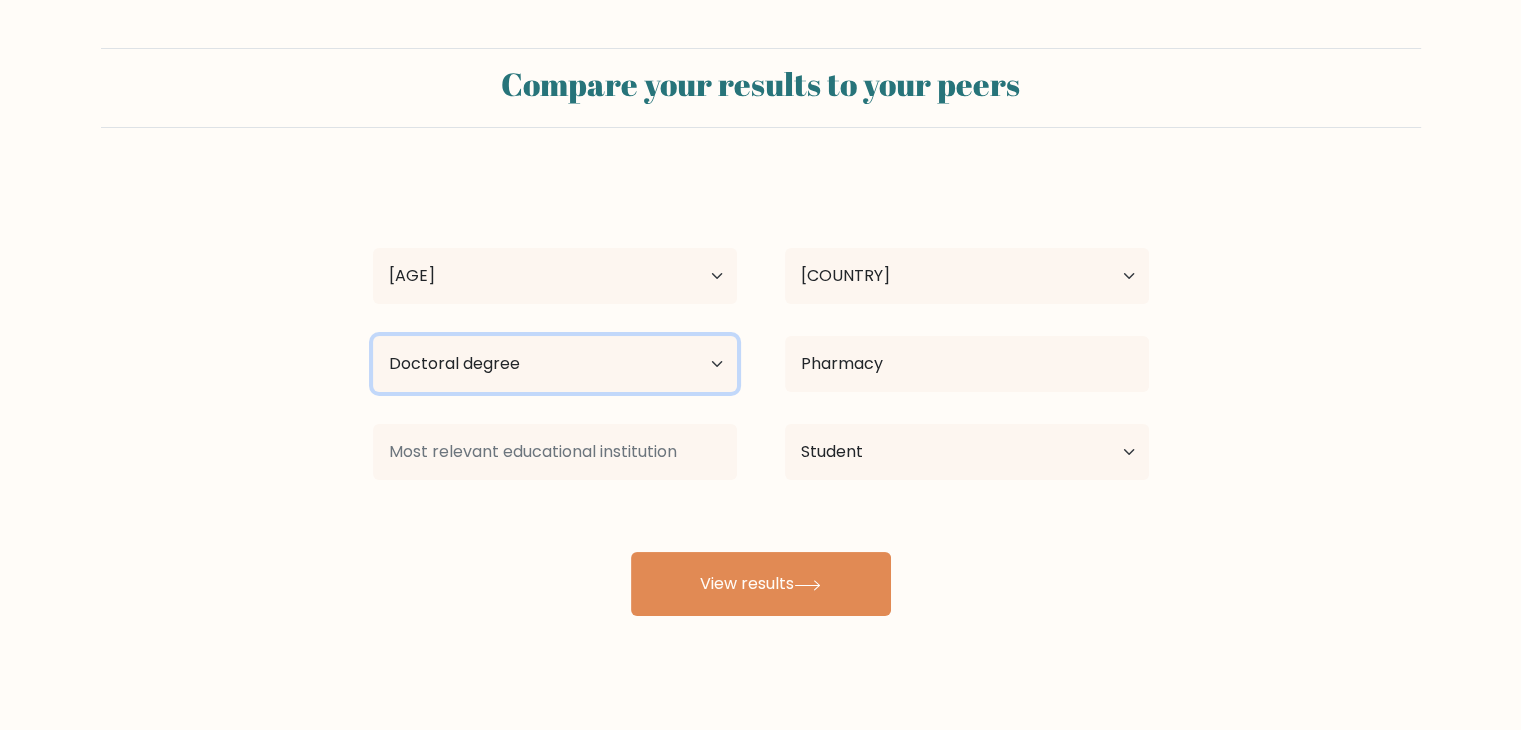 click on "Highest education level
No schooling
Primary
Lower Secondary
Upper Secondary
Occupation Specific
Bachelor's degree
Master's degree
Doctoral degree" at bounding box center (555, 364) 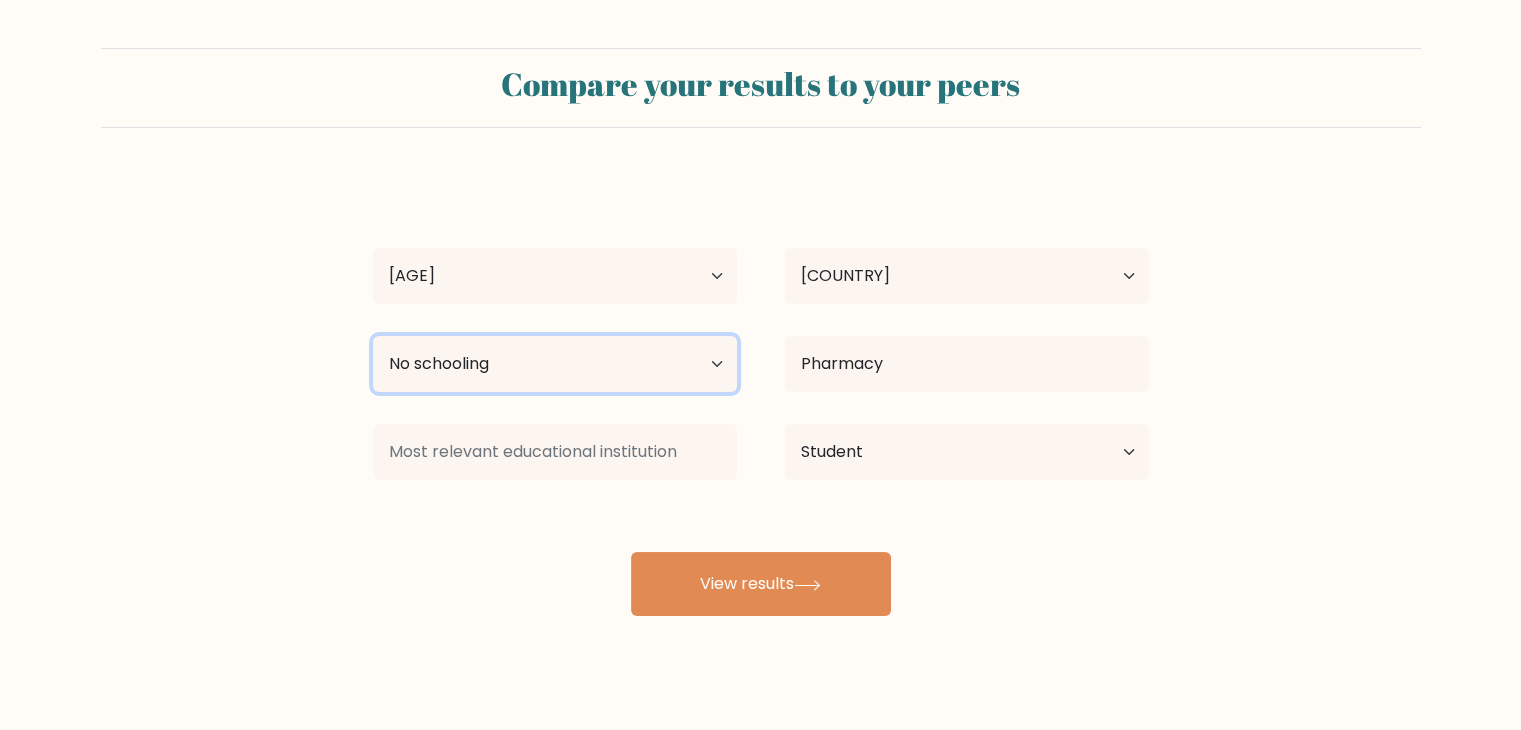 click on "Highest education level
No schooling
Primary
Lower Secondary
Upper Secondary
Occupation Specific
Bachelor's degree
Master's degree
Doctoral degree" at bounding box center (555, 364) 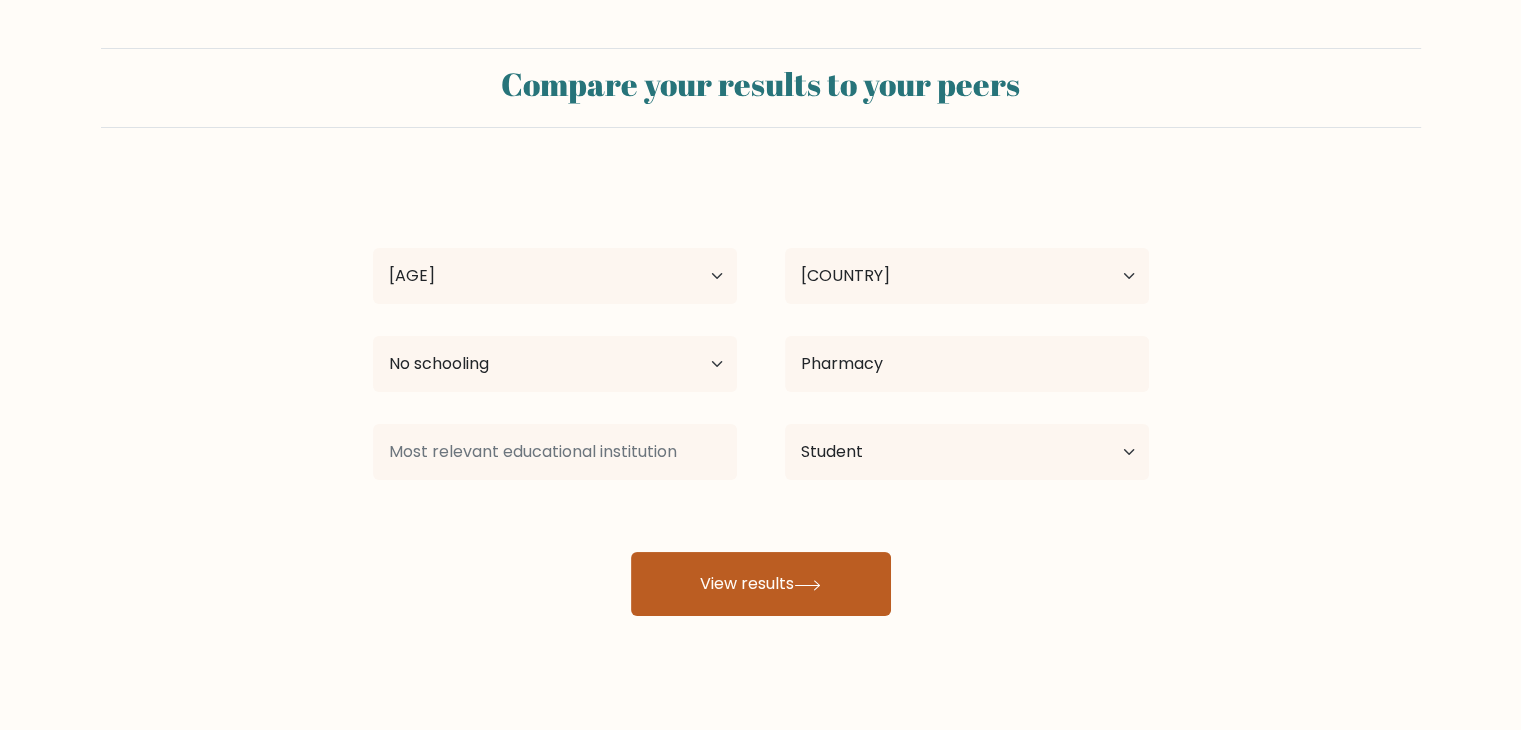 click on "View results" at bounding box center (761, 584) 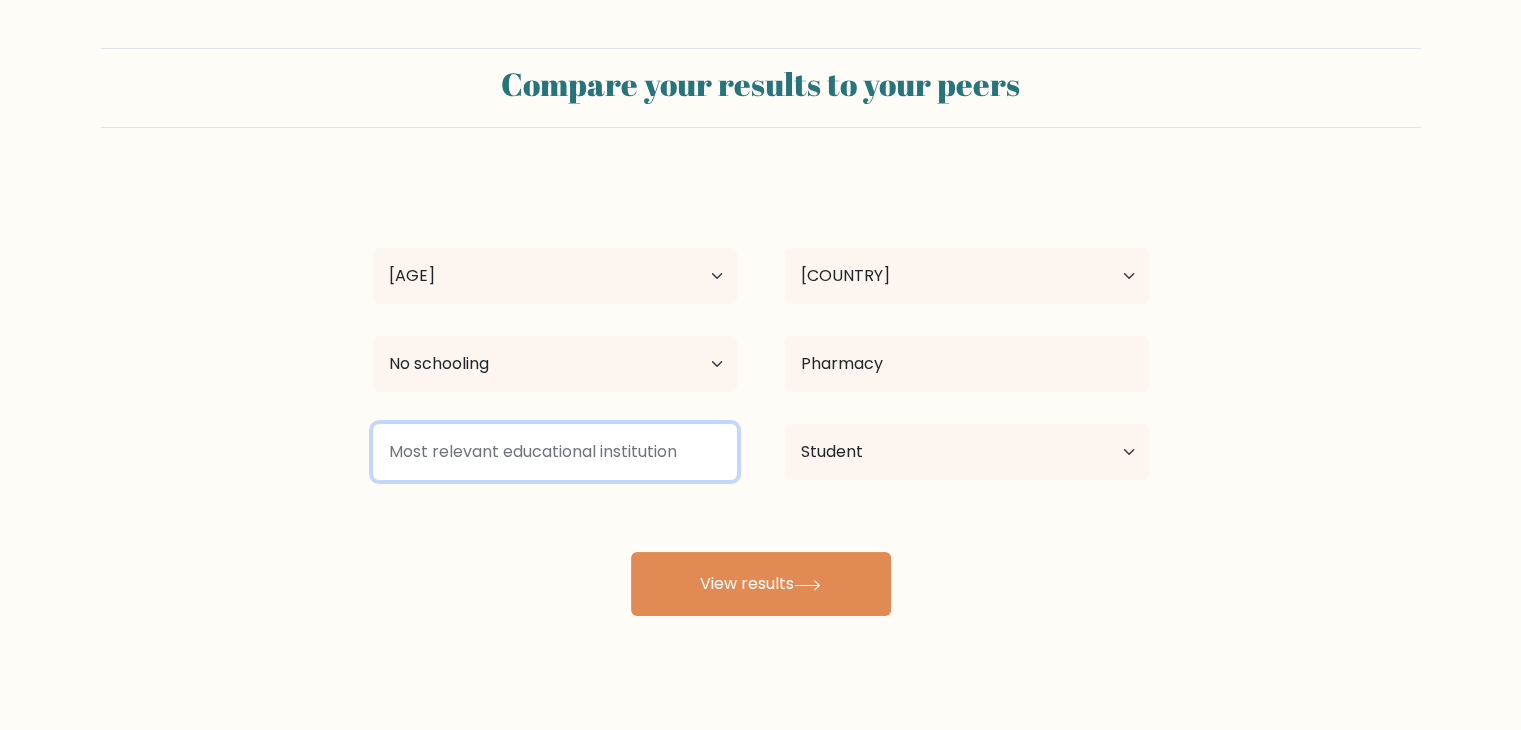 click at bounding box center (555, 452) 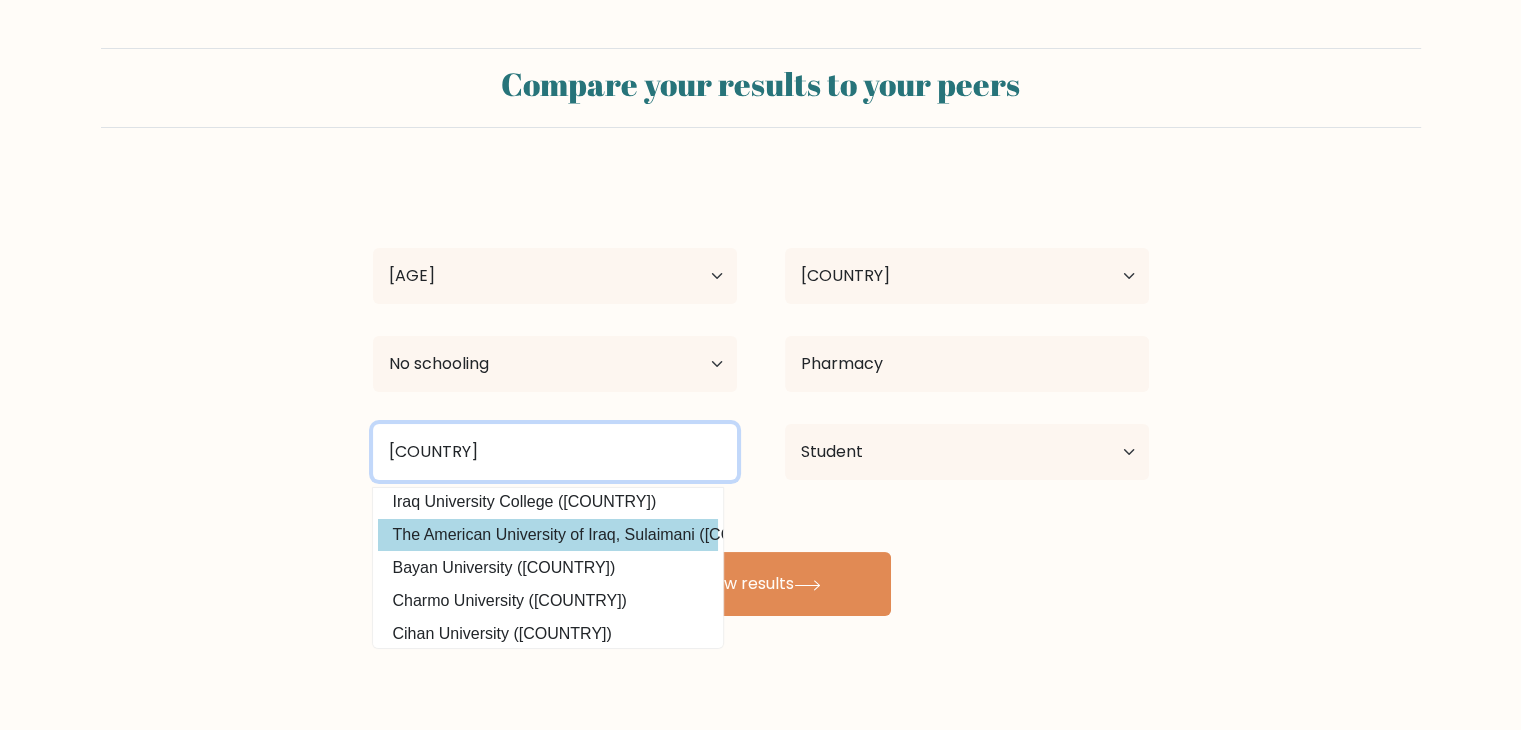scroll, scrollTop: 0, scrollLeft: 0, axis: both 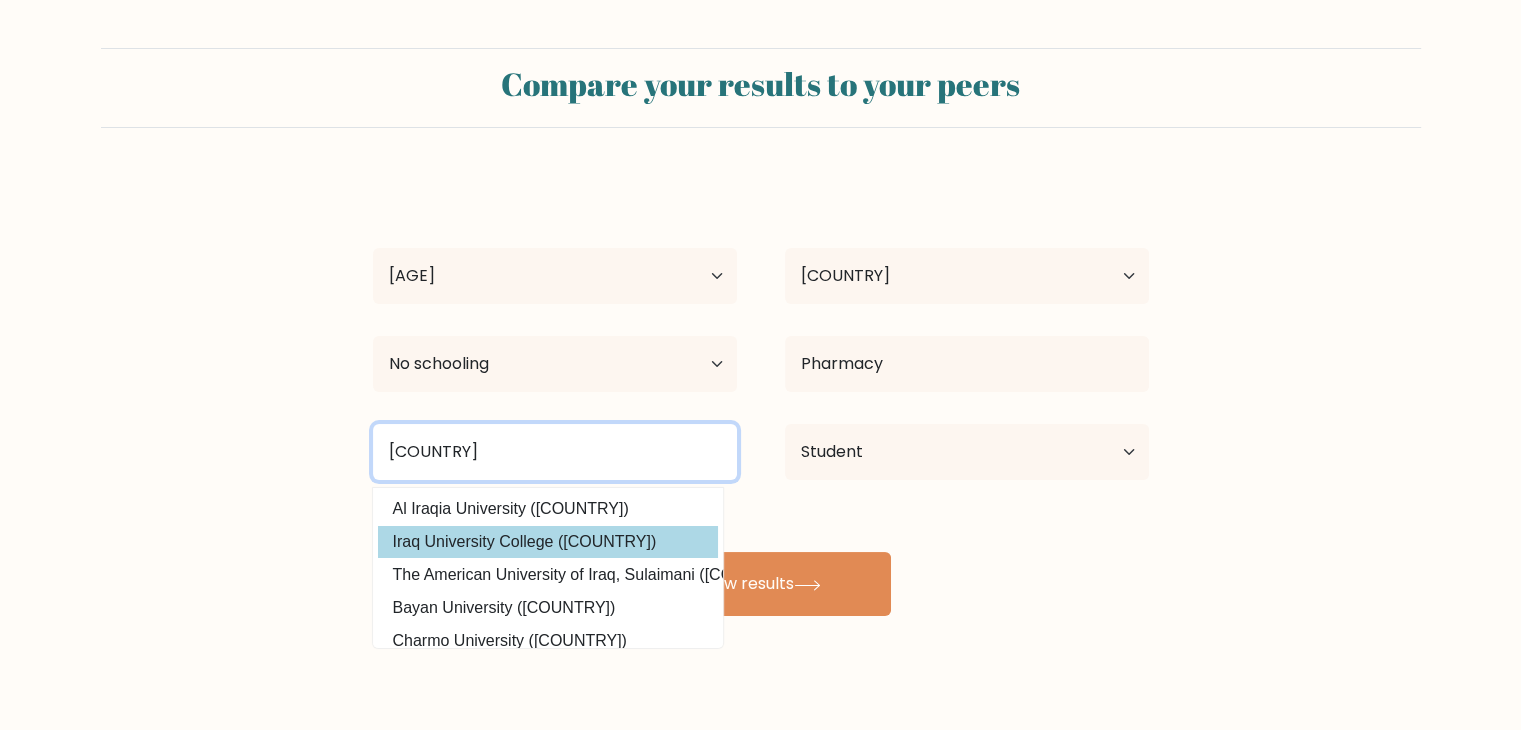 type on "[COUNTRY]" 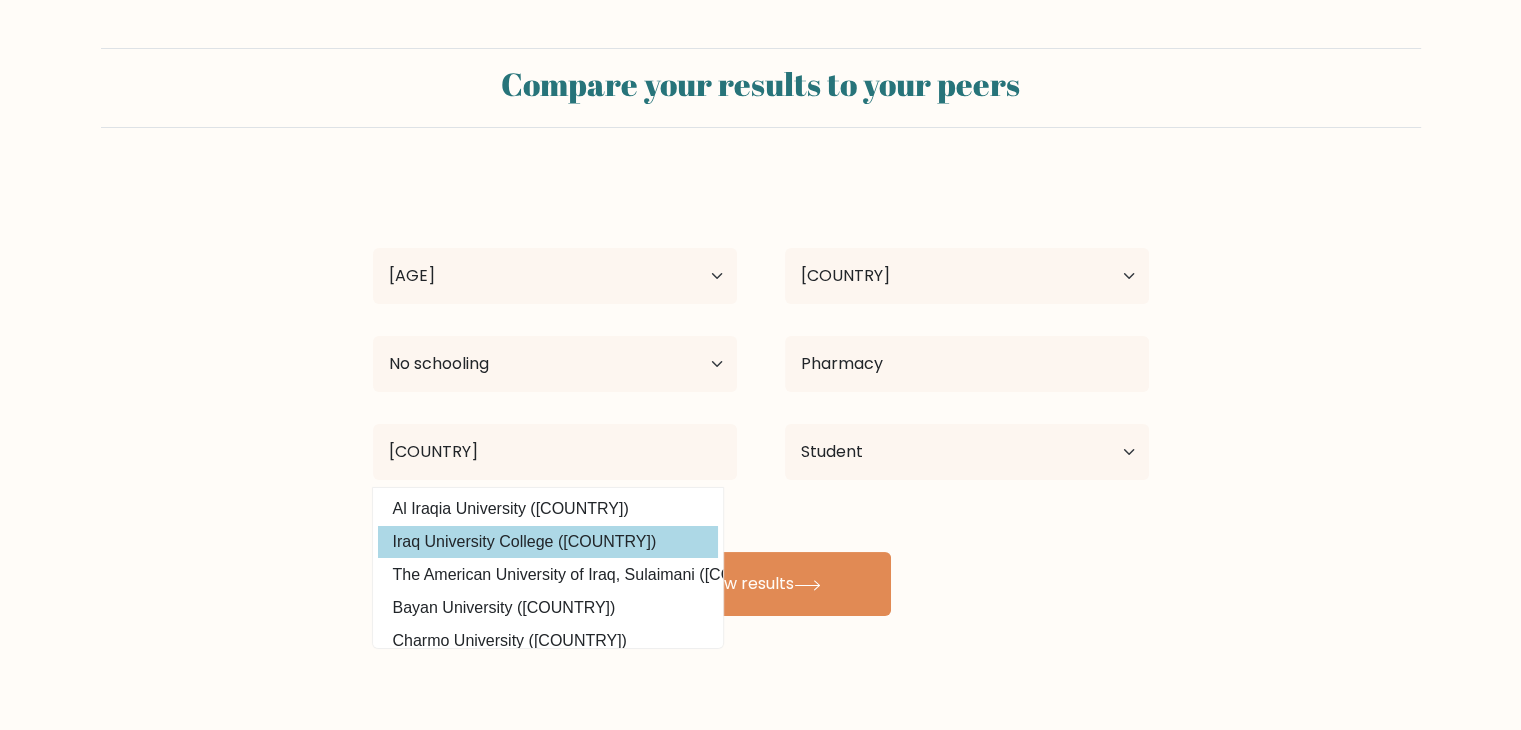 click on "Iraq University College ([COUNTRY])" at bounding box center [548, 542] 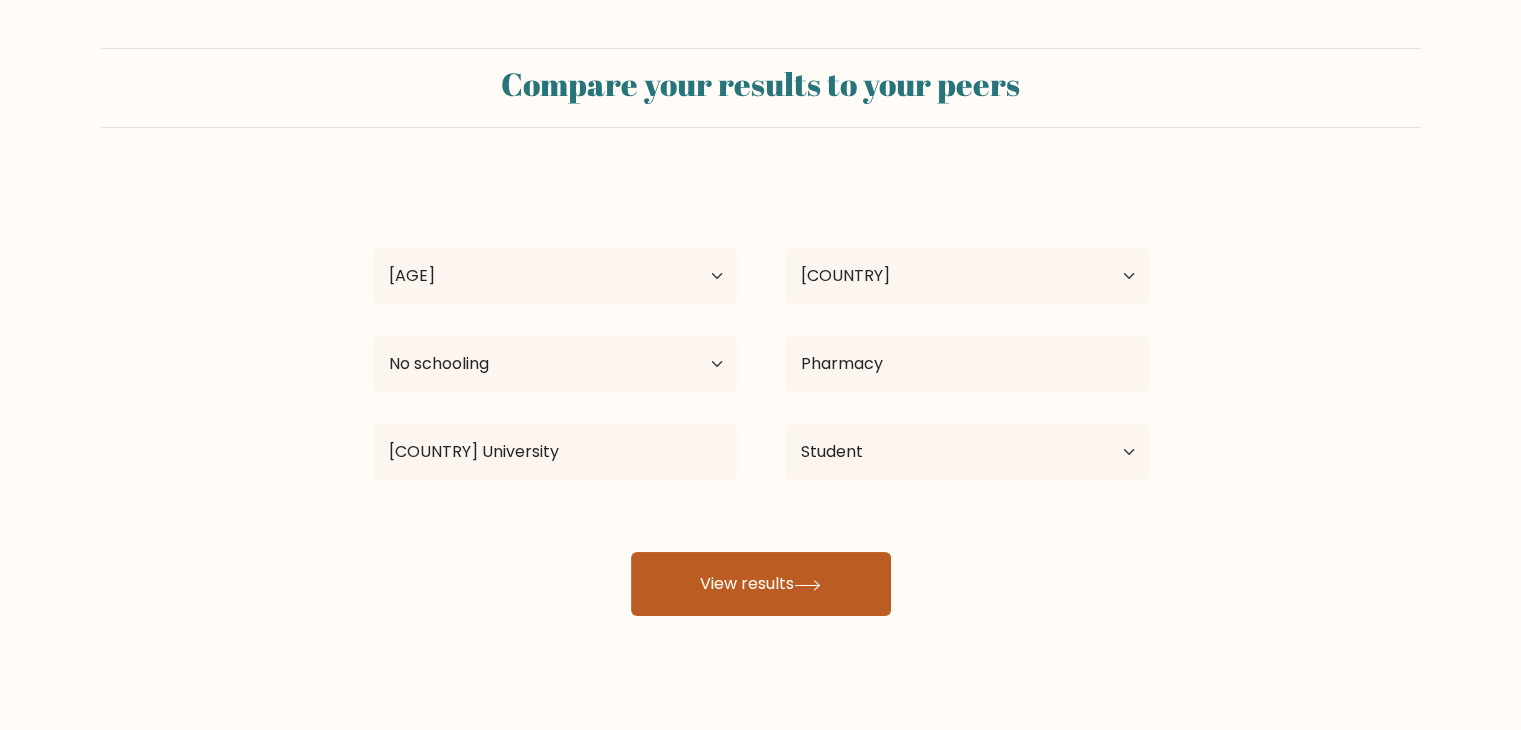 click on "View results" at bounding box center [761, 584] 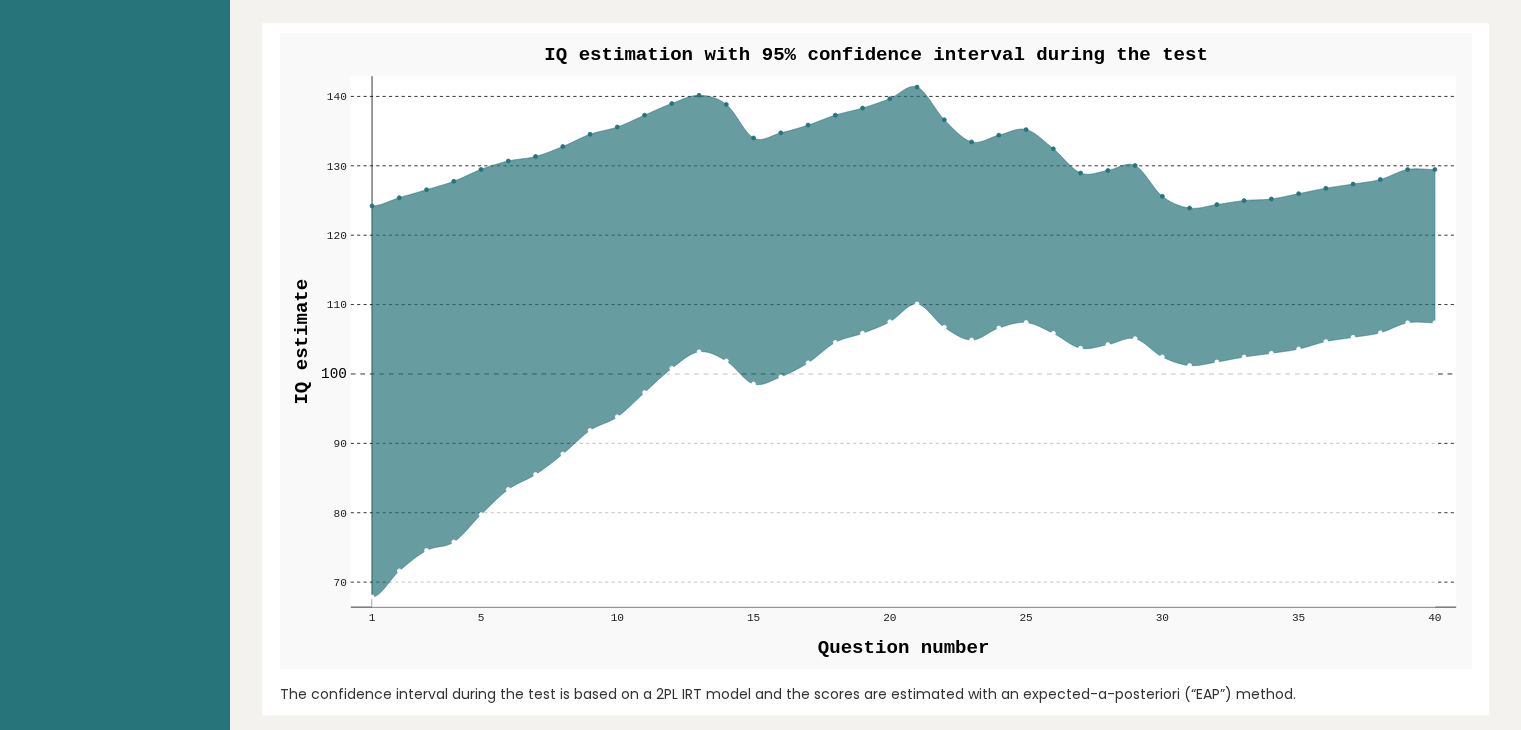 scroll, scrollTop: 2400, scrollLeft: 0, axis: vertical 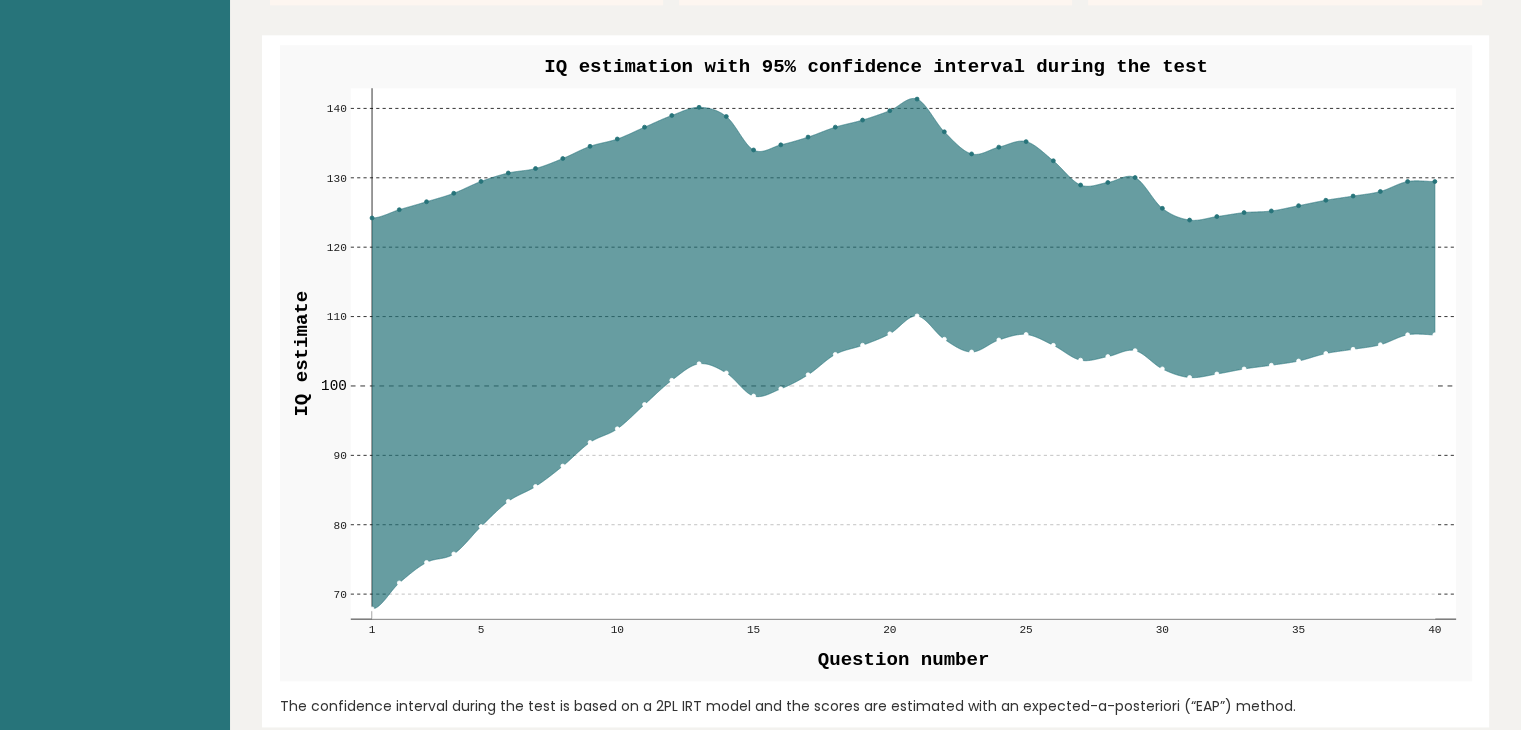click at bounding box center [372, 218] 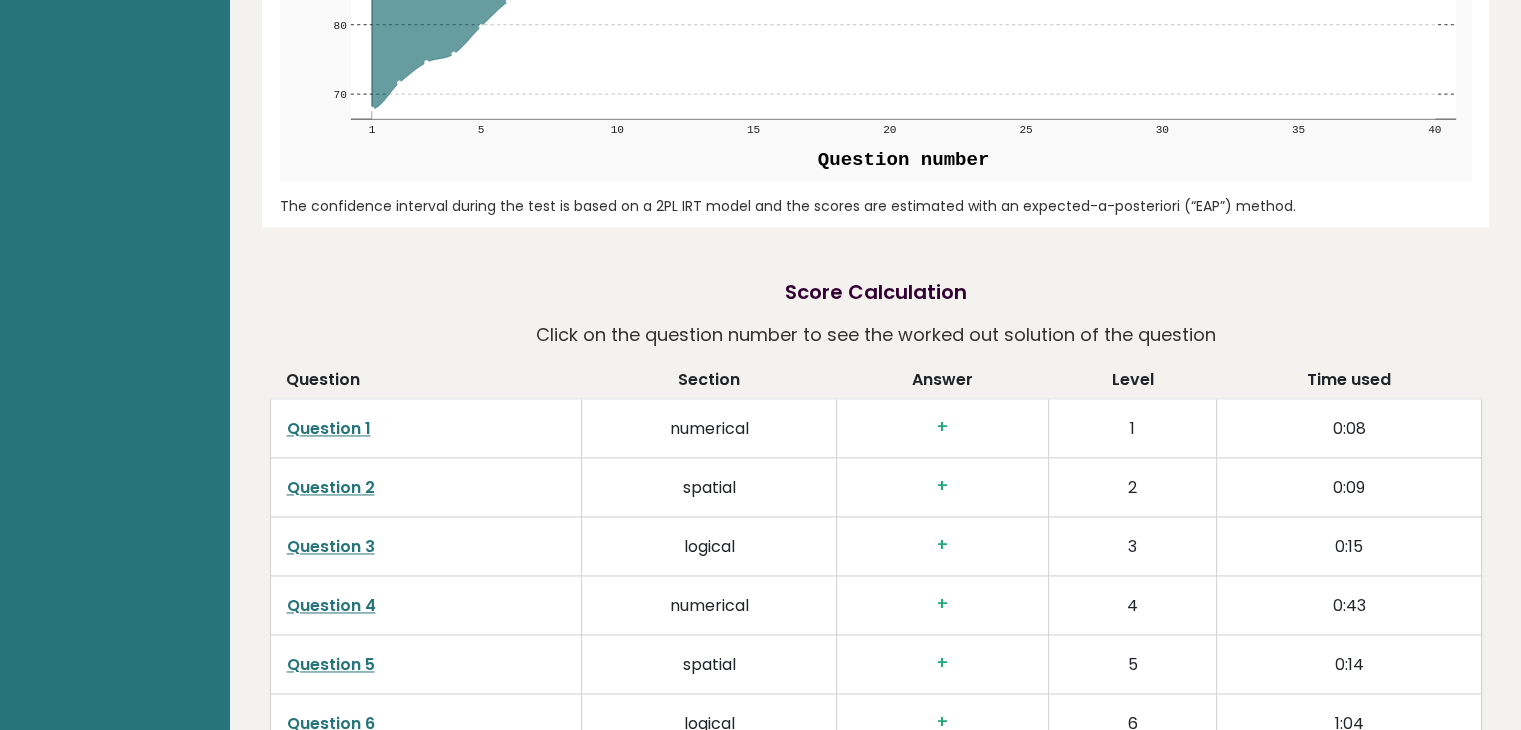 scroll, scrollTop: 2900, scrollLeft: 0, axis: vertical 